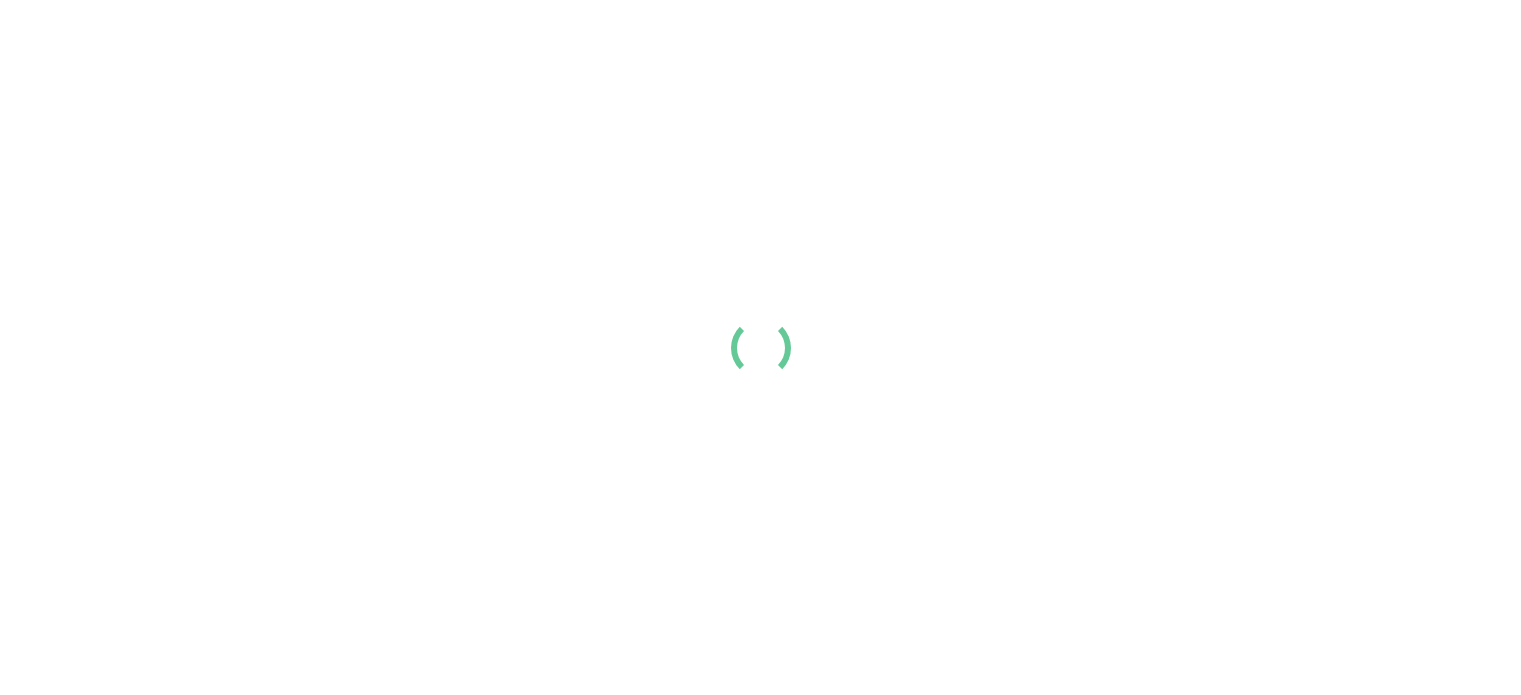 scroll, scrollTop: 0, scrollLeft: 0, axis: both 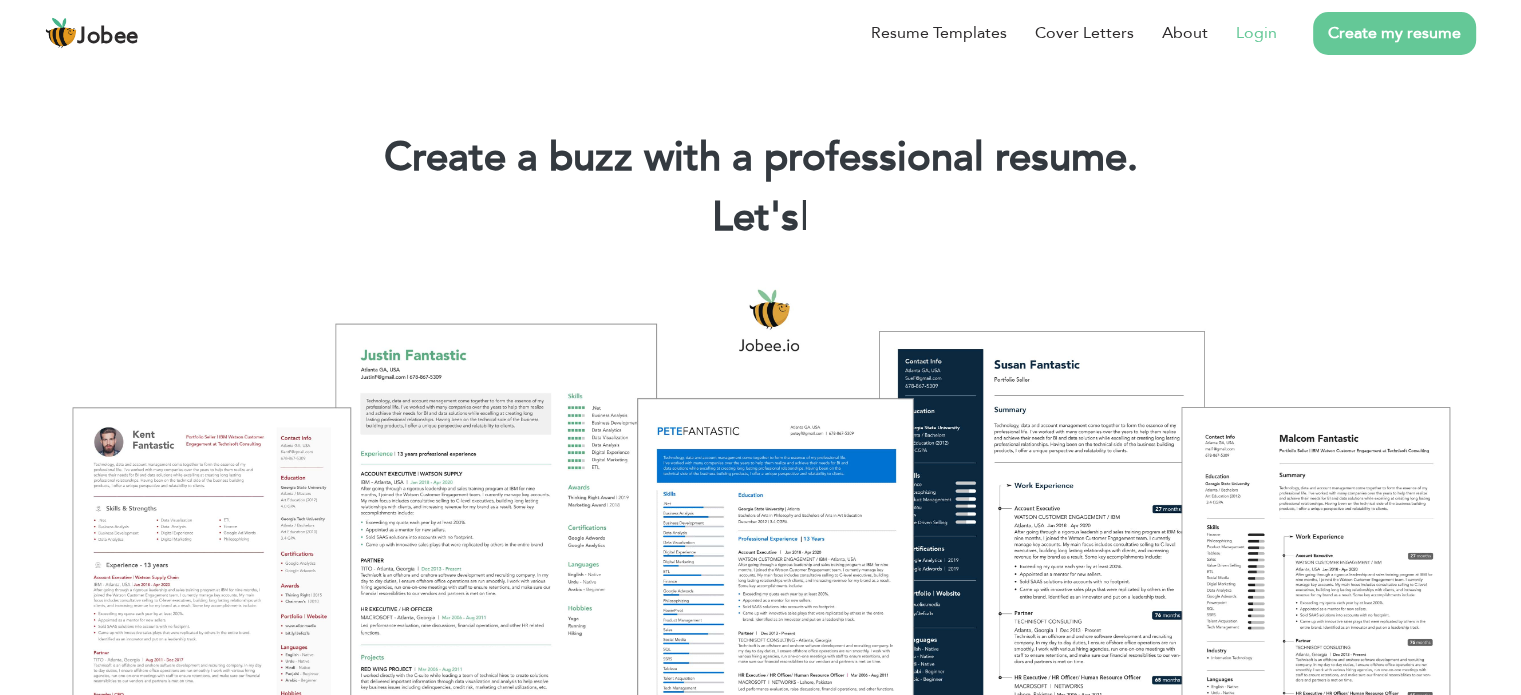 click on "Login" at bounding box center (1256, 33) 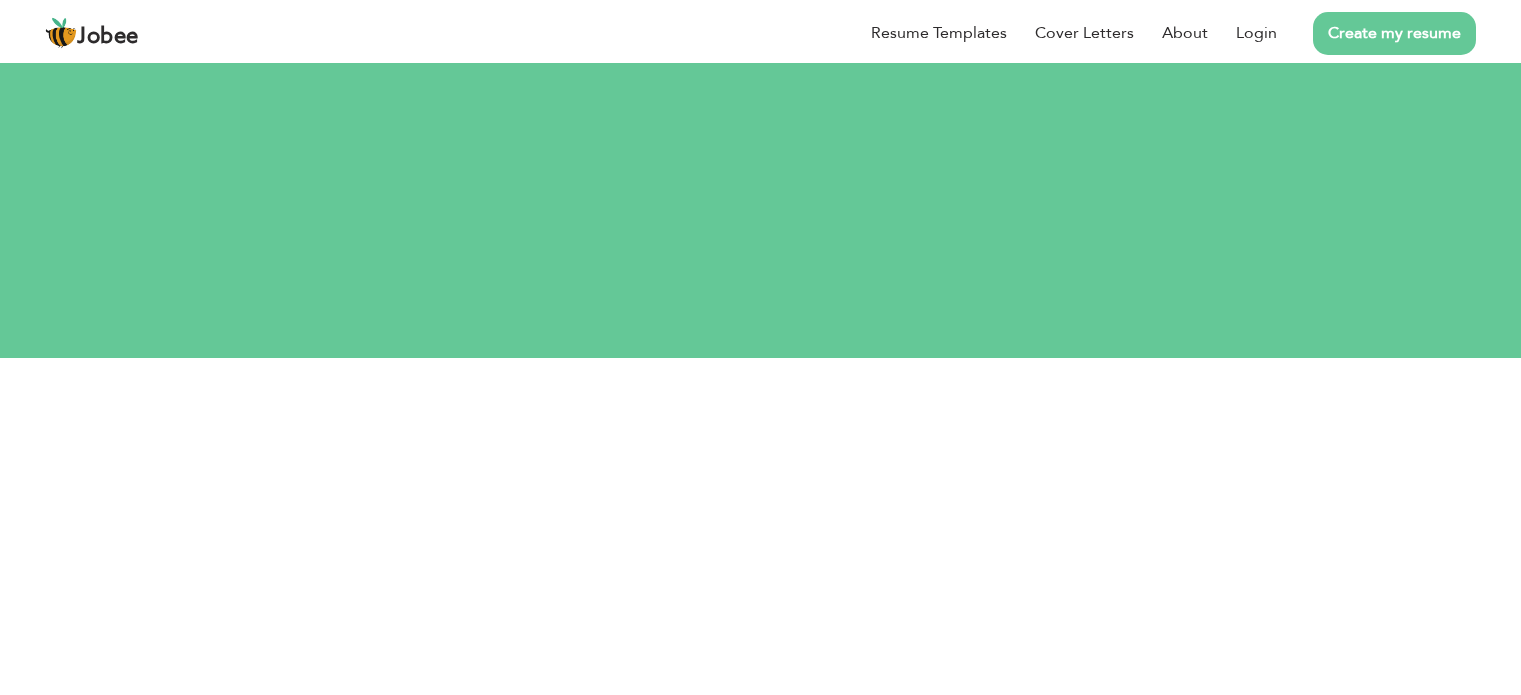 scroll, scrollTop: 0, scrollLeft: 0, axis: both 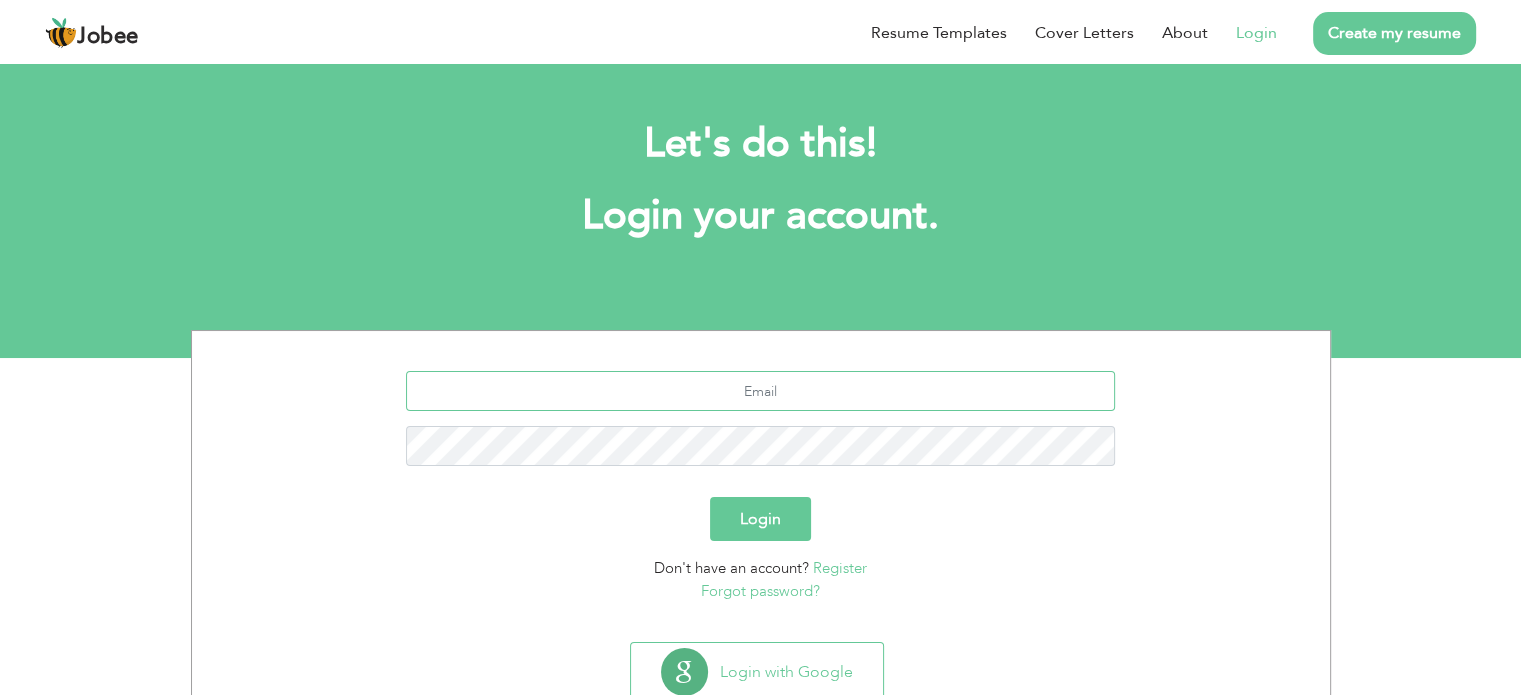 click at bounding box center (760, 391) 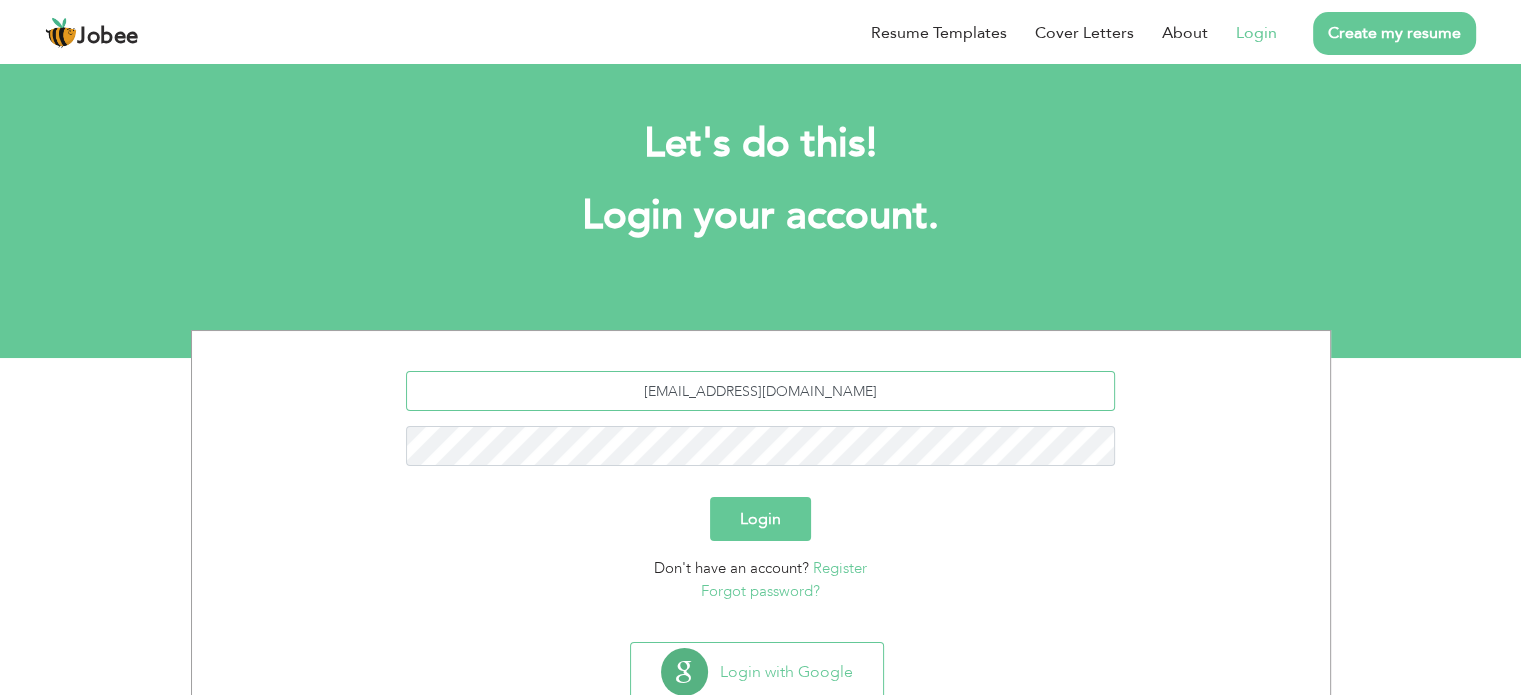 type on "mirzaahmer63@gmail.com" 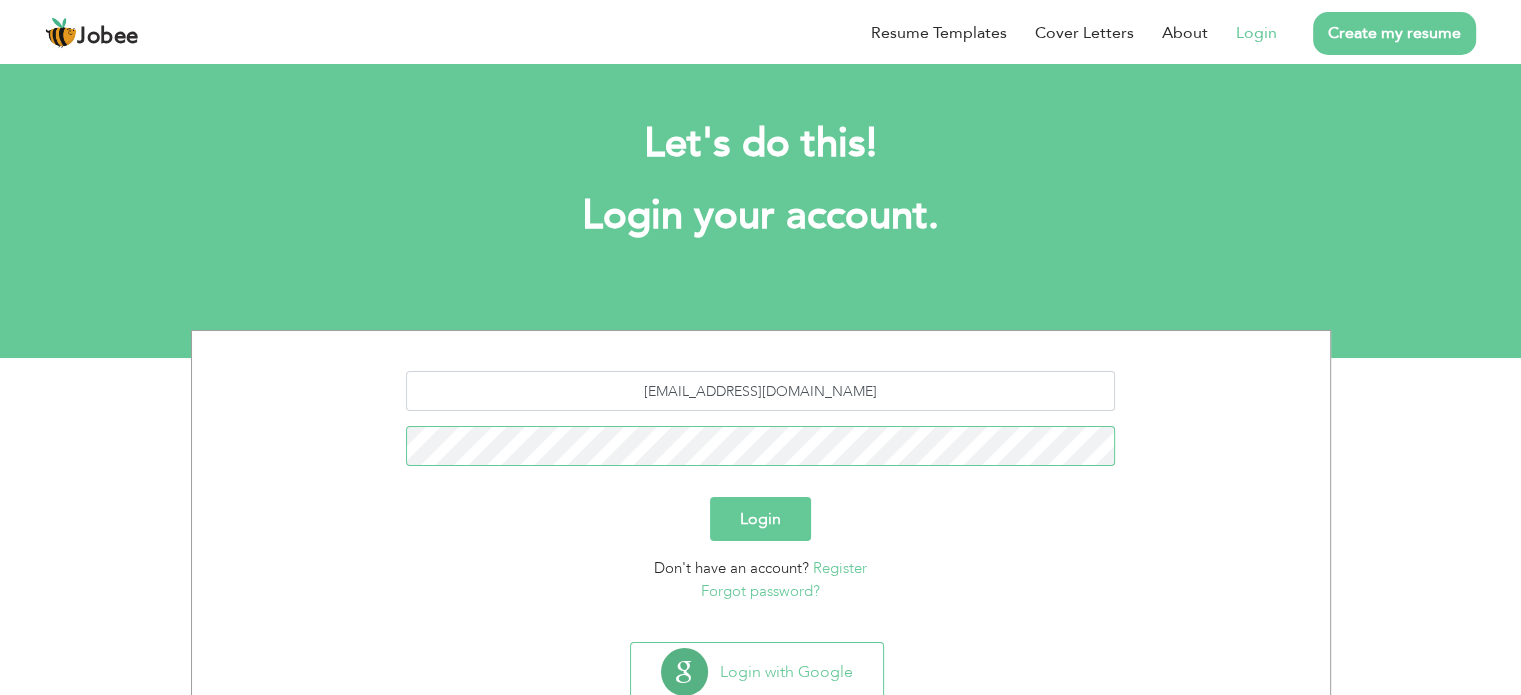 click on "Login" at bounding box center [760, 519] 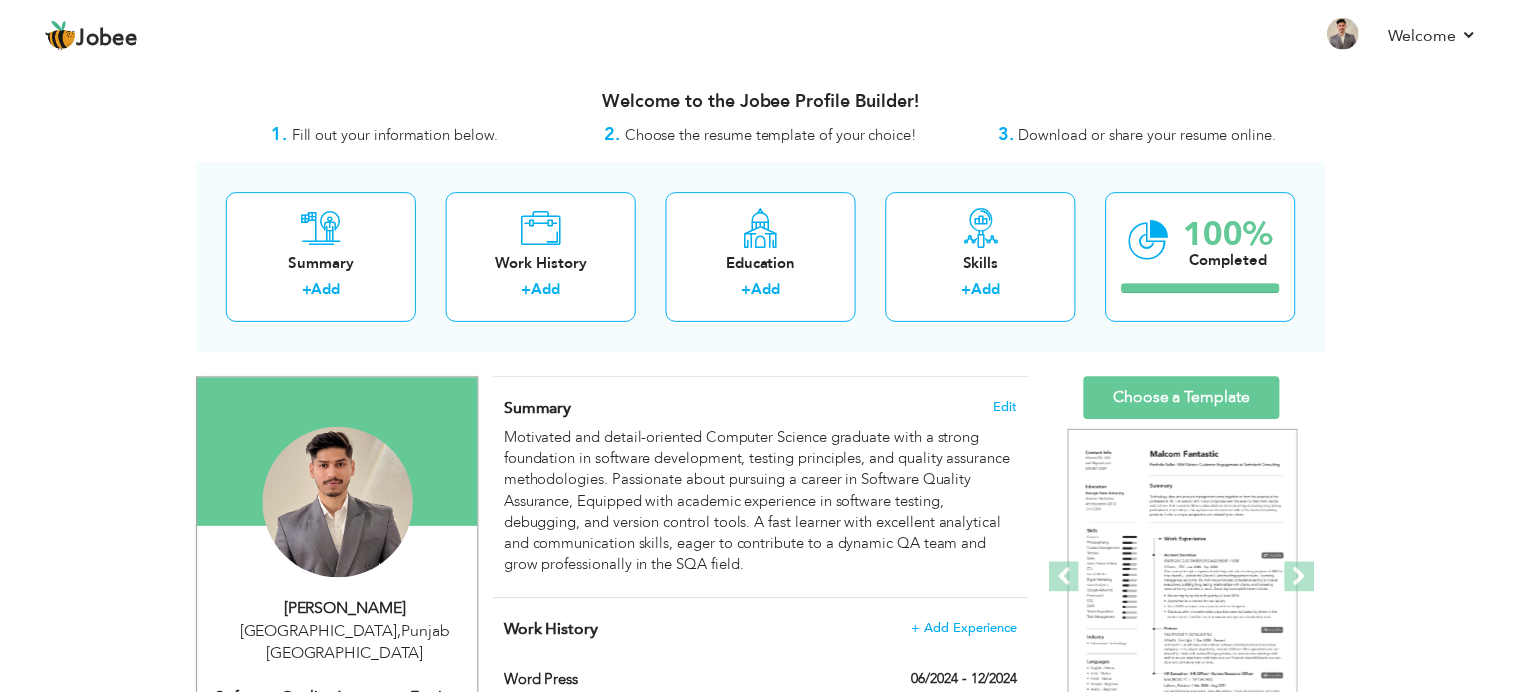 scroll, scrollTop: 0, scrollLeft: 0, axis: both 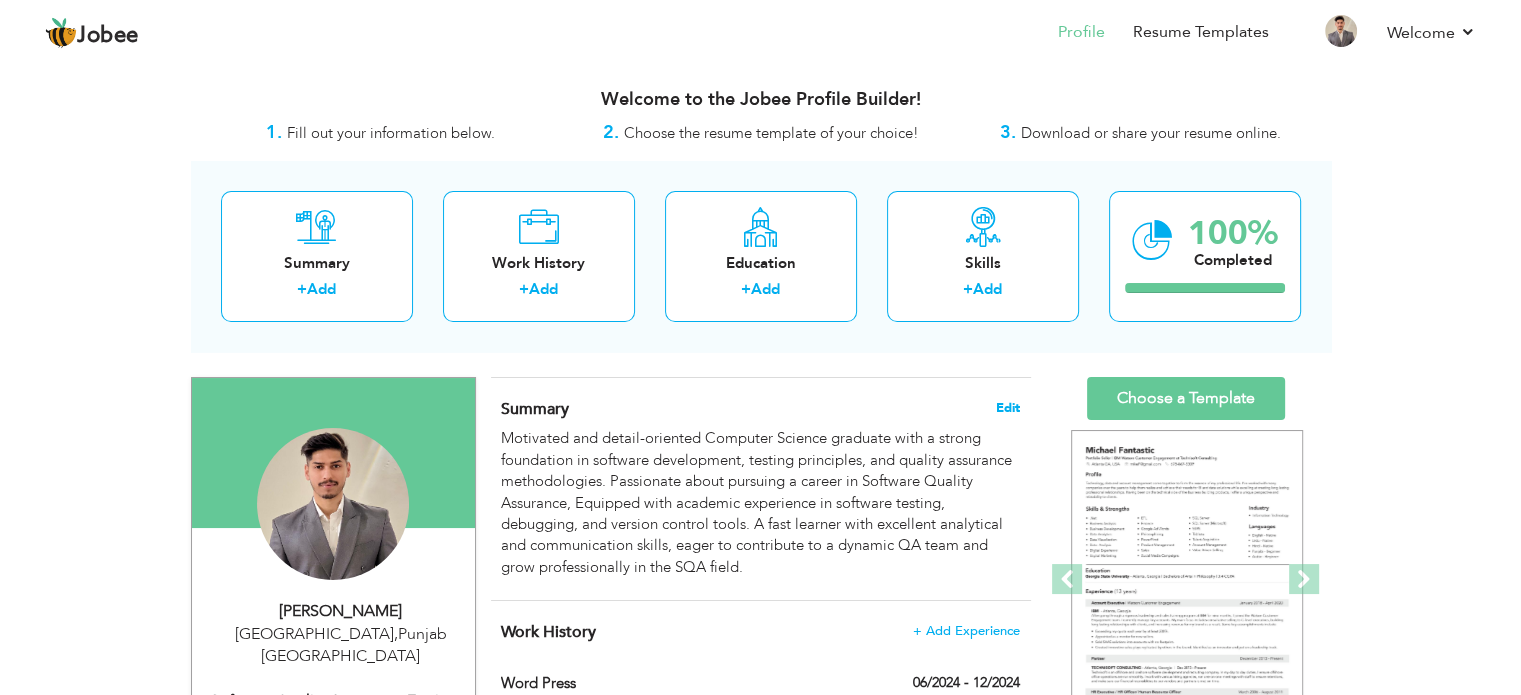 click on "Edit" at bounding box center [1008, 408] 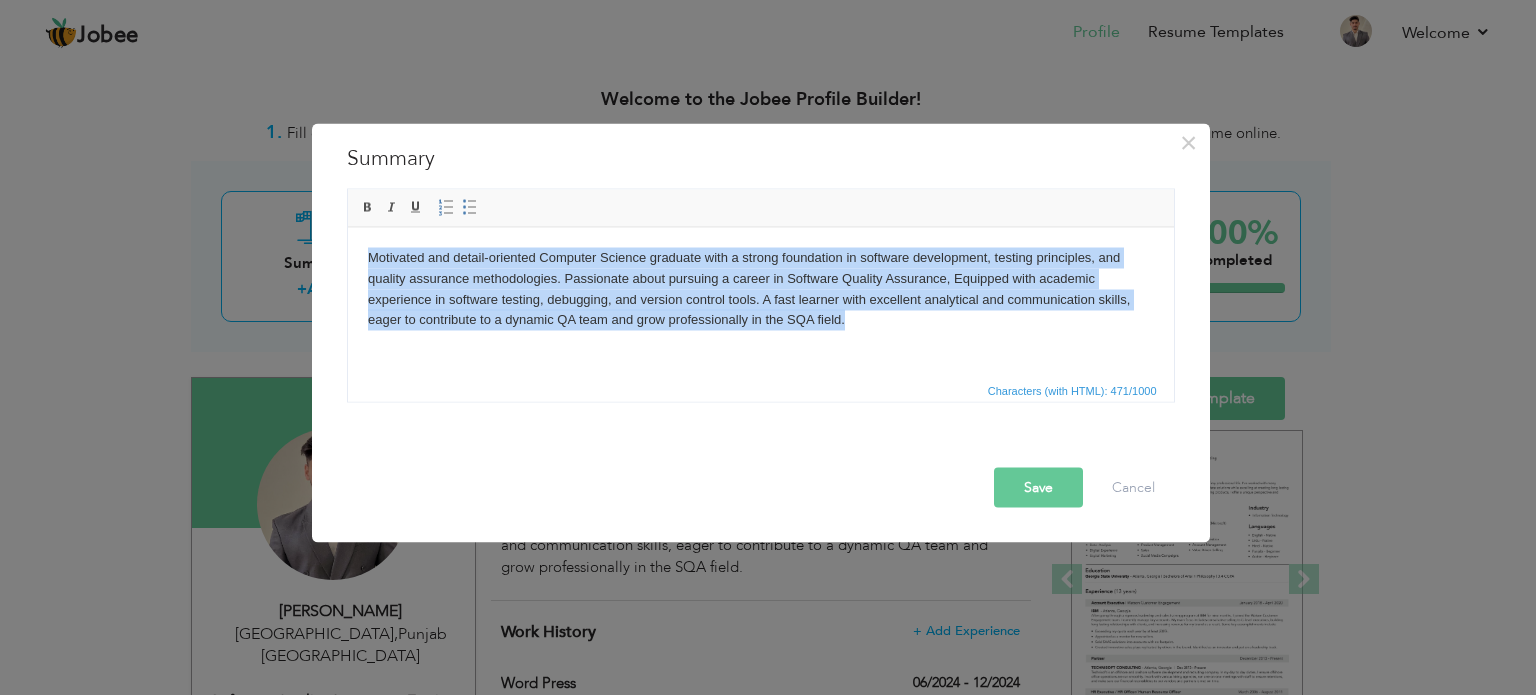 drag, startPoint x: 869, startPoint y: 328, endPoint x: 660, endPoint y: 465, distance: 249.89998 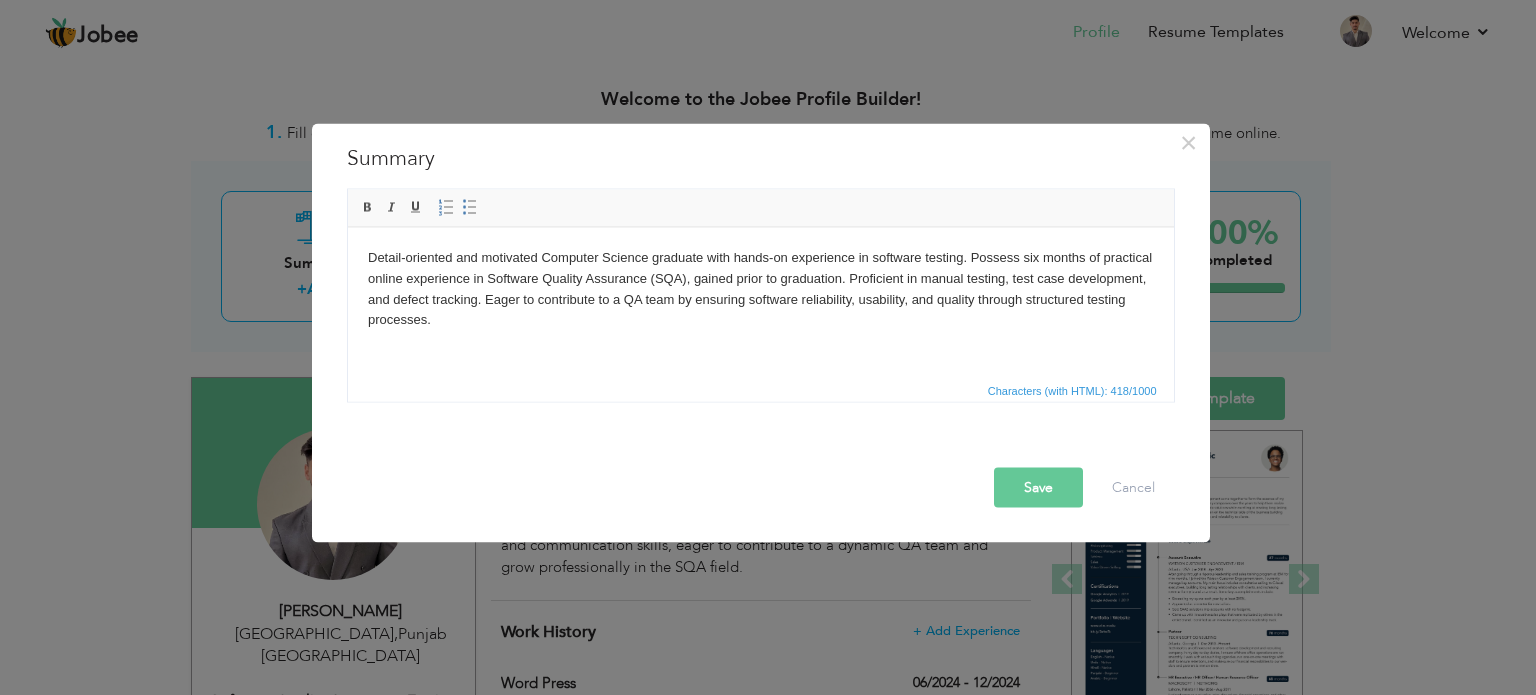 click on "Save" at bounding box center [1038, 487] 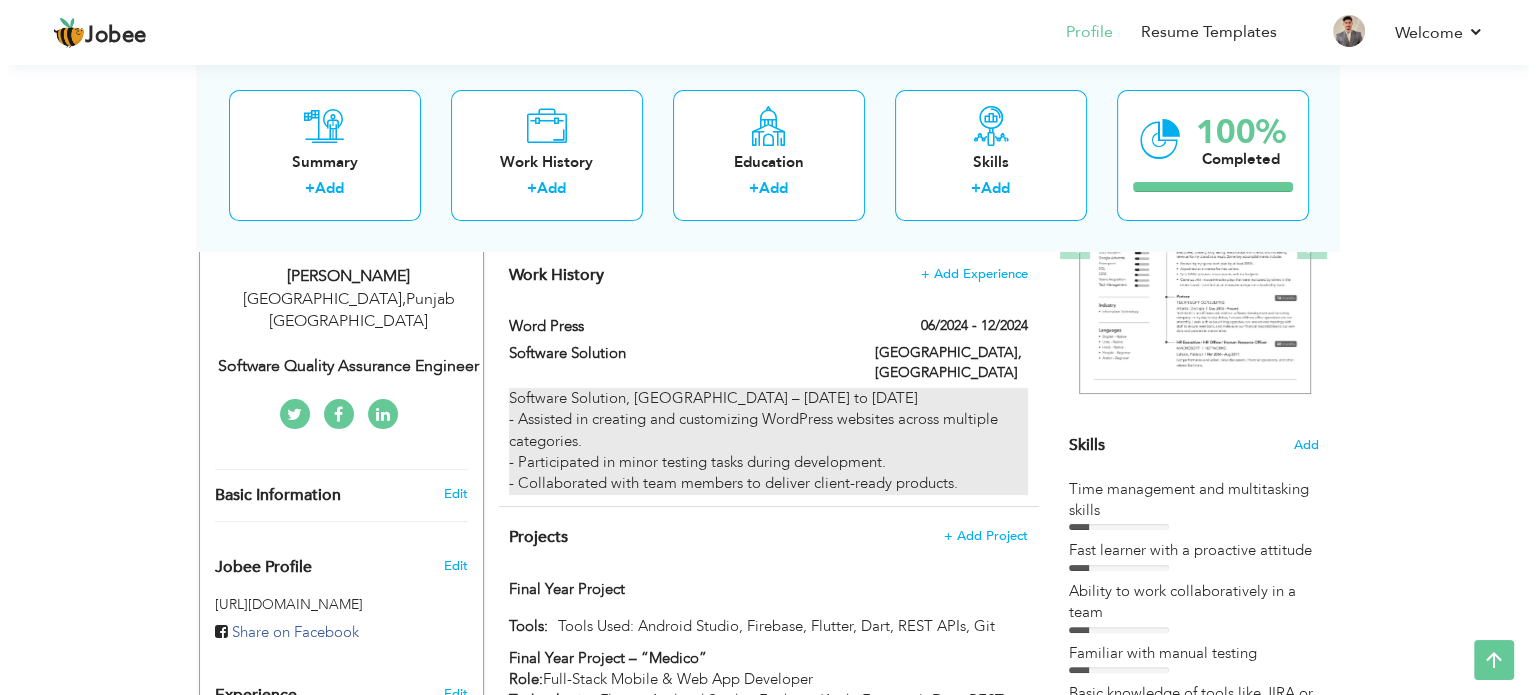 scroll, scrollTop: 300, scrollLeft: 0, axis: vertical 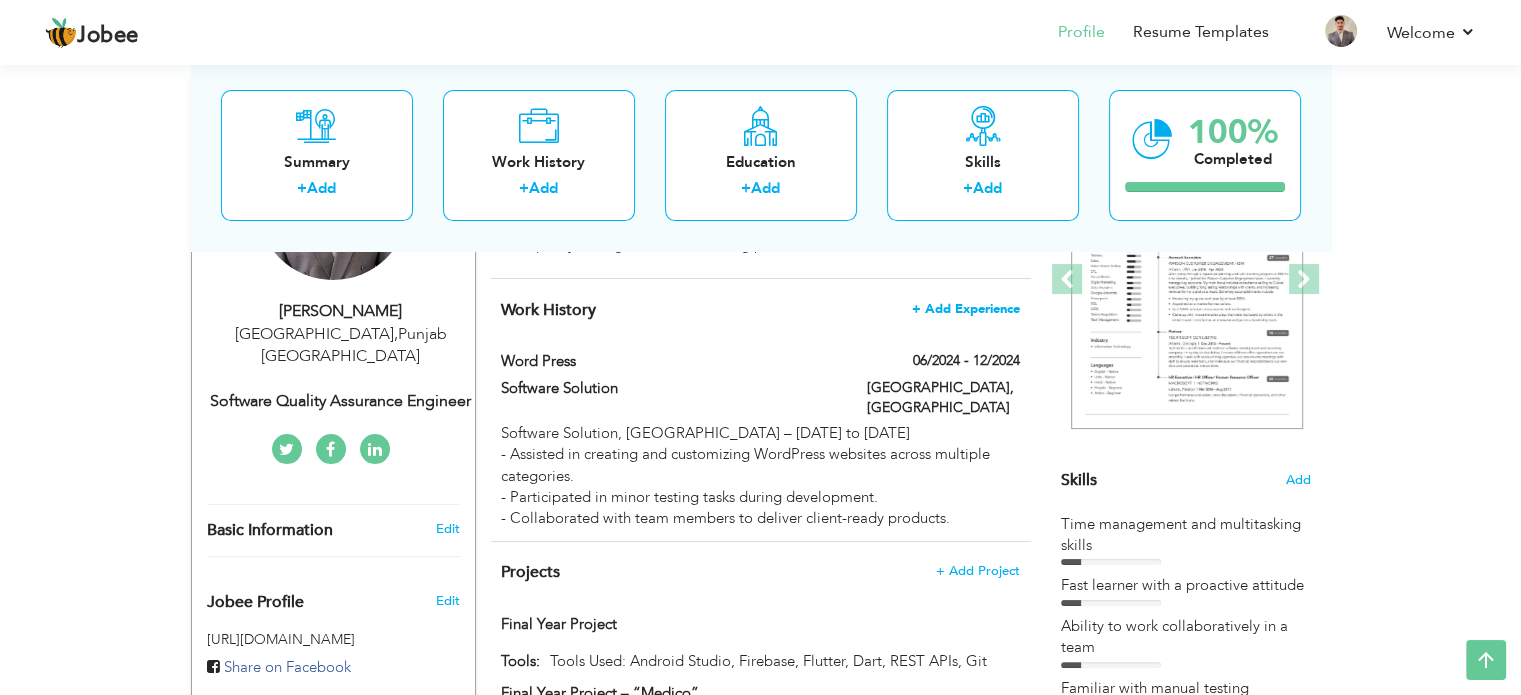 click on "+ Add Experience" at bounding box center (966, 309) 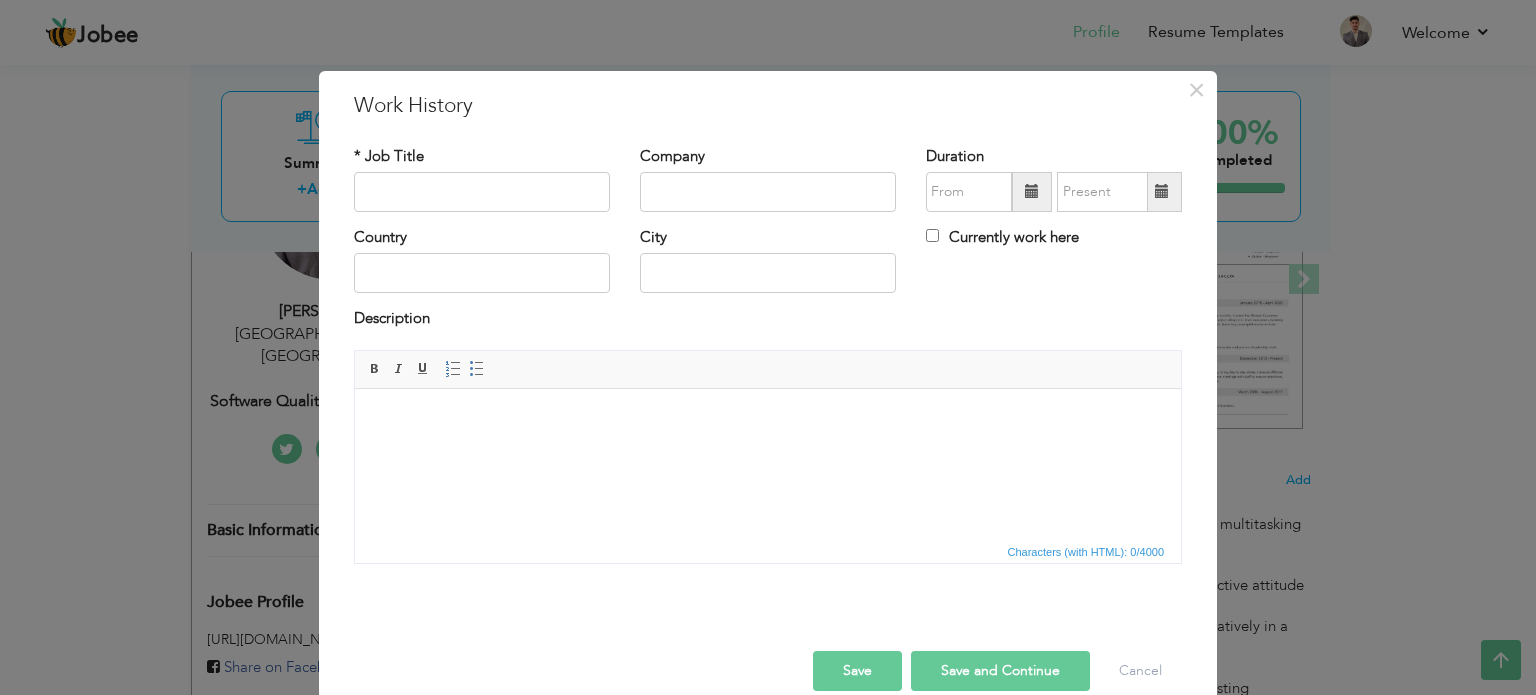 click at bounding box center [768, 418] 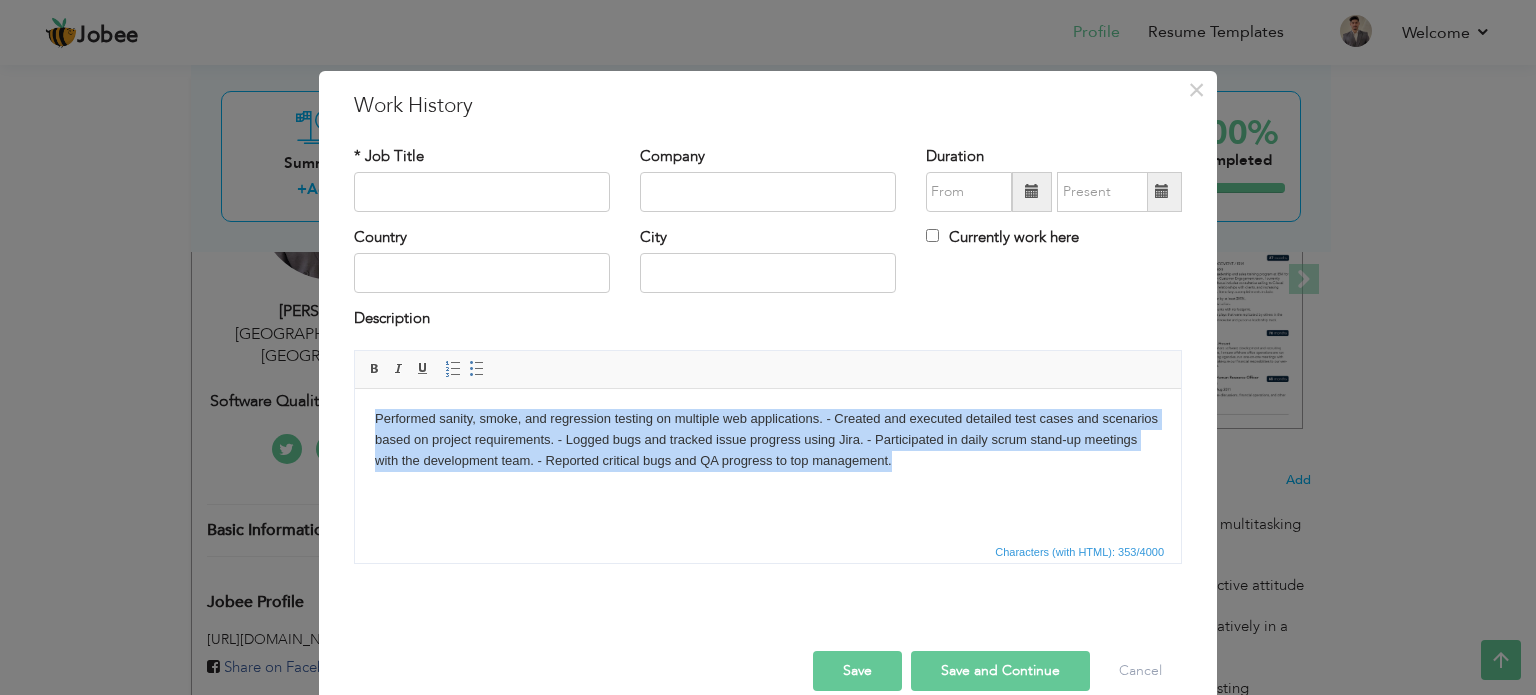 drag, startPoint x: 894, startPoint y: 464, endPoint x: 345, endPoint y: 409, distance: 551.7481 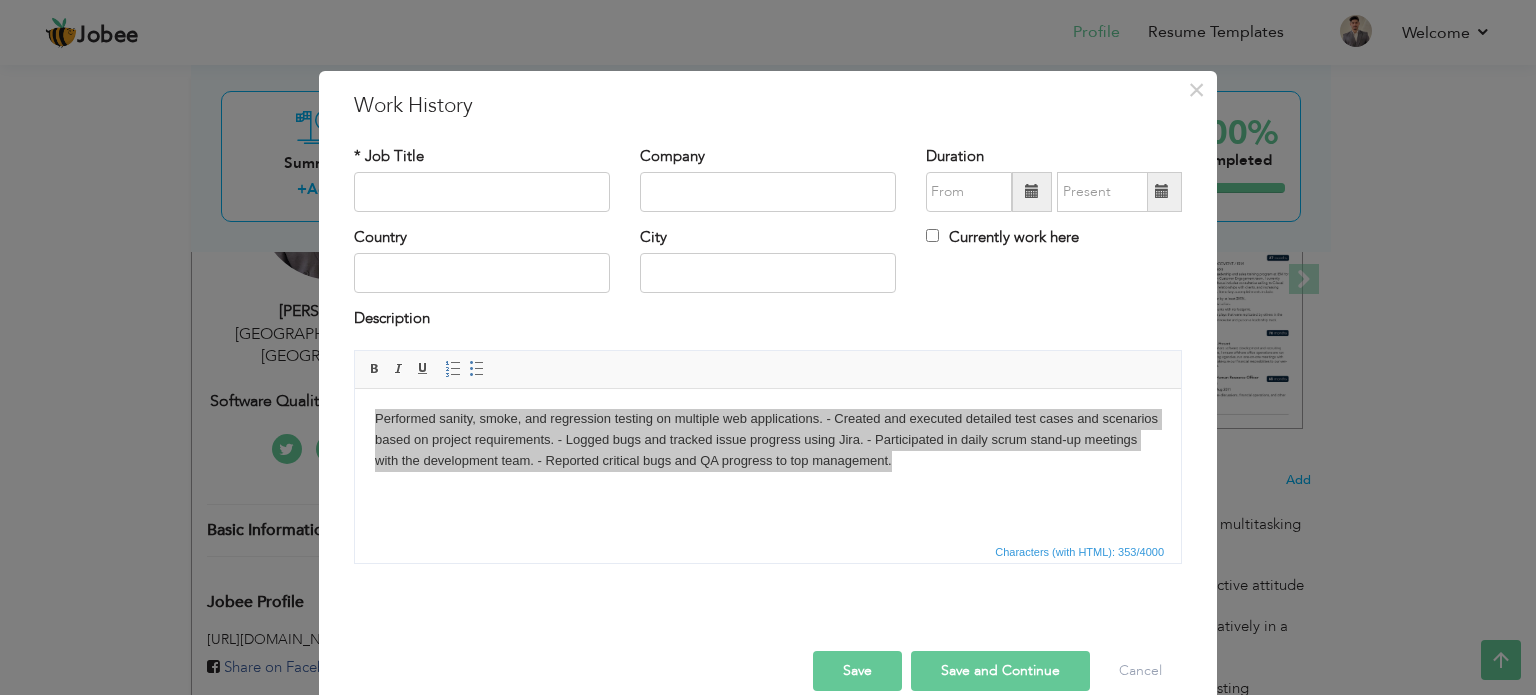 drag, startPoint x: 805, startPoint y: 542, endPoint x: 362, endPoint y: 106, distance: 621.5666 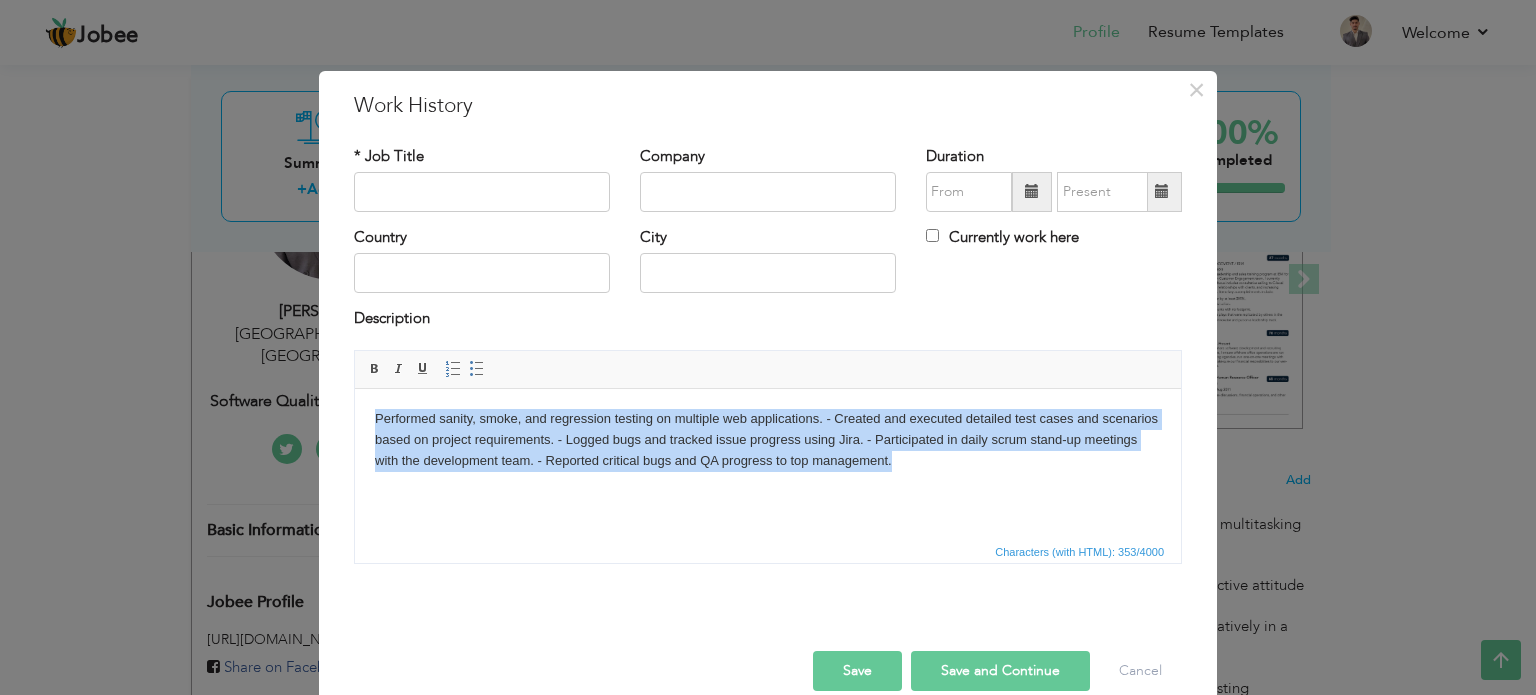 click on "Performed sanity, smoke, and regression testing on multiple web applications. - Created and executed detailed test cases and scenarios based on project requirements. - Logged bugs and tracked issue progress using Jira. - Participated in daily scrum stand-up meetings with the development team. - Reported critical bugs and QA progress to top management." at bounding box center (768, 439) 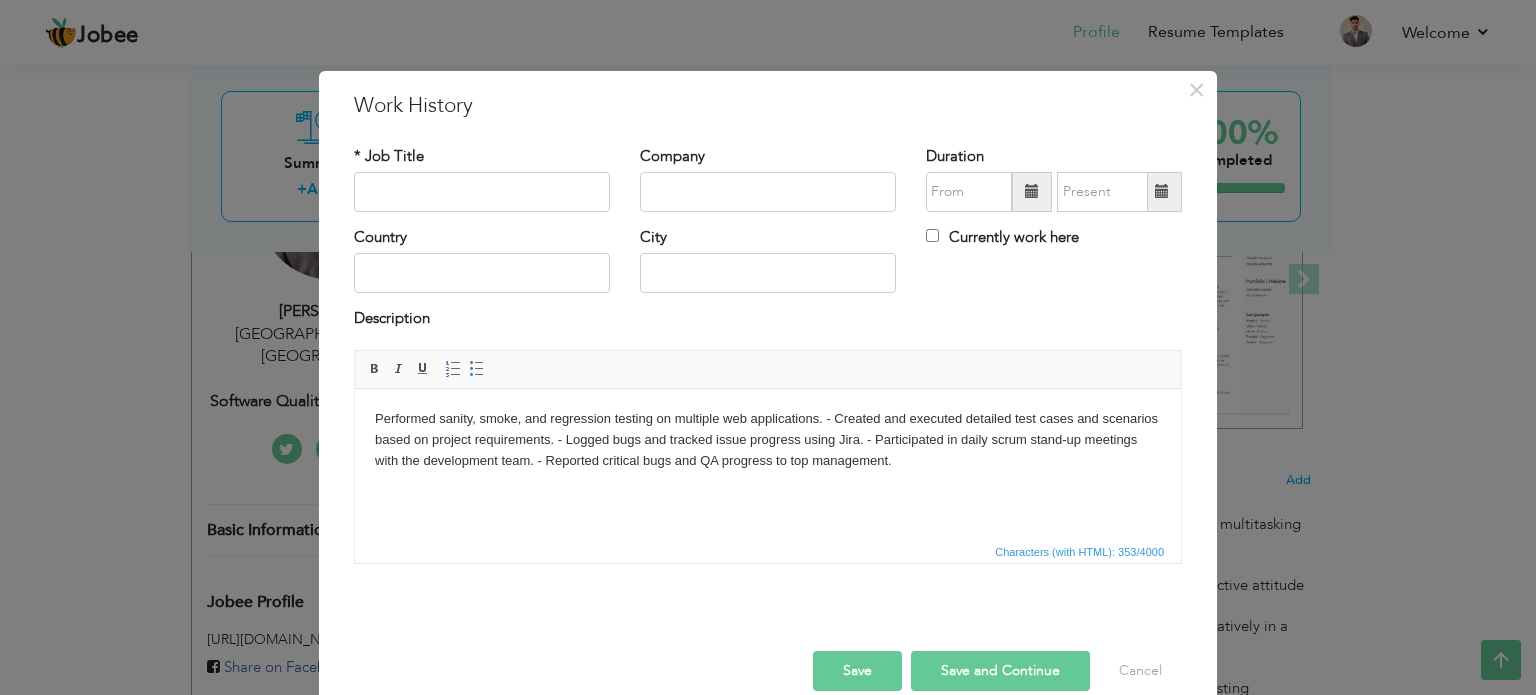 type 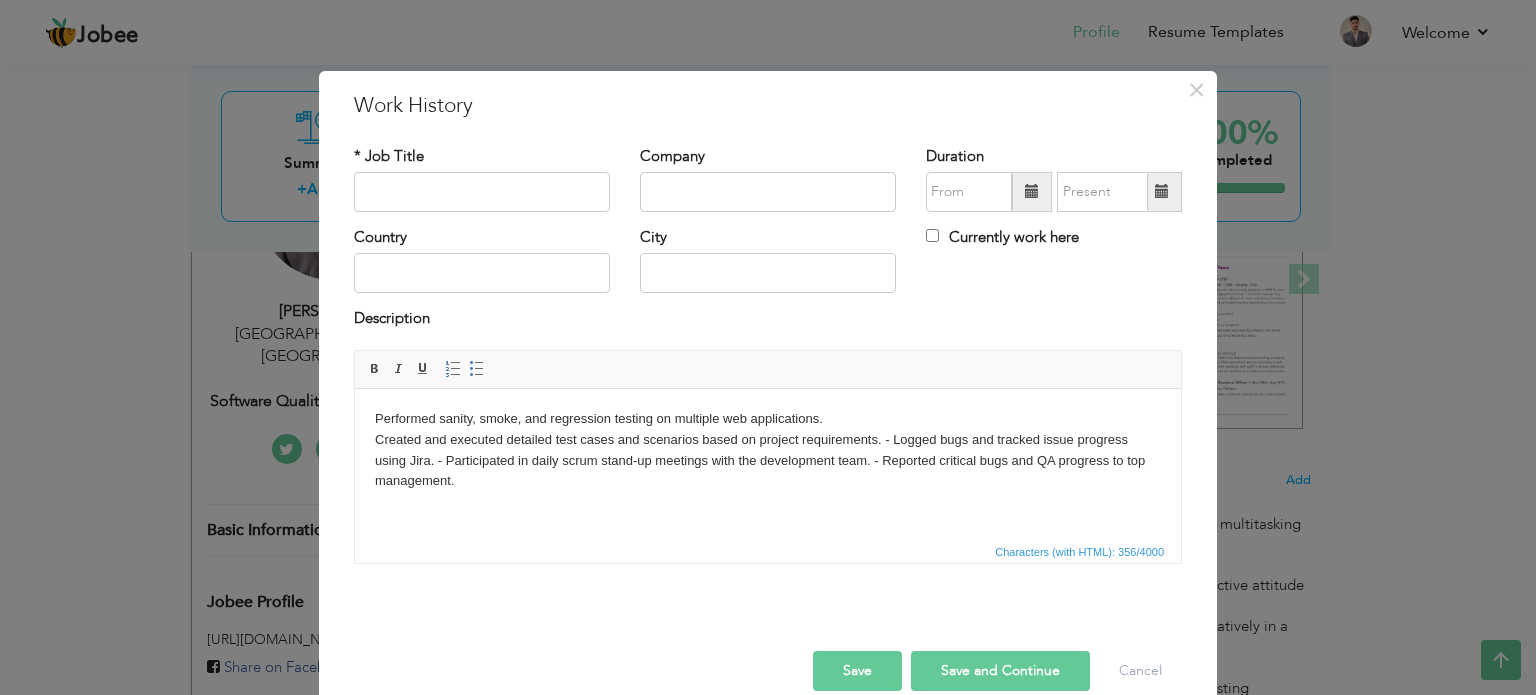 click on "Performed sanity, smoke, and regression testing on multiple web applications. ​​​​​​​ Created and executed detailed test cases and scenarios based on project requirements. - Logged bugs and tracked issue progress using Jira. - Participated in daily scrum stand-up meetings with the development team. - Reported critical bugs and QA progress to top management." at bounding box center [768, 449] 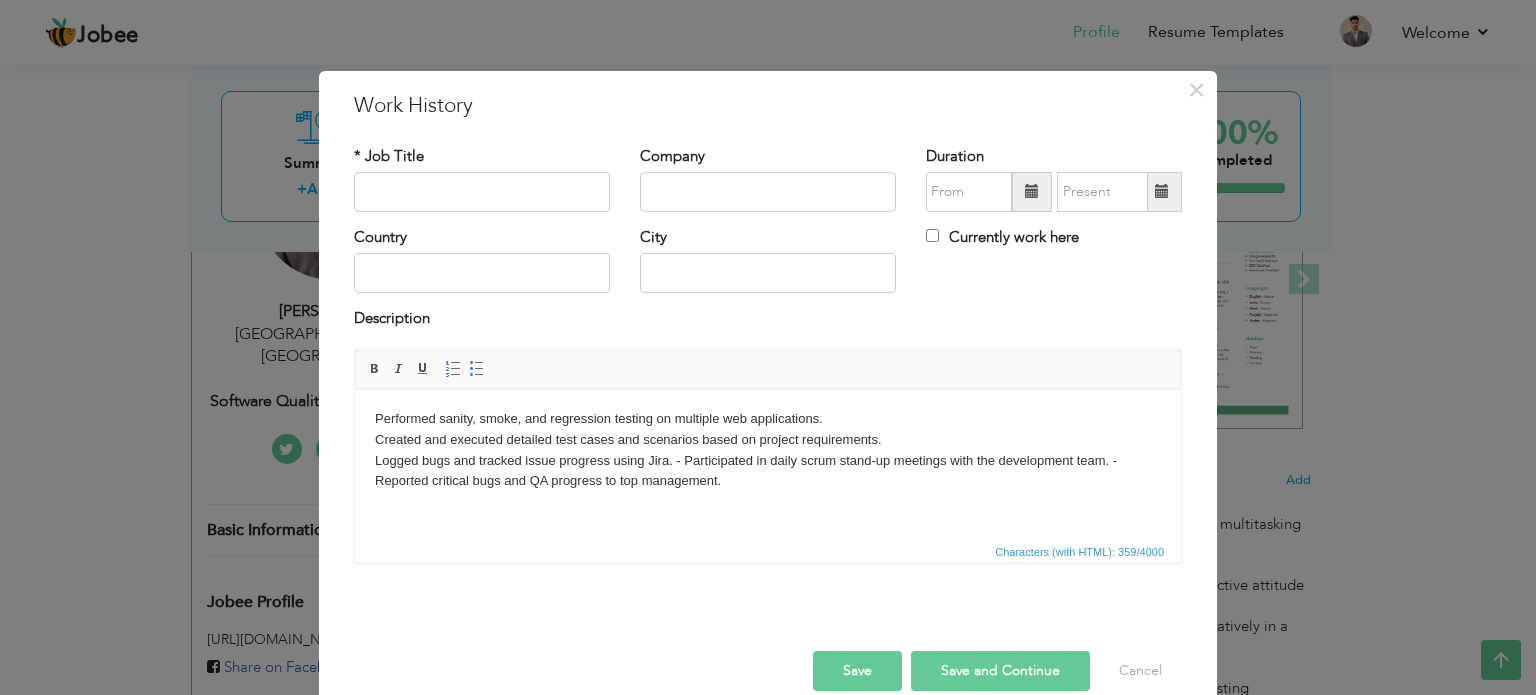 click on "Performed sanity, smoke, and regression testing on multiple web applications. Created and executed detailed test cases and scenarios based on project requirements. ​​​​​​​ Logged bugs and tracked issue progress using Jira. - Participated in daily scrum stand-up meetings with the development team. - Reported critical bugs and QA progress to top management." at bounding box center (768, 449) 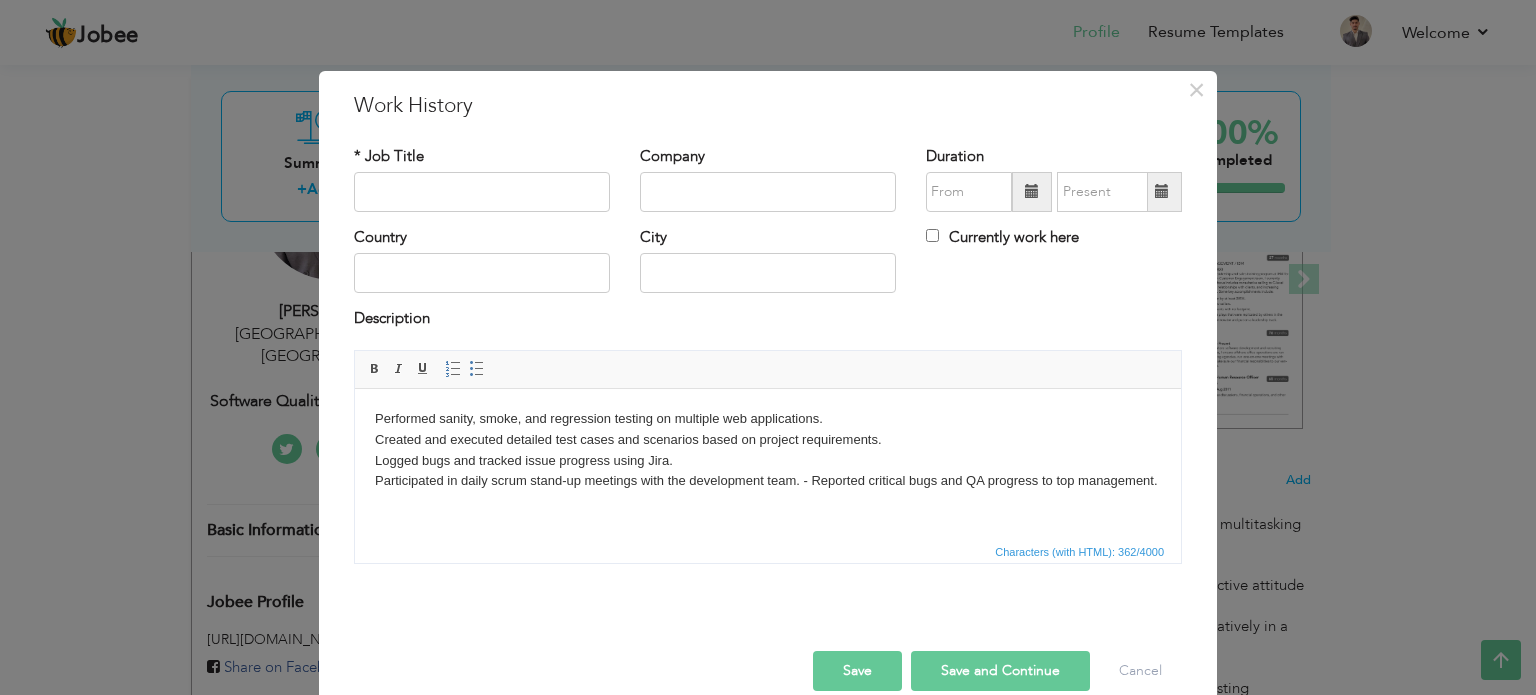 click on "Performed sanity, smoke, and regression testing on multiple web applications. Created and executed detailed test cases and scenarios based on project requirements. Logged bugs and tracked issue progress using Jira. ​​​​​​​ Participated in daily scrum stand-up meetings with the development team. - Reported critical bugs and QA progress to top management." at bounding box center (768, 449) 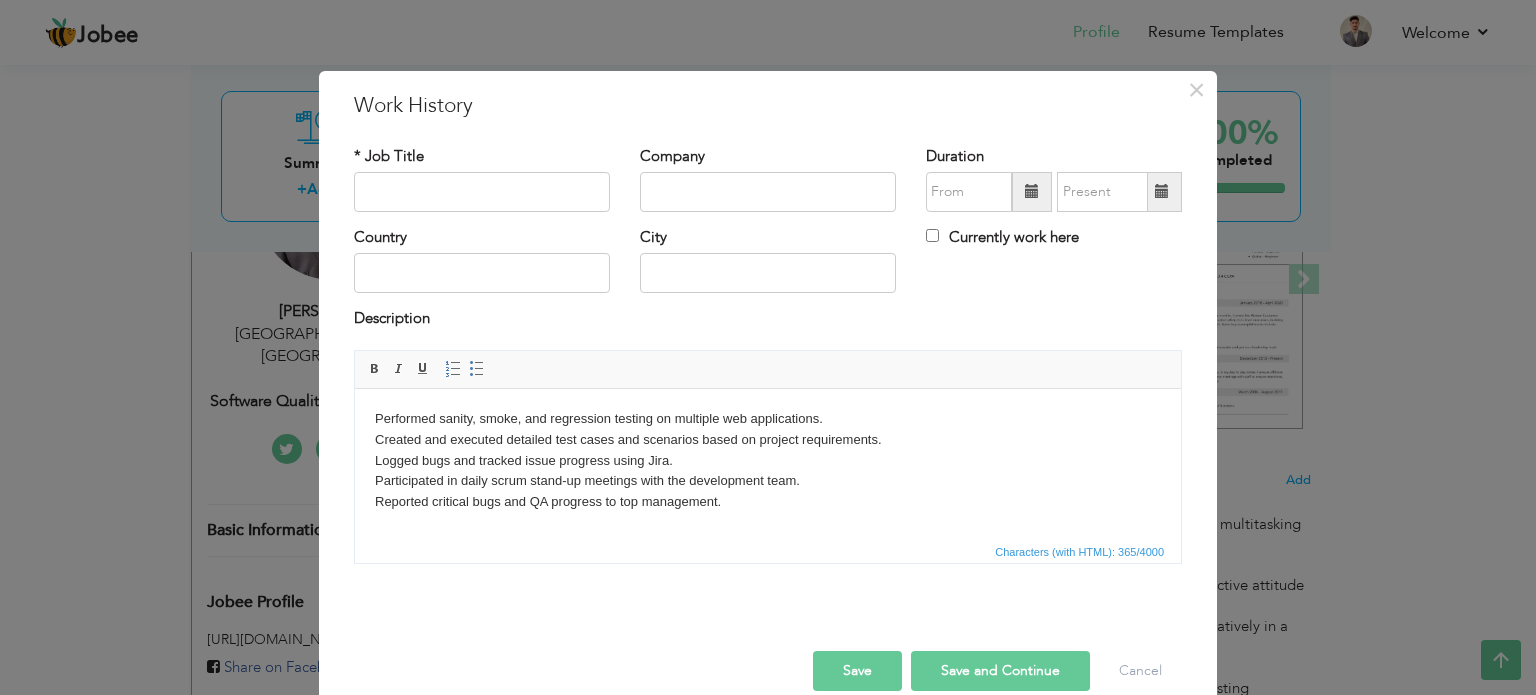 click on "Performed sanity, smoke, and regression testing on multiple web applications. Created and executed detailed test cases and scenarios based on project requirements. Logged bugs and tracked issue progress using Jira. Participated in daily scrum stand-up meetings with the development team. ​​​​​​​ Reported critical bugs and QA progress to top management." at bounding box center [768, 460] 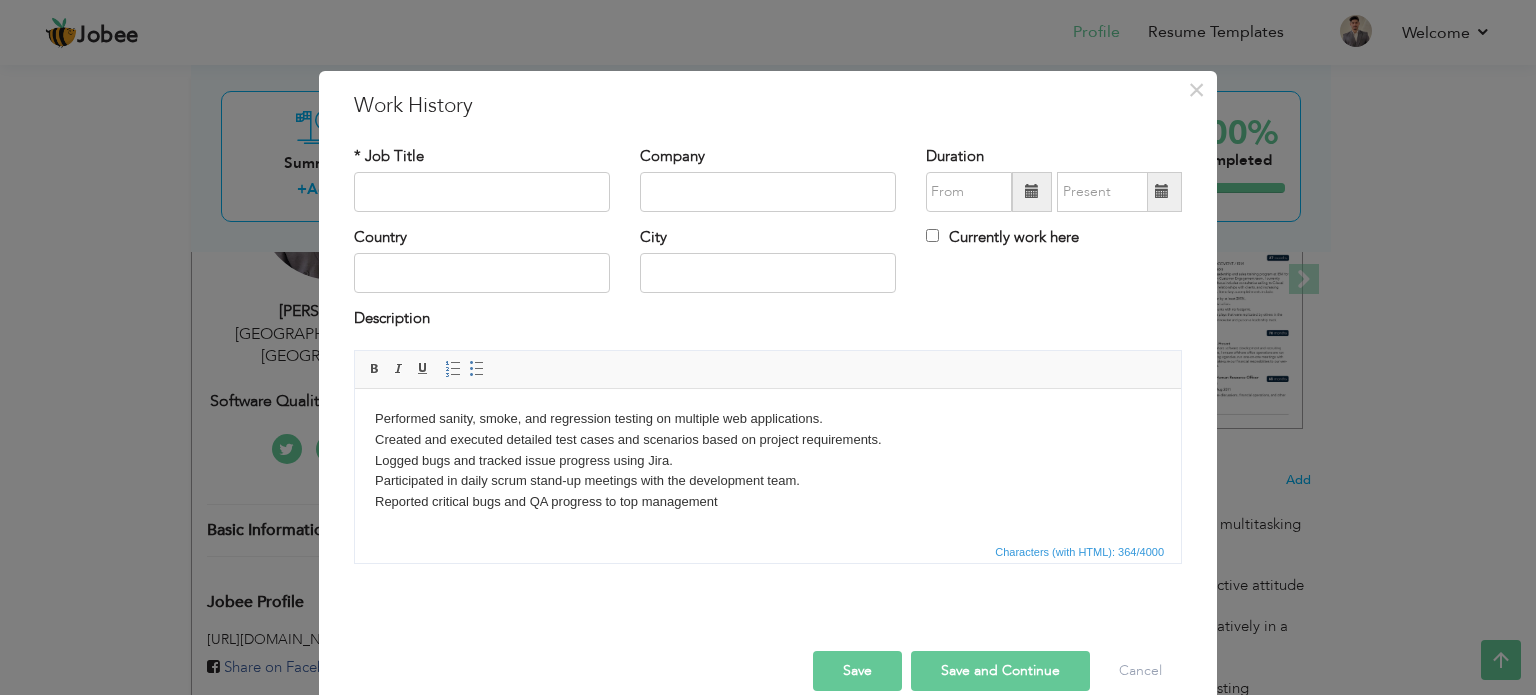 click on "Performed sanity, smoke, and regression testing on multiple web applications. Created and executed detailed test cases and scenarios based on project requirements. Logged bugs and tracked issue progress using Jira. Participated in daily scrum stand-up meetings with the development team. Reported critical bugs and QA progress to top management" at bounding box center [768, 460] 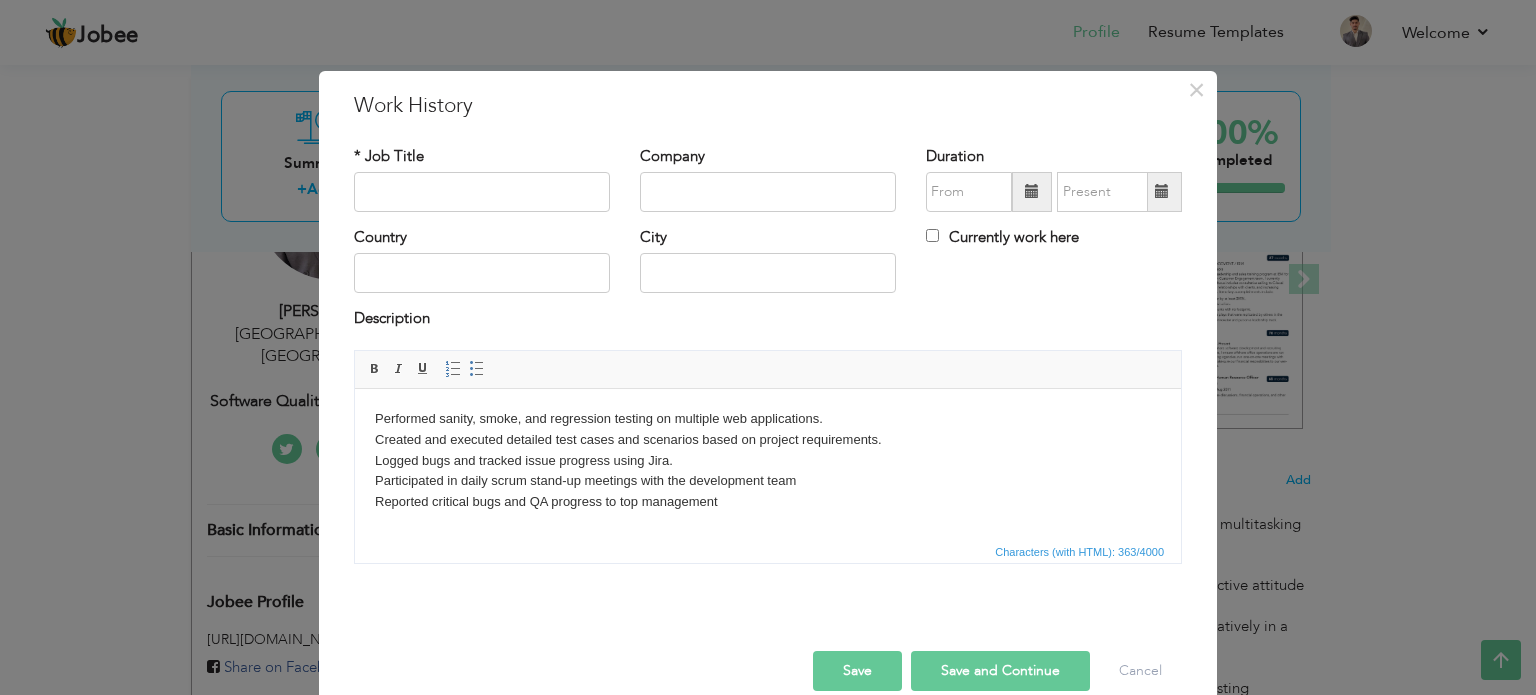 click on "Performed sanity, smoke, and regression testing on multiple web applications. Created and executed detailed test cases and scenarios based on project requirements. Logged bugs and tracked issue progress using Jira. Participated in daily scrum stand-up meetings with the development team Reported critical bugs and QA progress to top management" at bounding box center (768, 460) 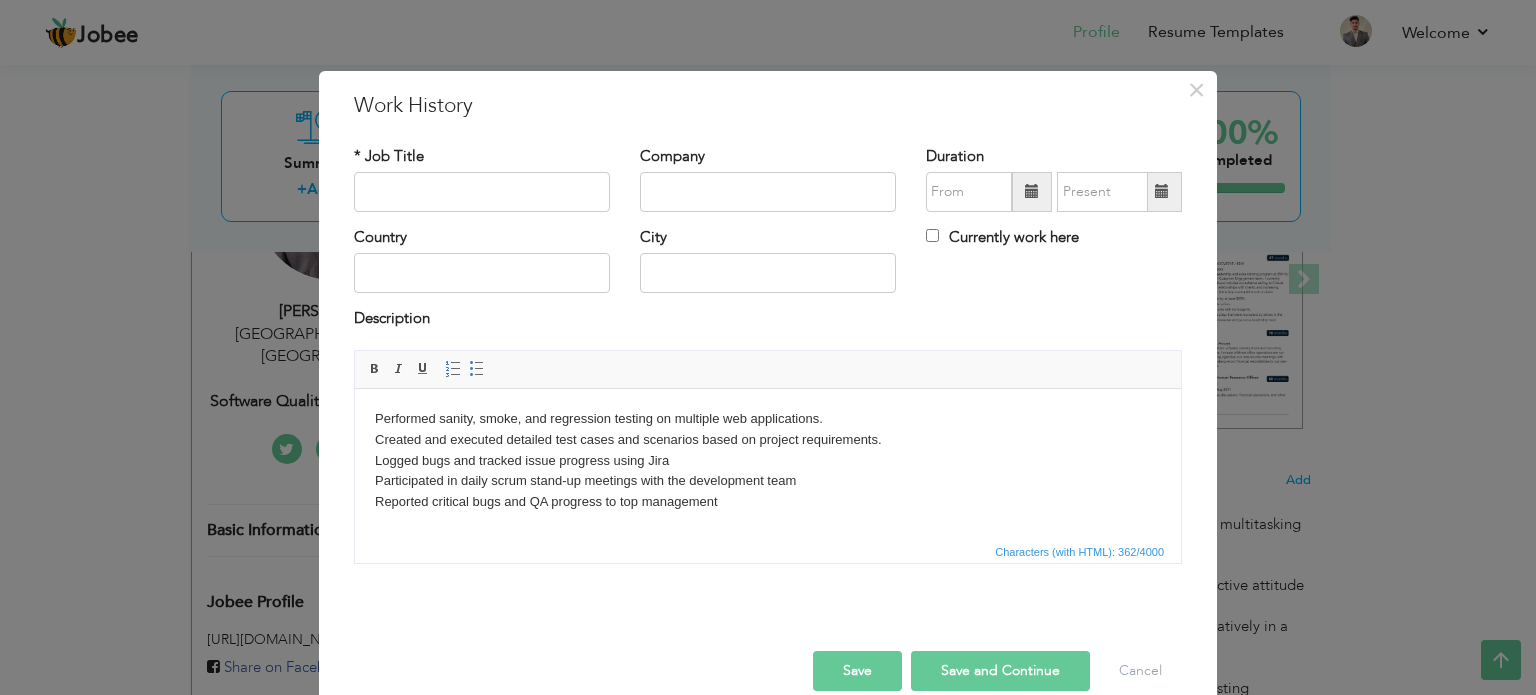 click on "Performed sanity, smoke, and regression testing on multiple web applications. Created and executed detailed test cases and scenarios based on project requirements. Logged bugs and tracked issue progress using Jira Participated in daily scrum stand-up meetings with the development team Reported critical bugs and QA progress to top management" at bounding box center [768, 460] 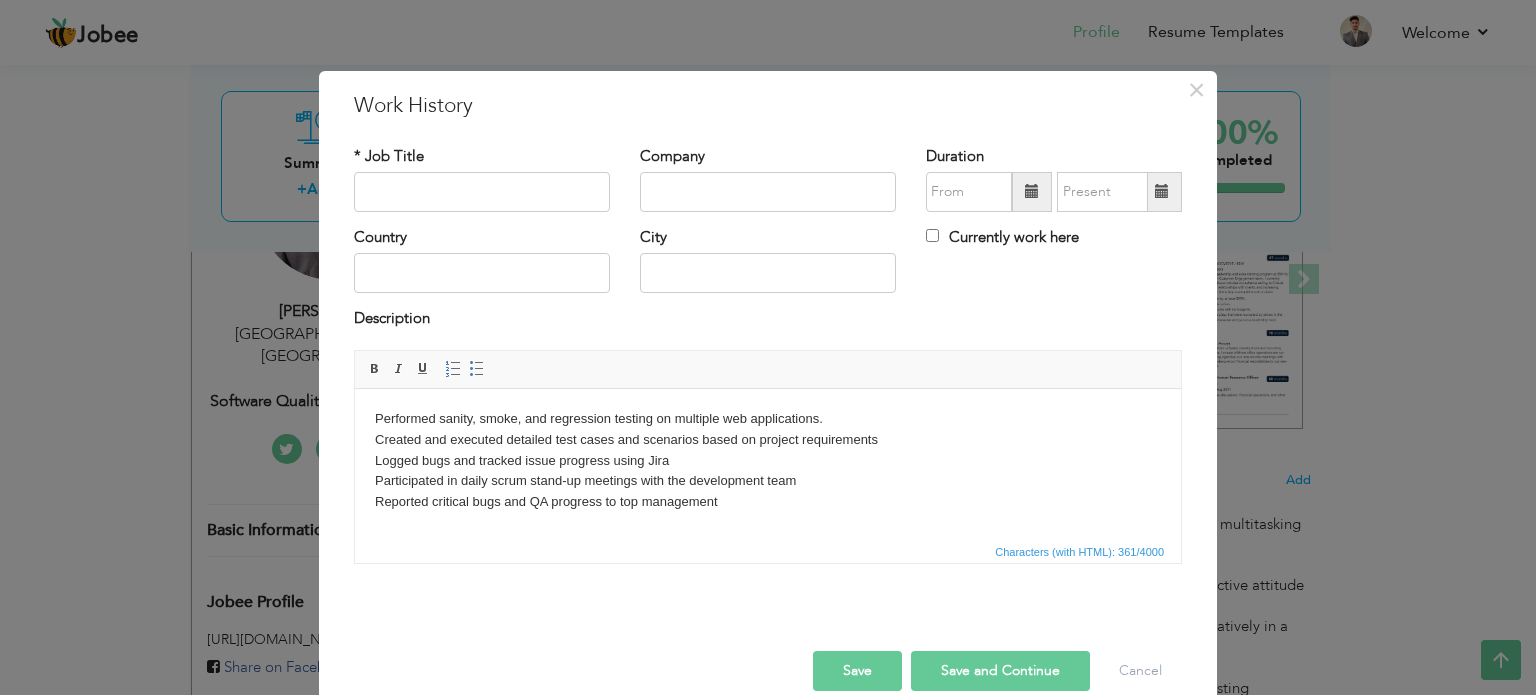 click on "Performed sanity, smoke, and regression testing on multiple web applications. Created and executed detailed test cases and scenarios based on project requirements Logged bugs and tracked issue progress using Jira Participated in daily scrum stand-up meetings with the development team Reported critical bugs and QA progress to top management" at bounding box center (768, 460) 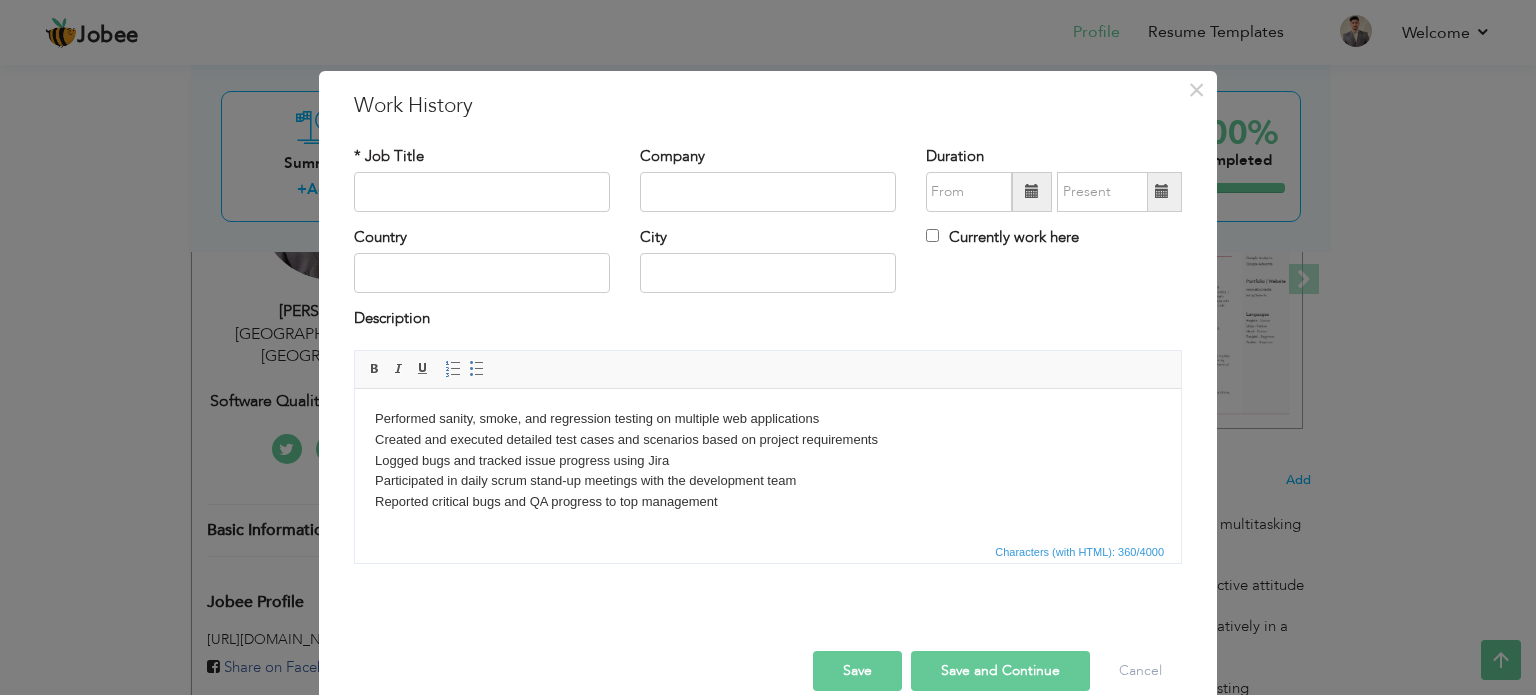 click on "Performed sanity, smoke, and regression testing on multiple web applications Created and executed detailed test cases and scenarios based on project requirements Logged bugs and tracked issue progress using Jira Participated in daily scrum stand-up meetings with the development team Reported critical bugs and QA progress to top management" at bounding box center (768, 460) 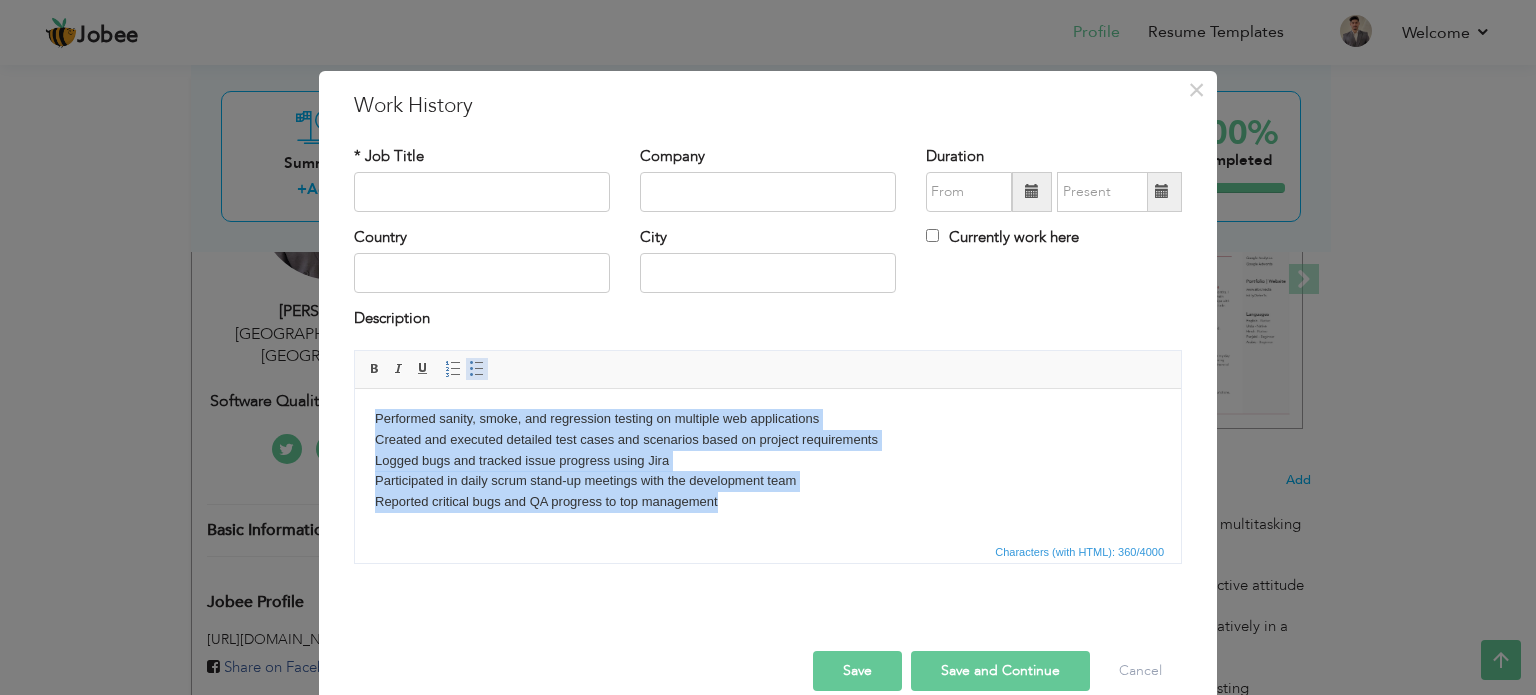 click at bounding box center [477, 369] 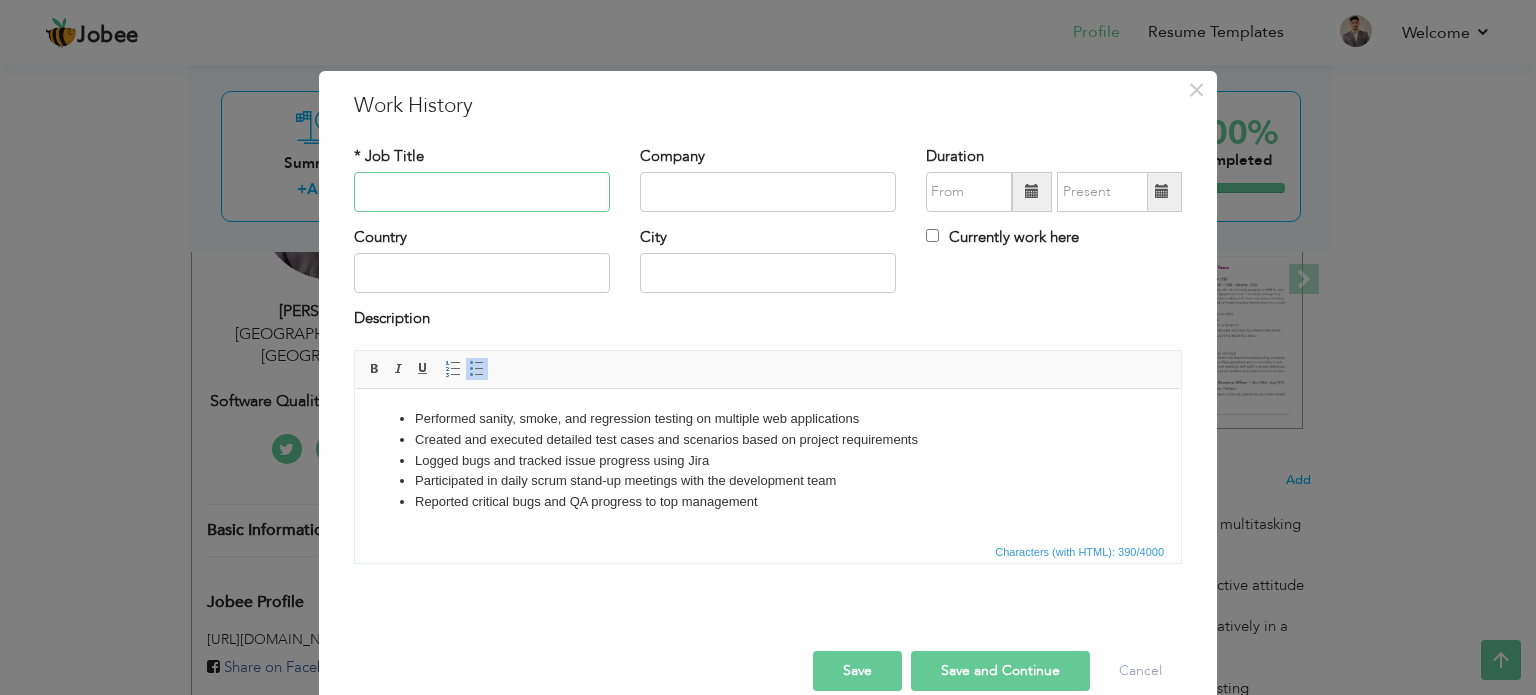 click at bounding box center [482, 192] 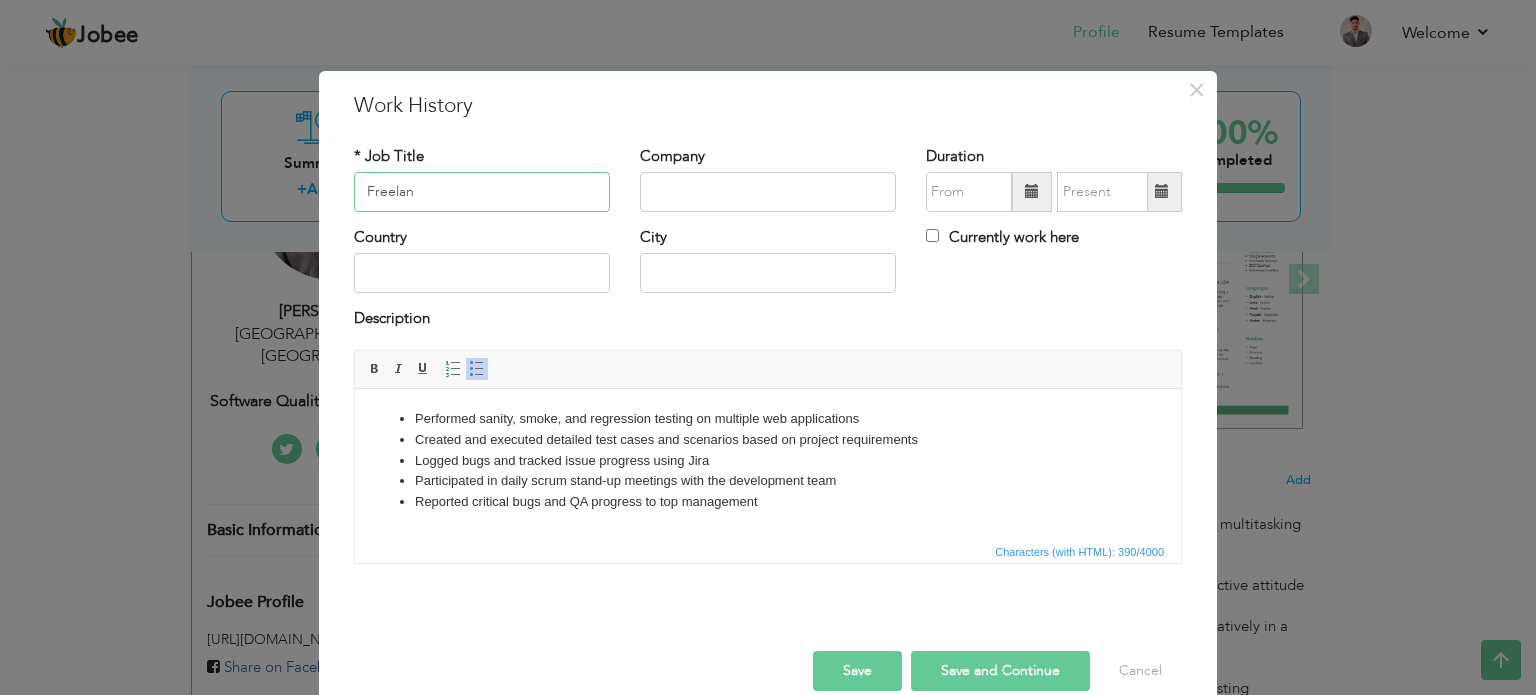 click on "Freelan" at bounding box center [482, 192] 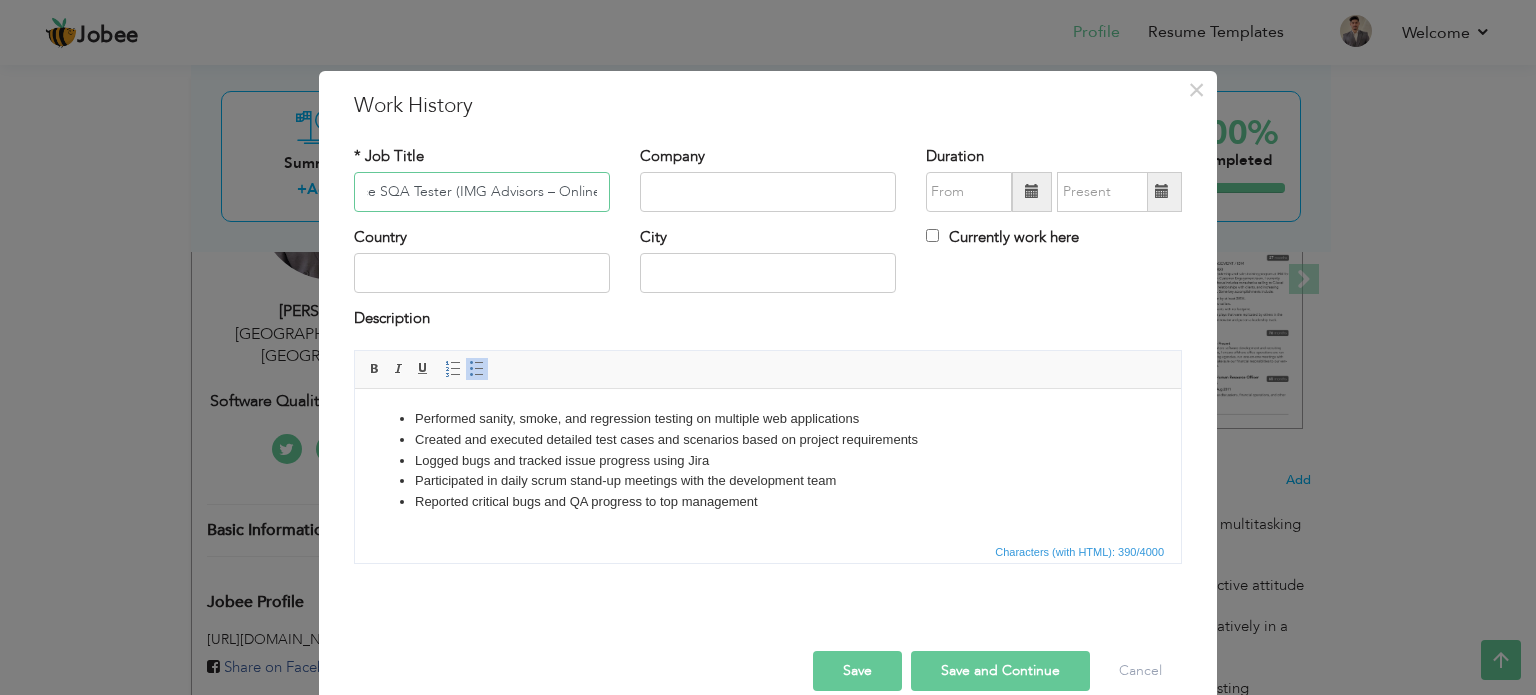 scroll, scrollTop: 0, scrollLeft: 54, axis: horizontal 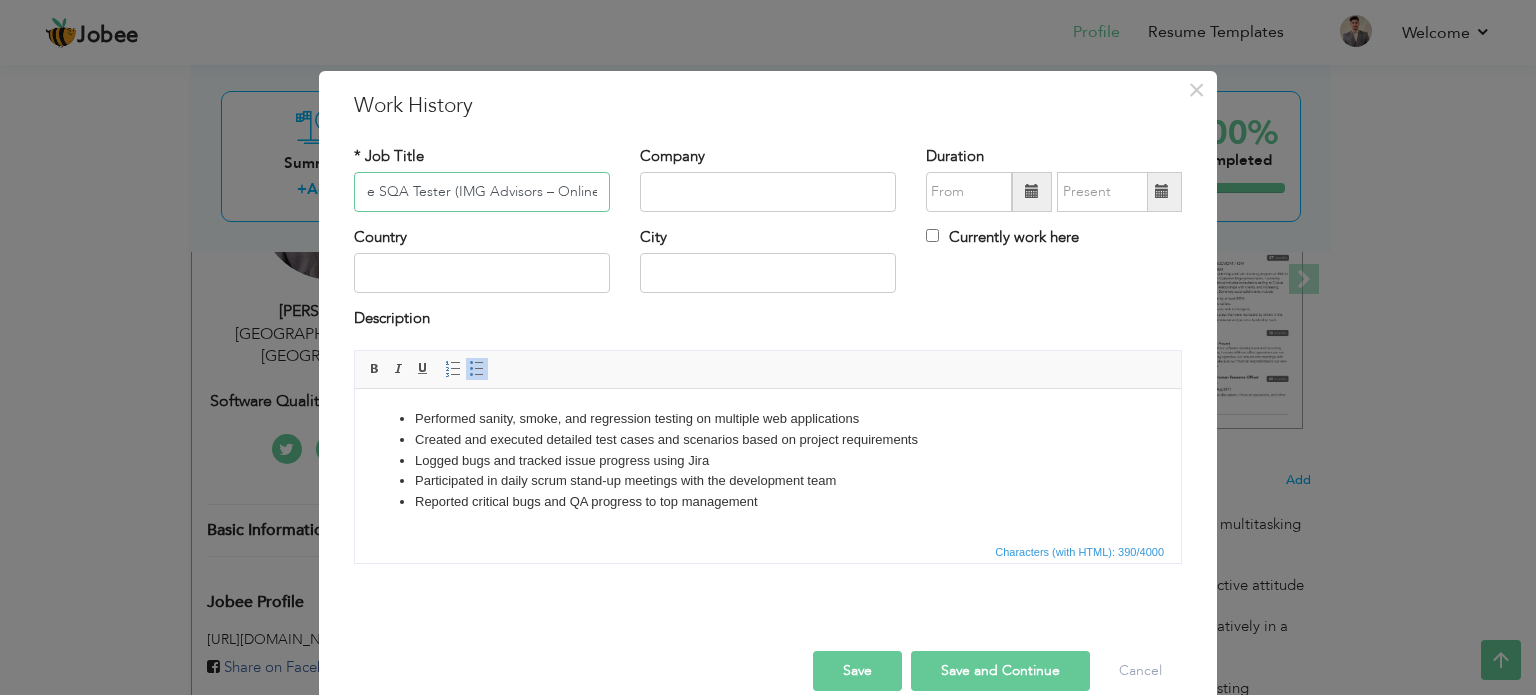drag, startPoint x: 442, startPoint y: 189, endPoint x: 766, endPoint y: 195, distance: 324.05554 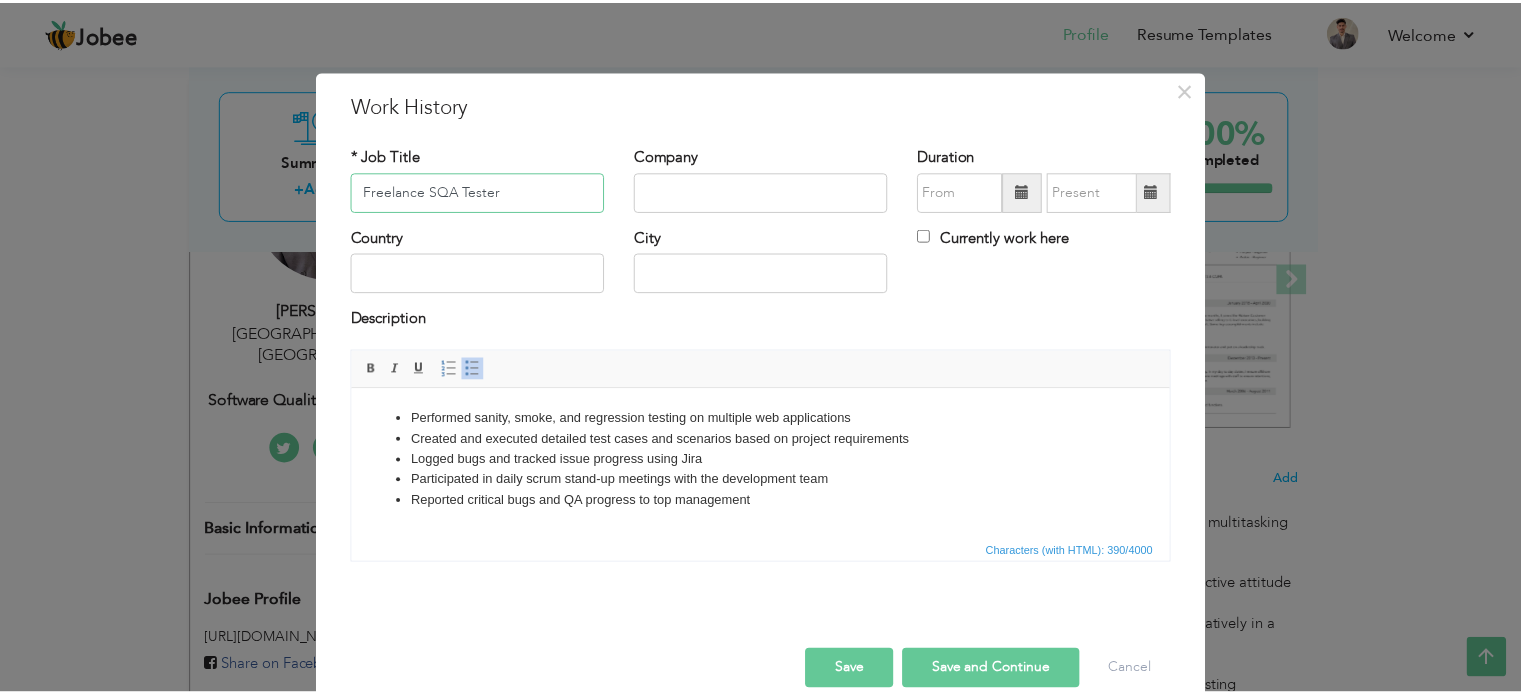 scroll, scrollTop: 0, scrollLeft: 0, axis: both 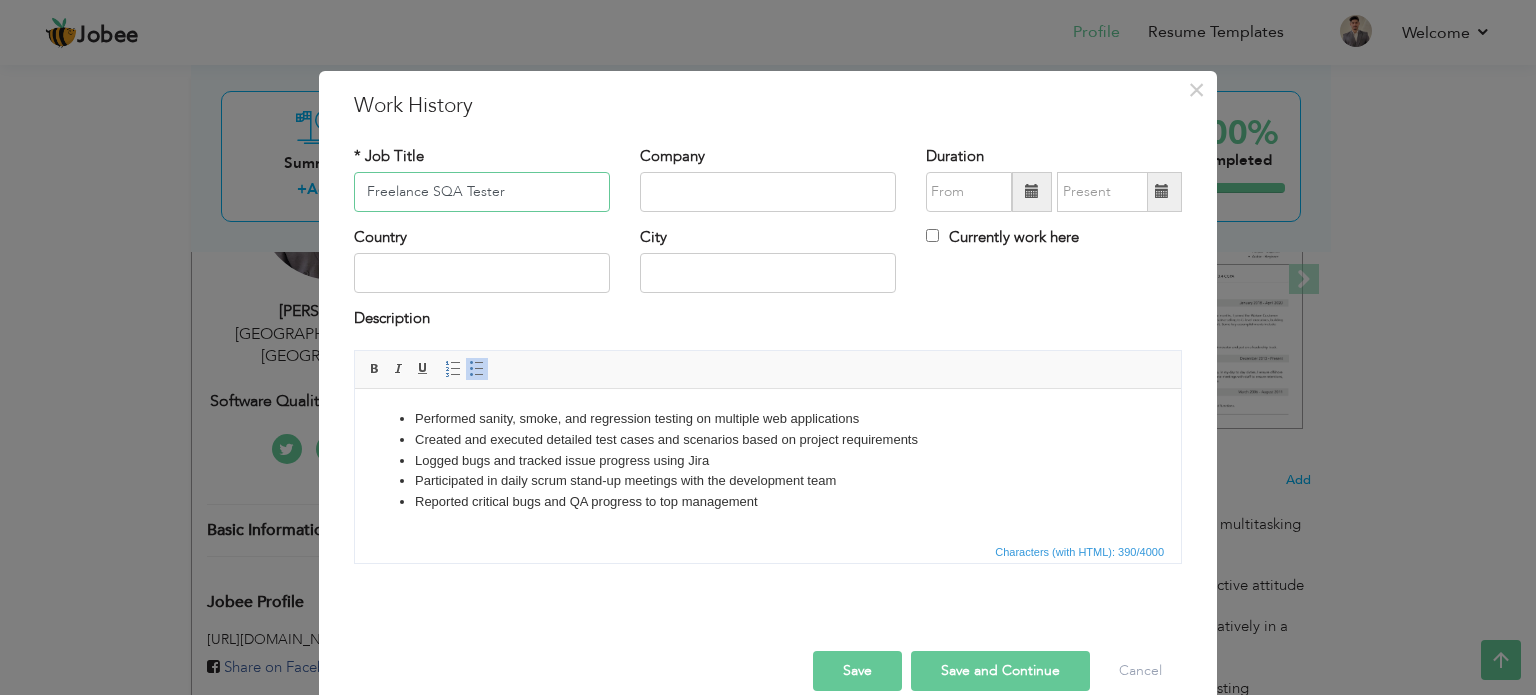 drag, startPoint x: 424, startPoint y: 191, endPoint x: 263, endPoint y: 201, distance: 161.31026 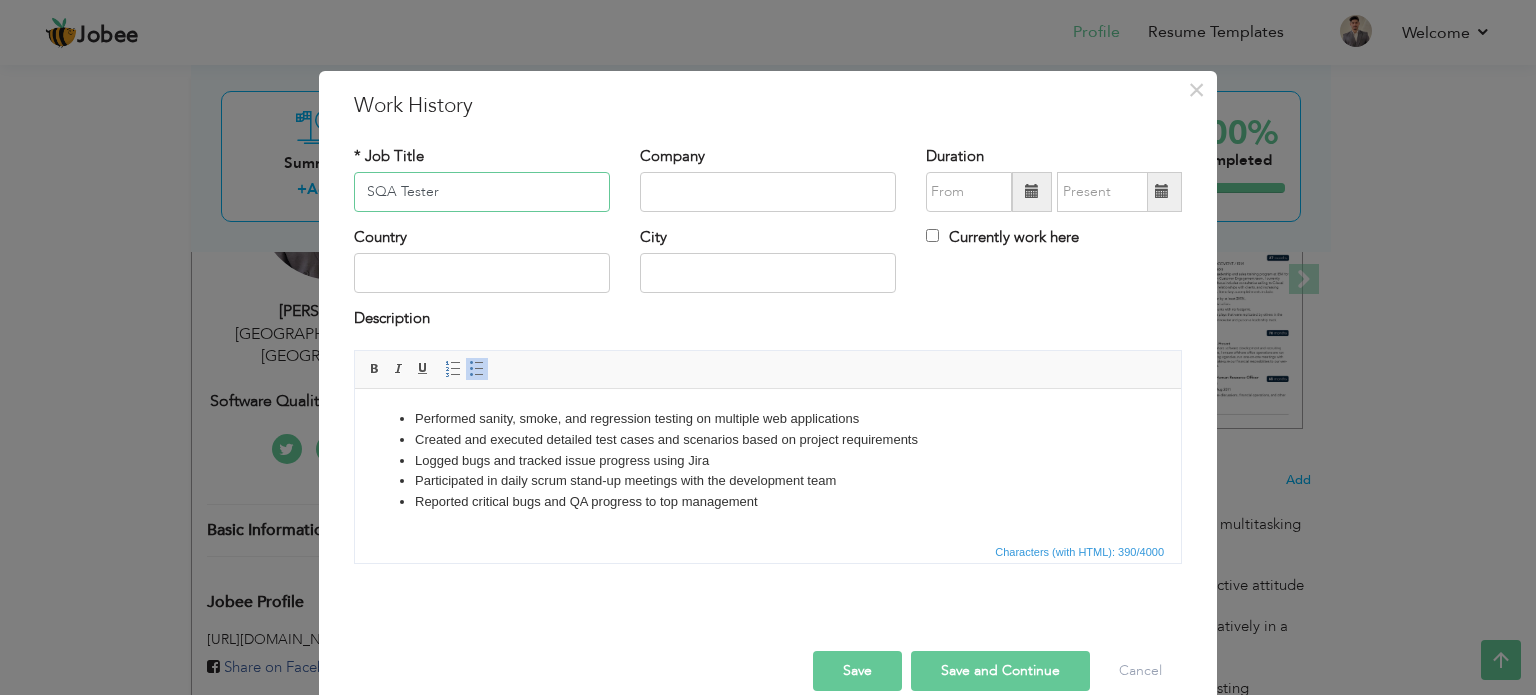 click on "SQA Tester" at bounding box center [482, 192] 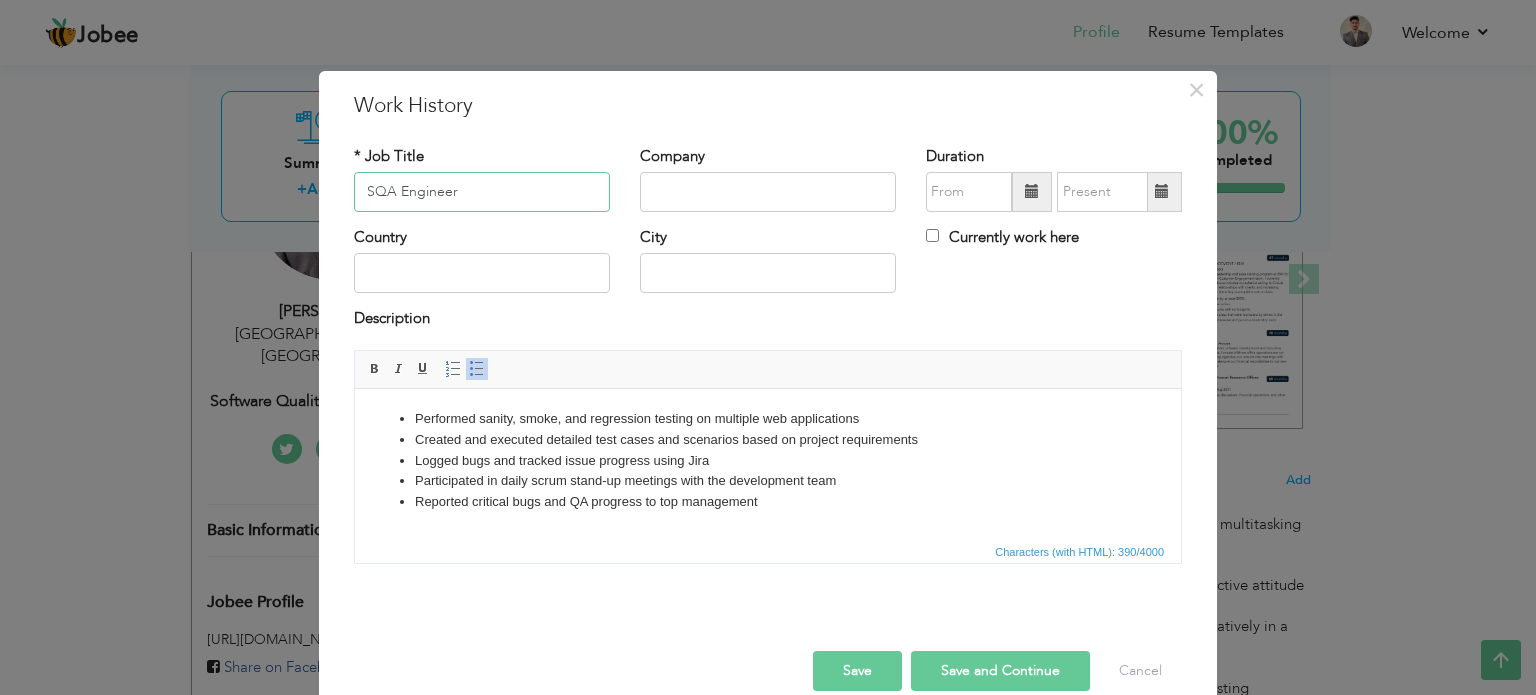 type on "SQA Engineer" 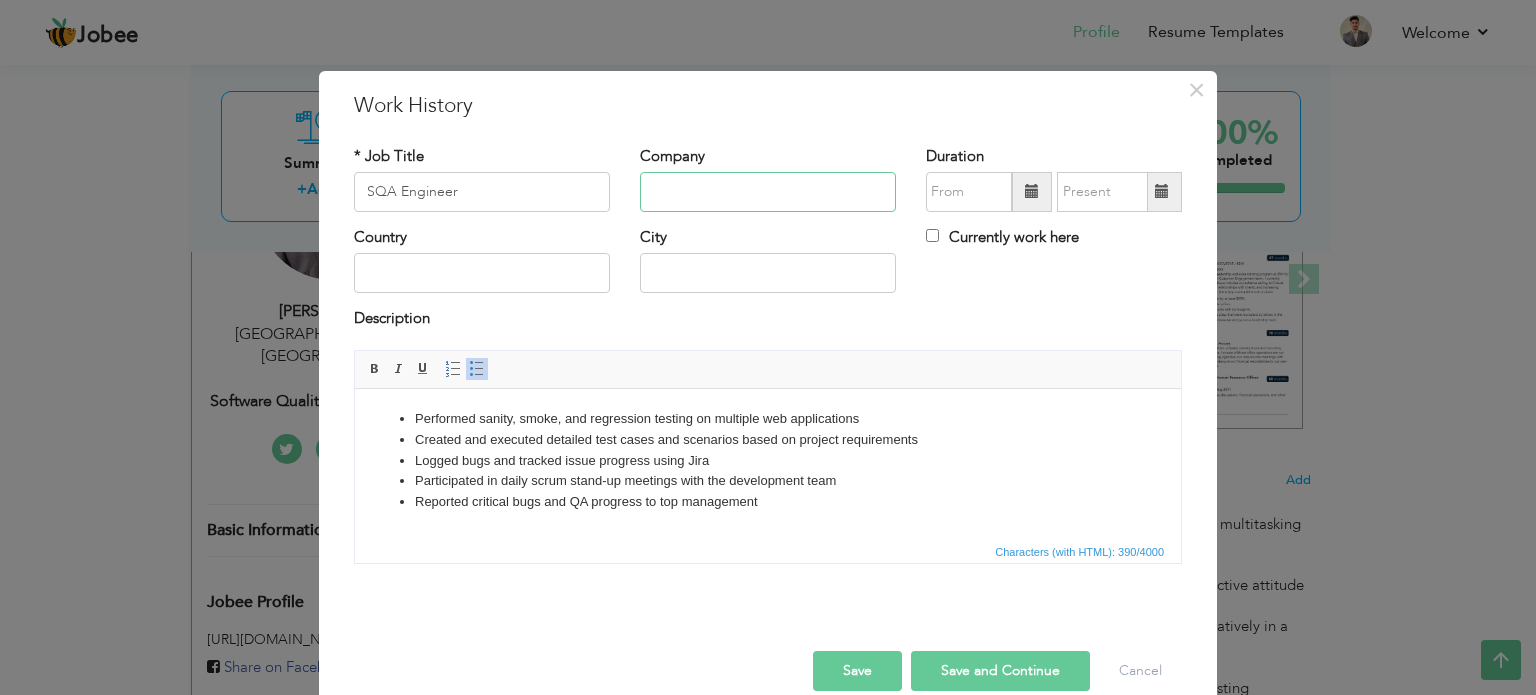 click at bounding box center (768, 192) 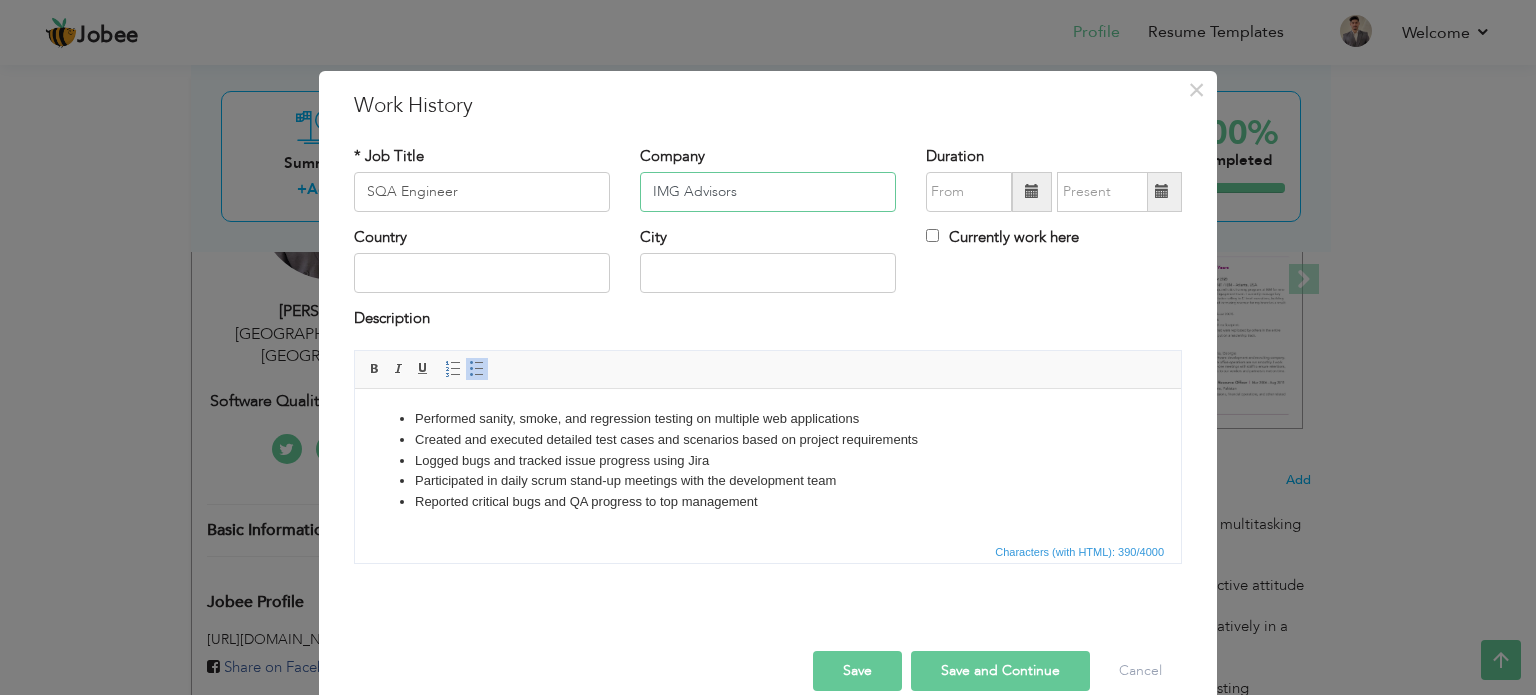 type on "IMG Advisors" 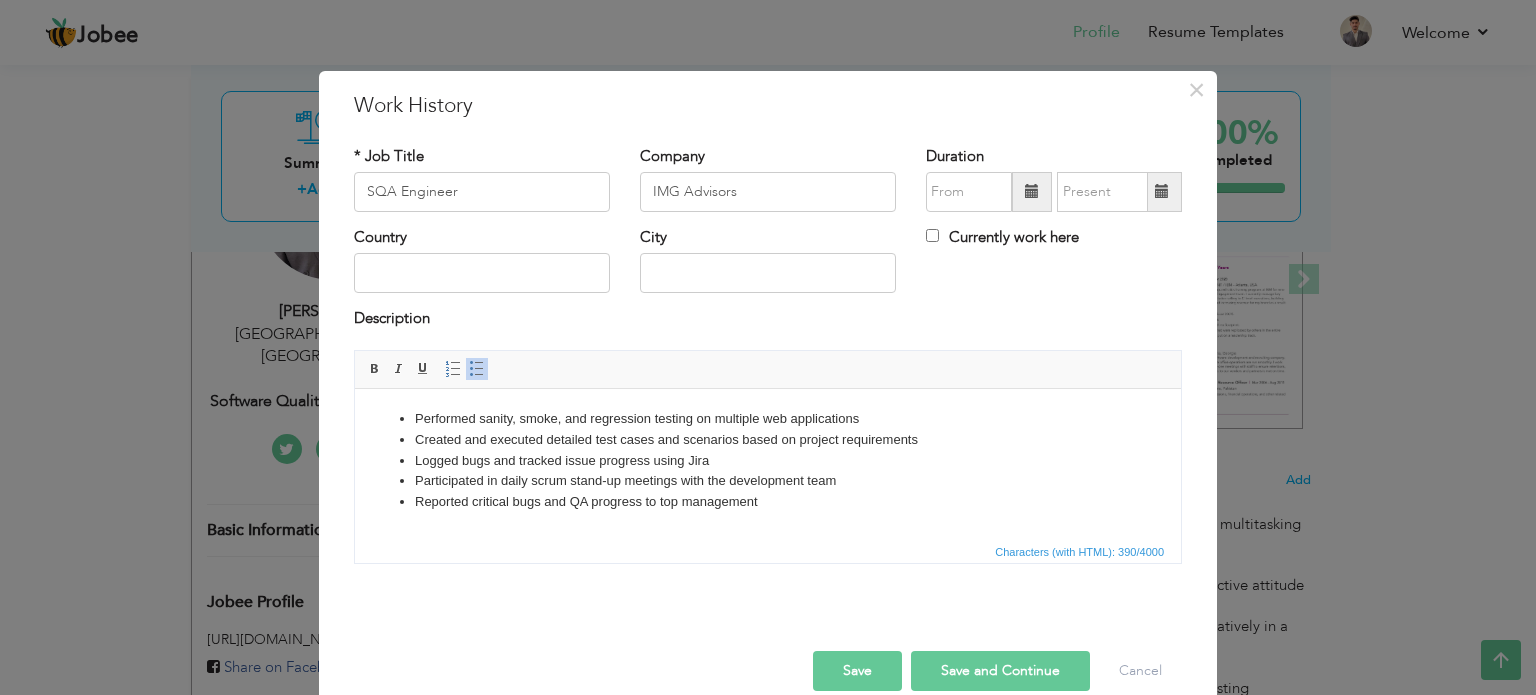 click at bounding box center [1032, 191] 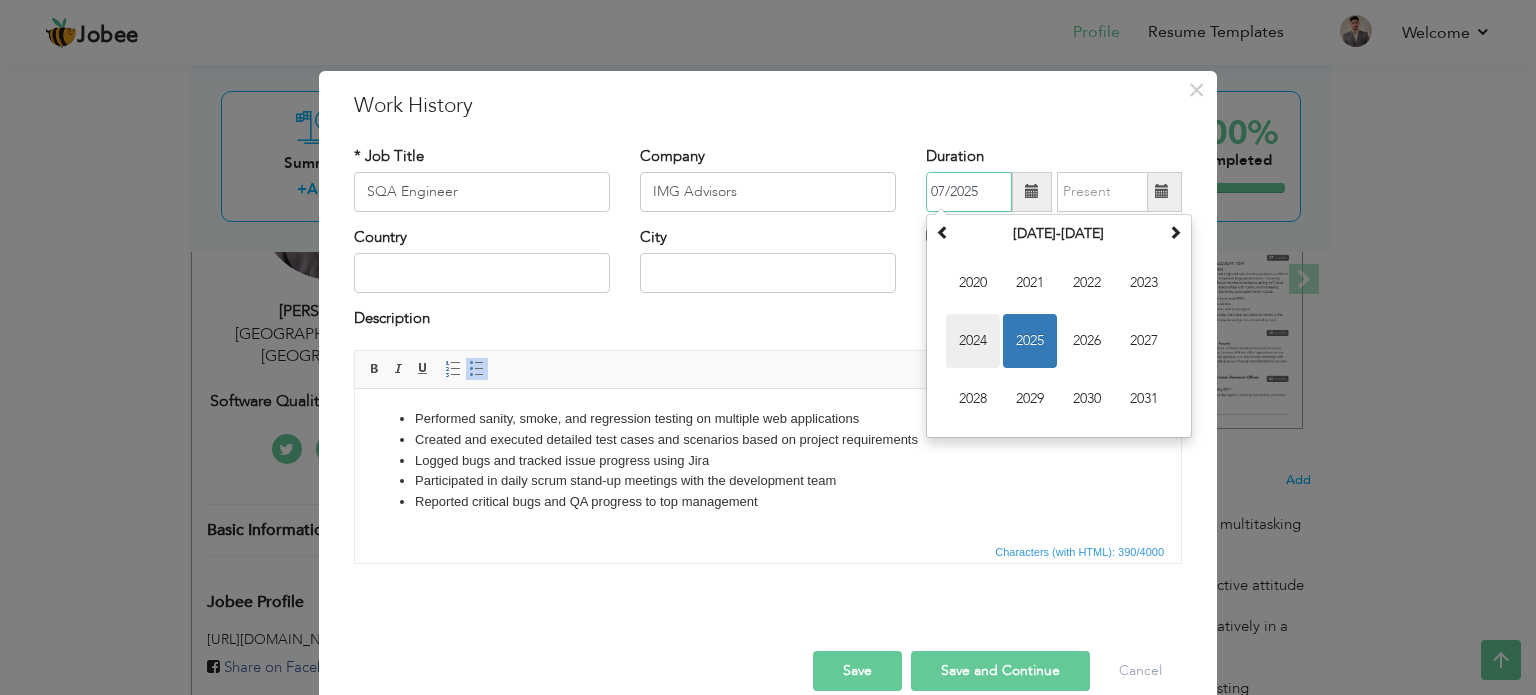 click on "2024" at bounding box center (973, 341) 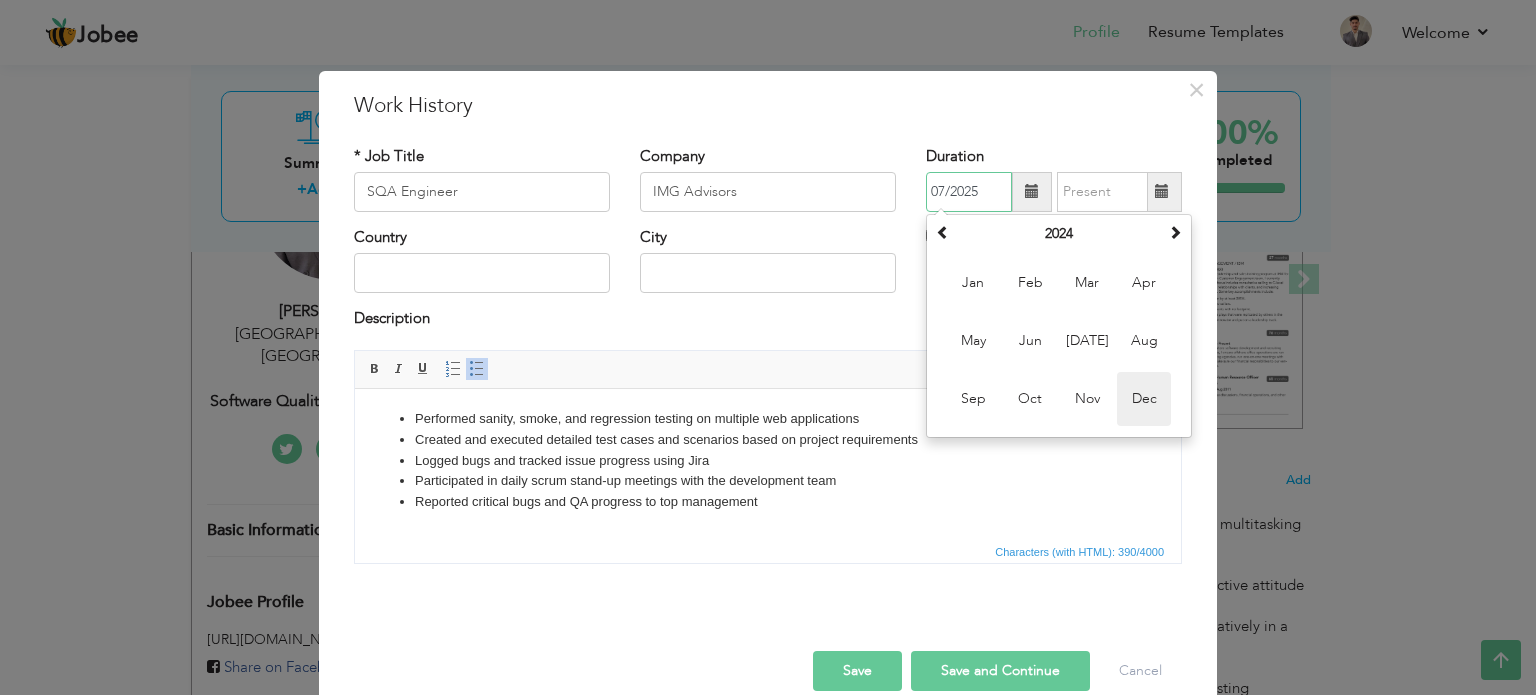 click on "Dec" at bounding box center (1144, 399) 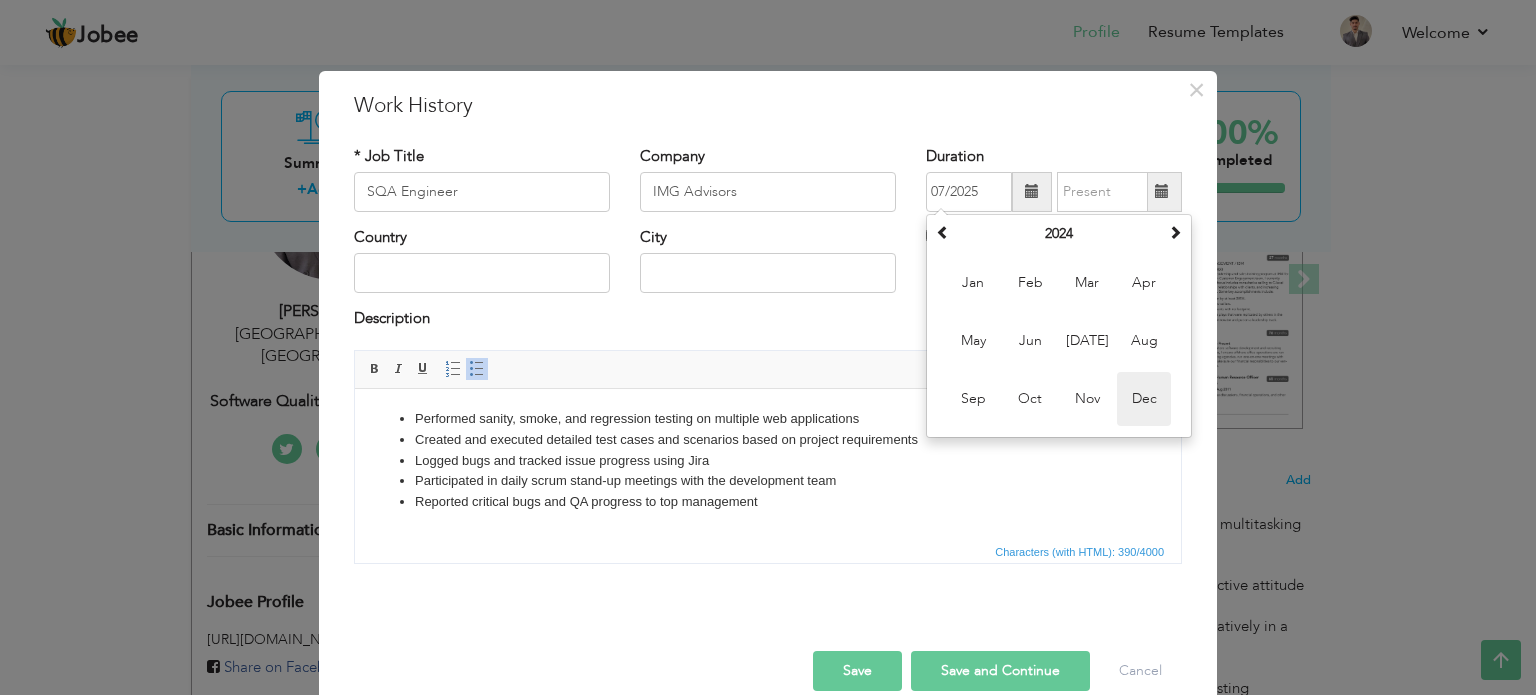 type on "12/2024" 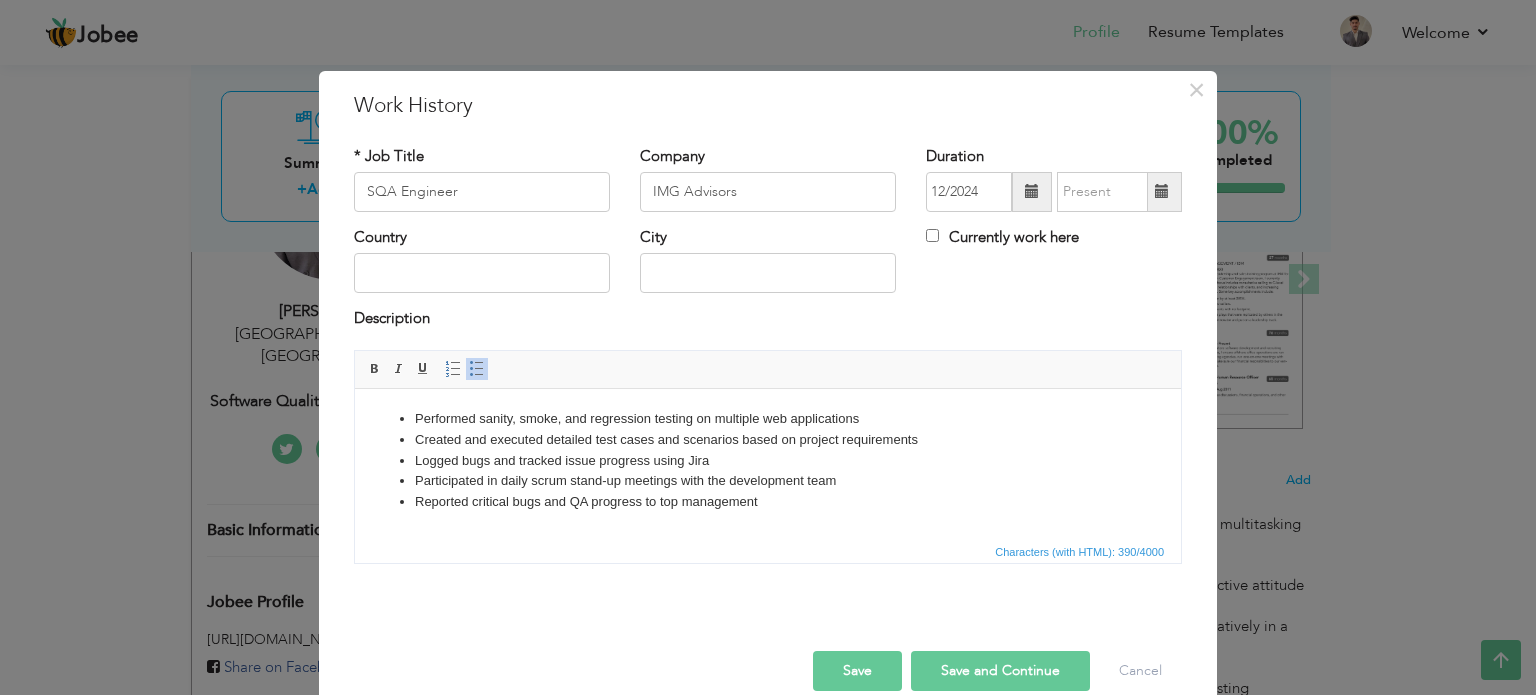click at bounding box center [1162, 191] 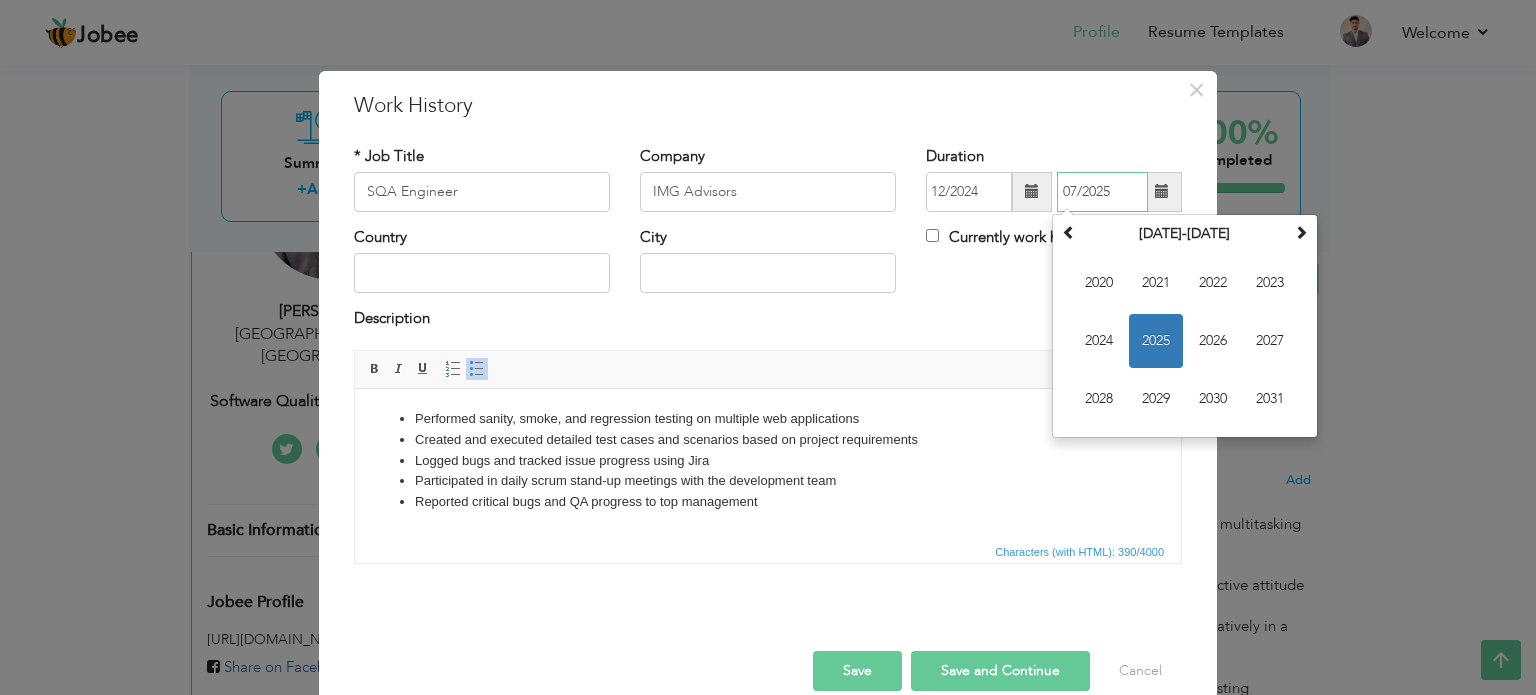 click on "2025" at bounding box center (1156, 341) 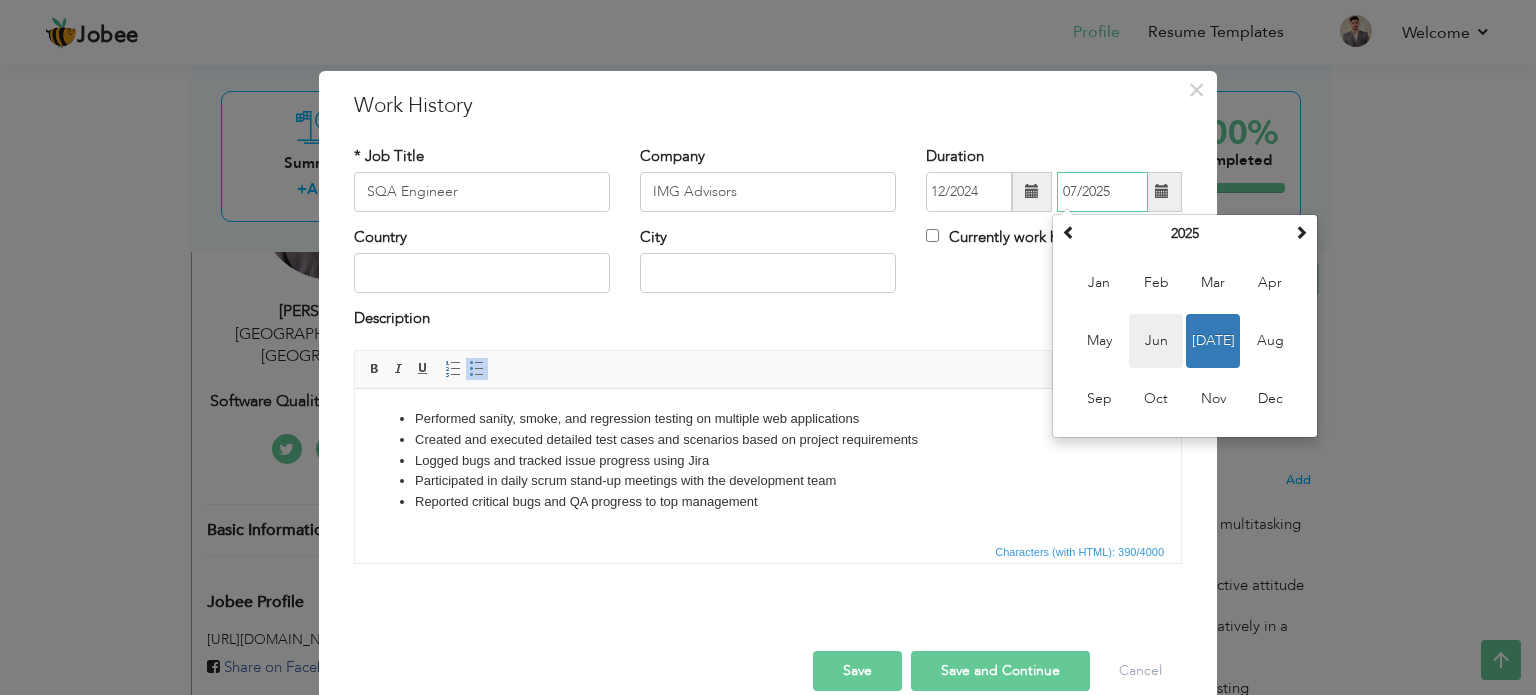 click on "Jun" at bounding box center [1156, 341] 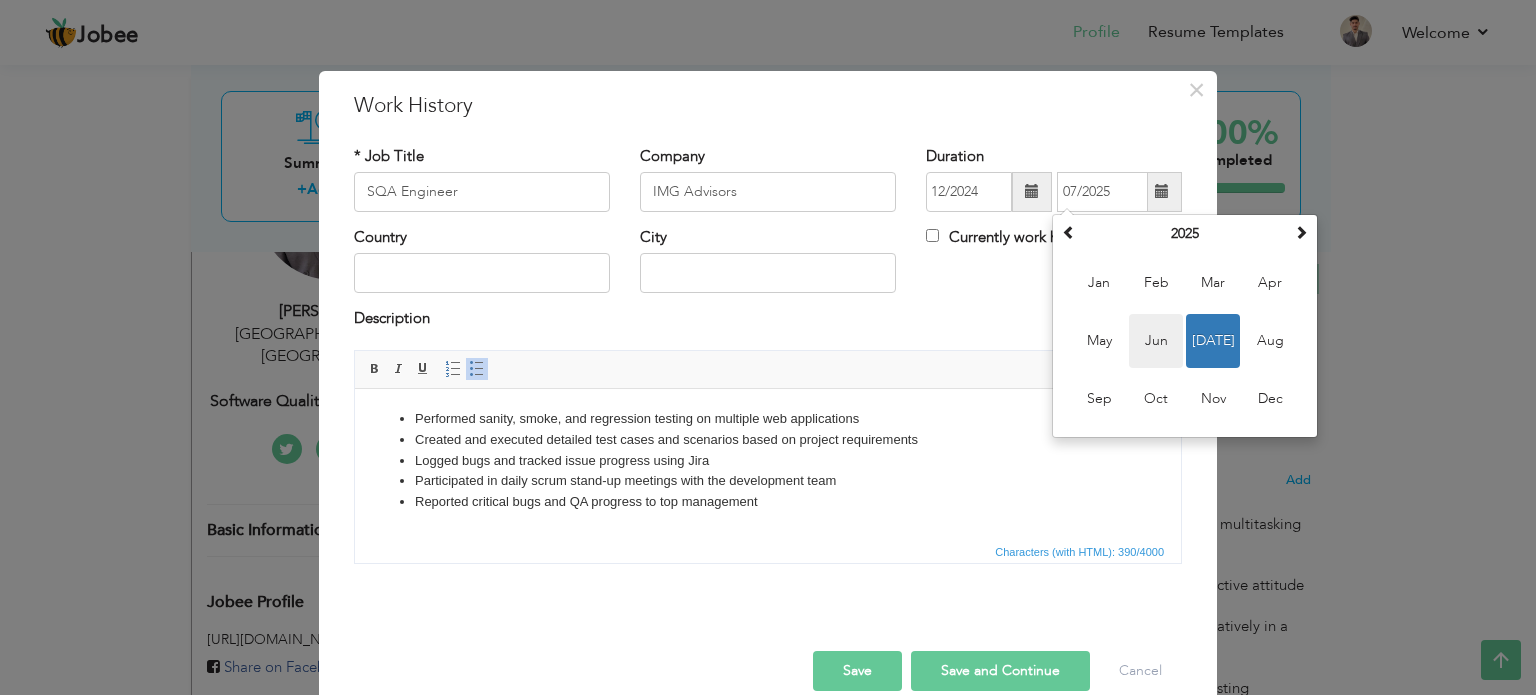 type on "06/2025" 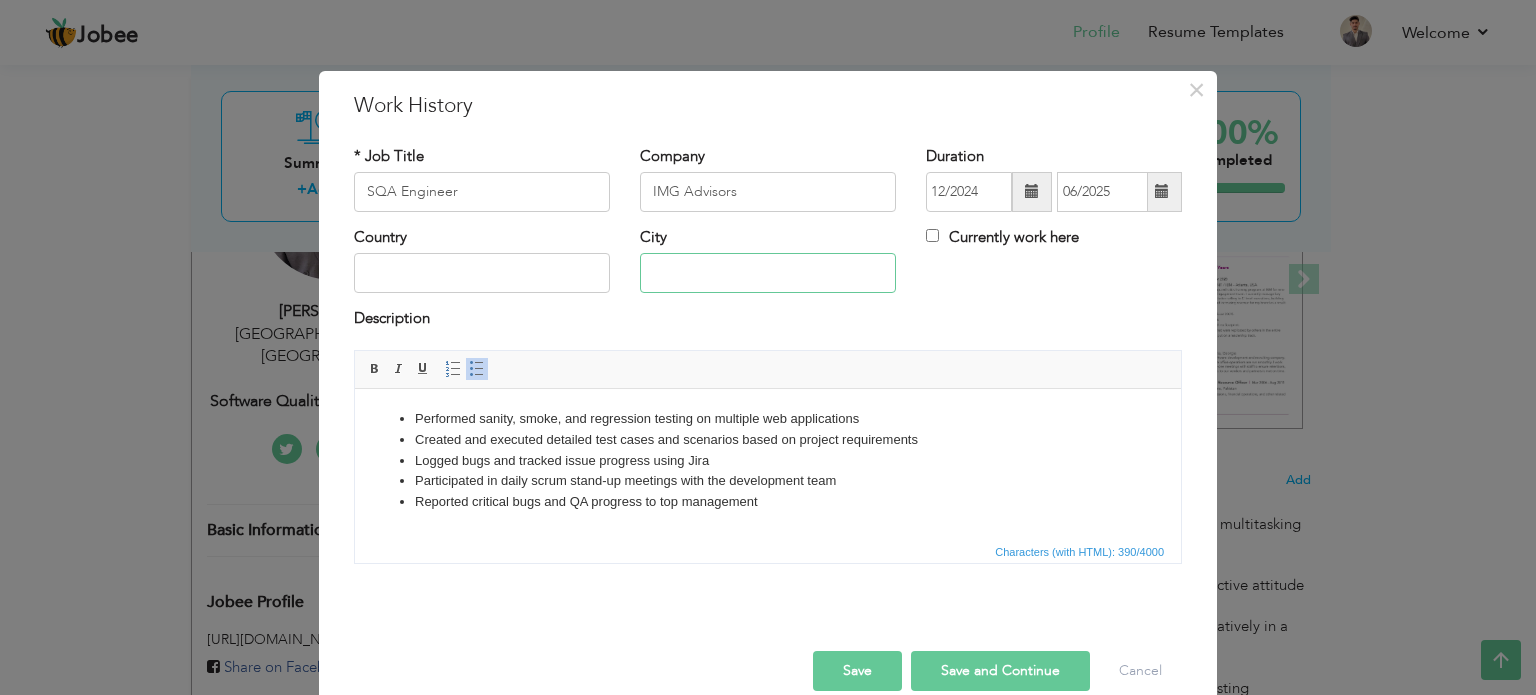 click at bounding box center [768, 273] 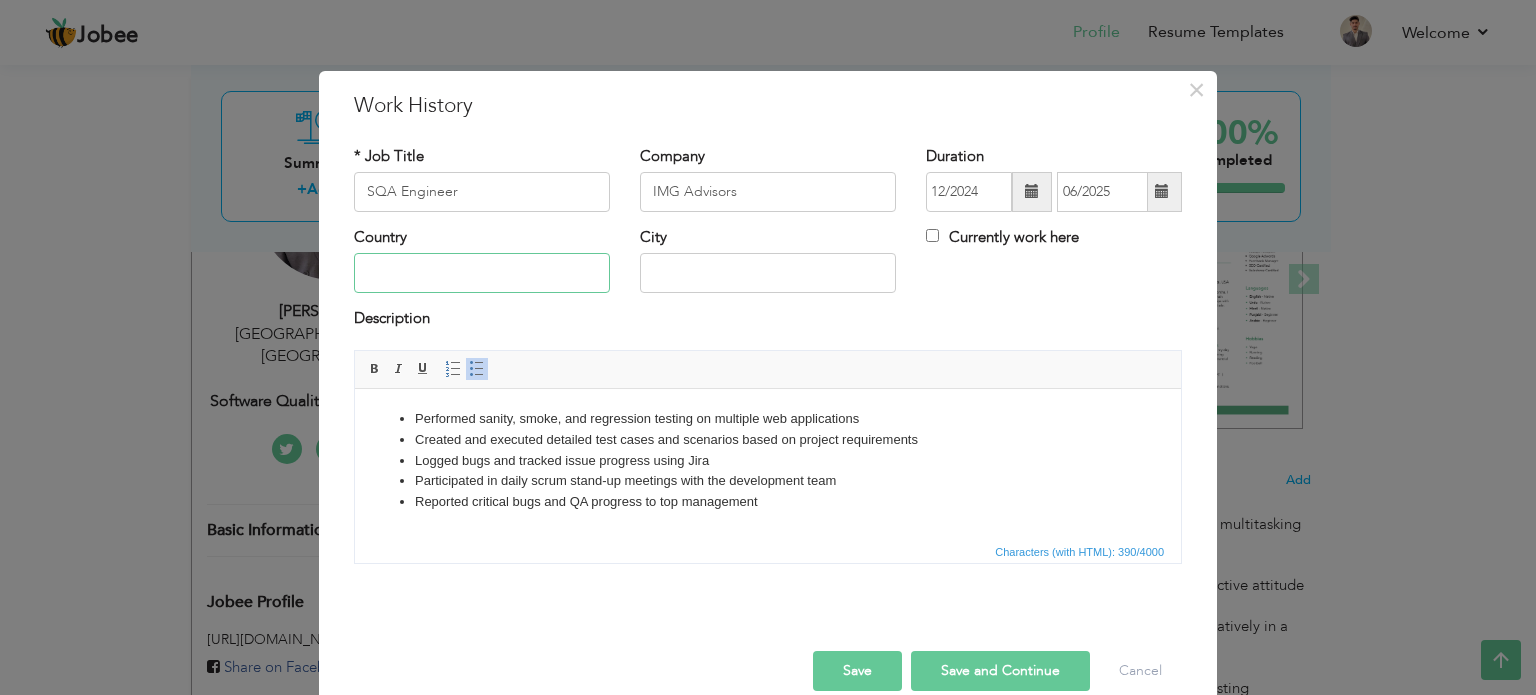 click at bounding box center [482, 273] 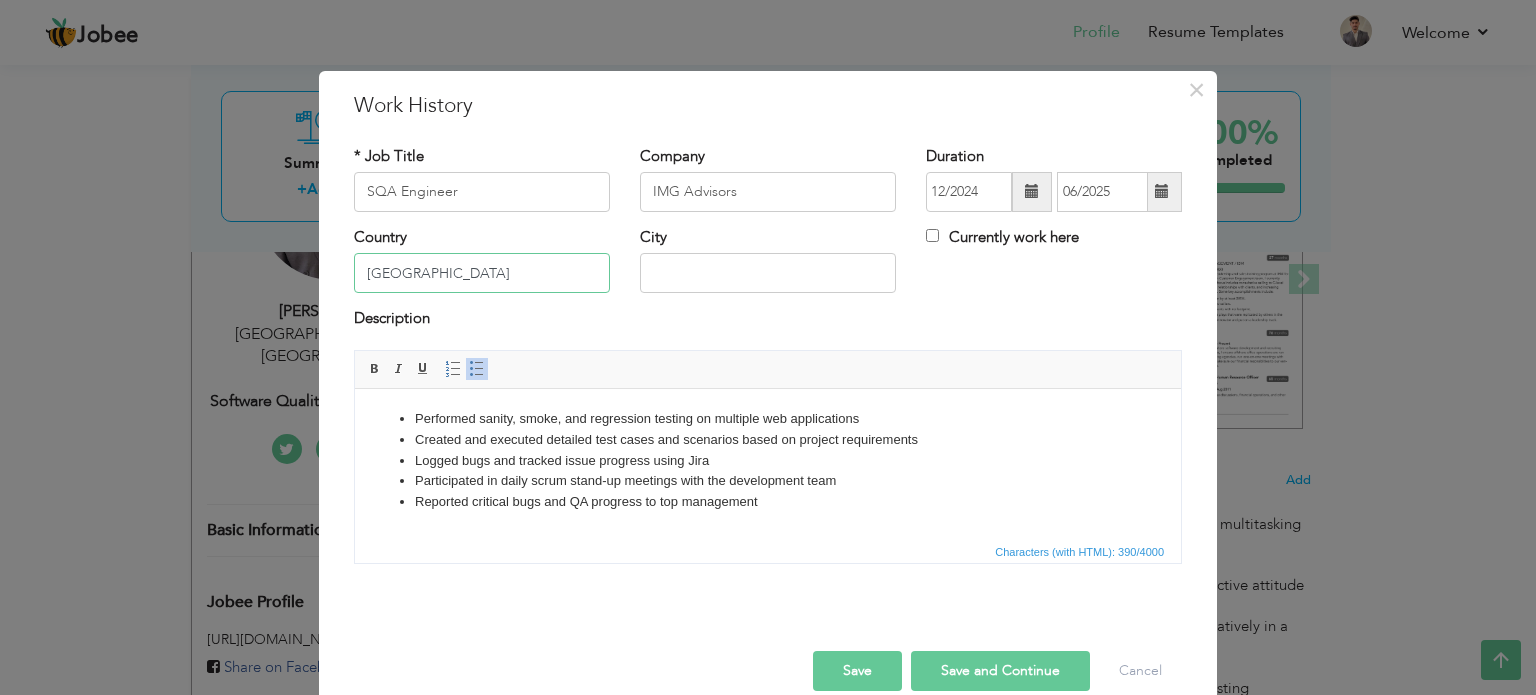 type on "[GEOGRAPHIC_DATA]" 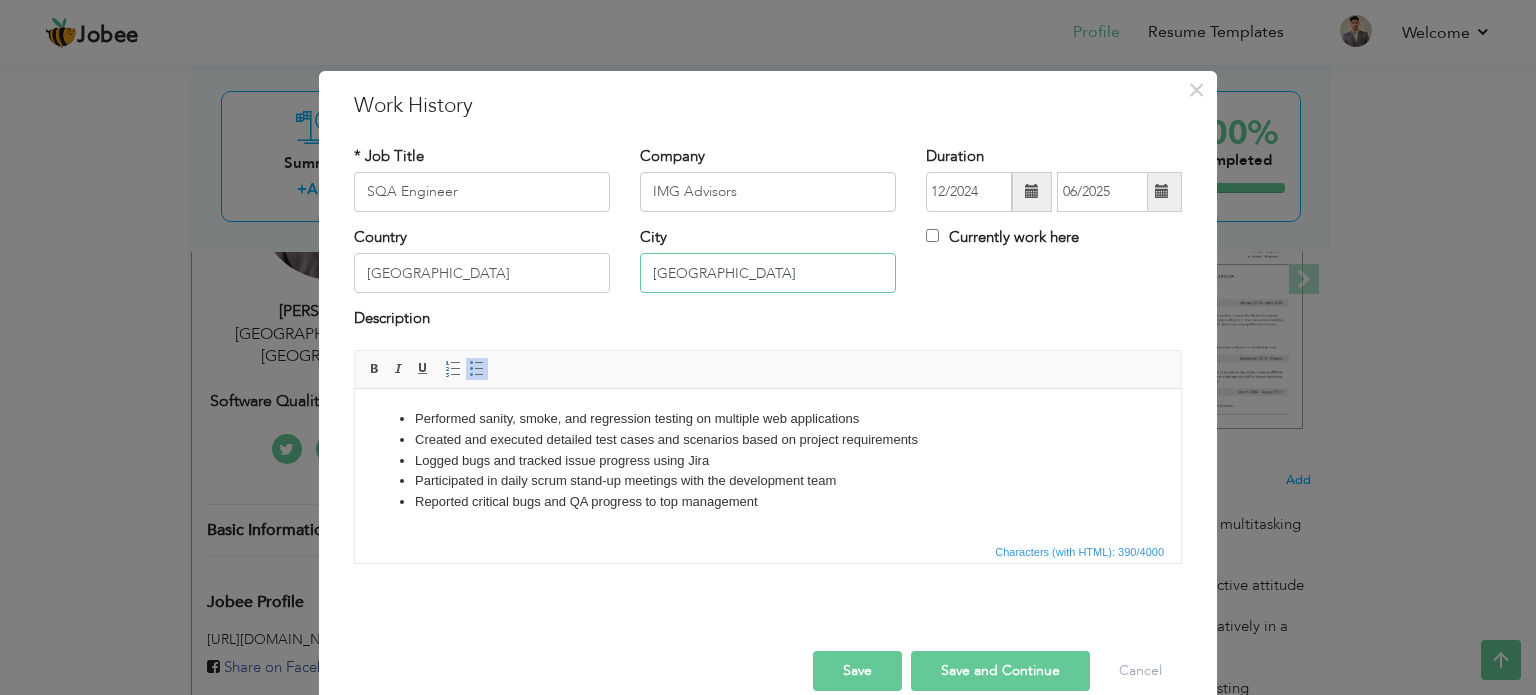 type on "[GEOGRAPHIC_DATA]" 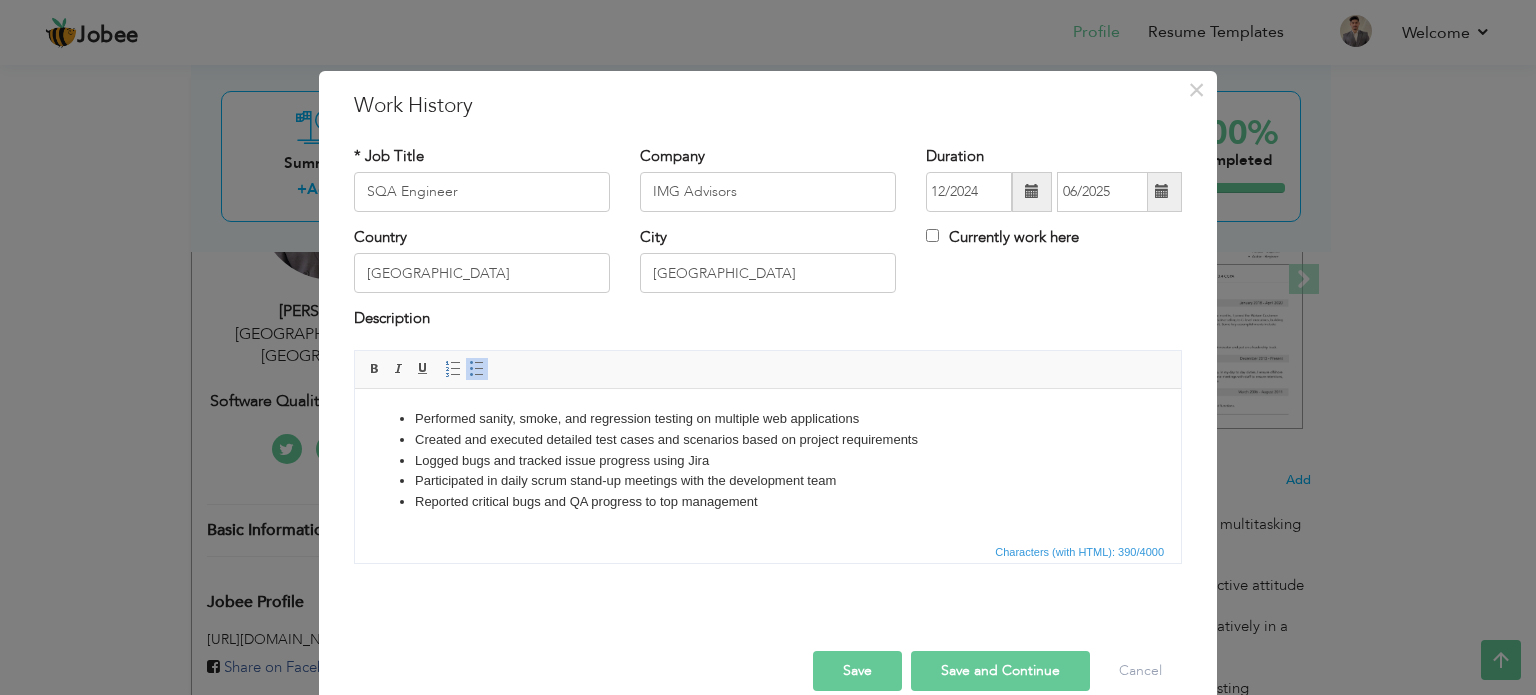 click on "Save" at bounding box center [857, 671] 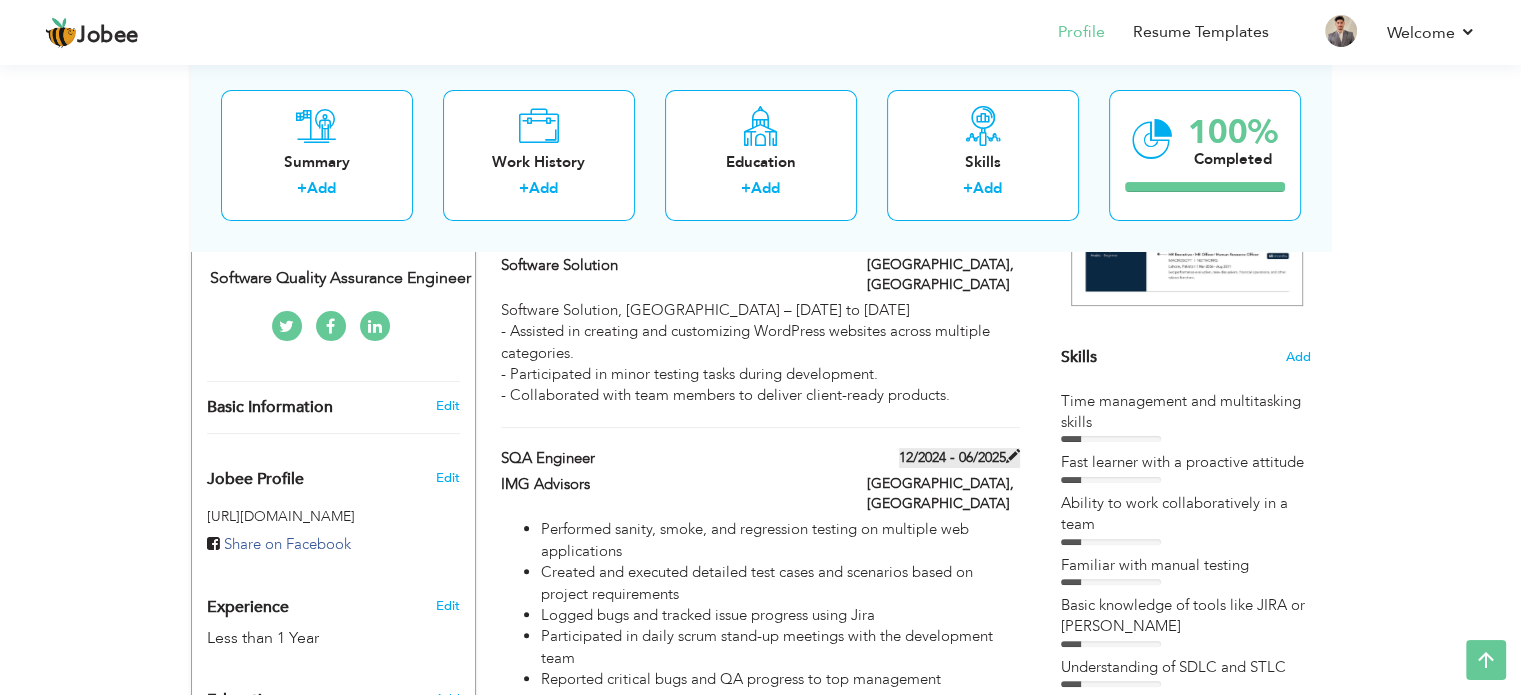 scroll, scrollTop: 300, scrollLeft: 0, axis: vertical 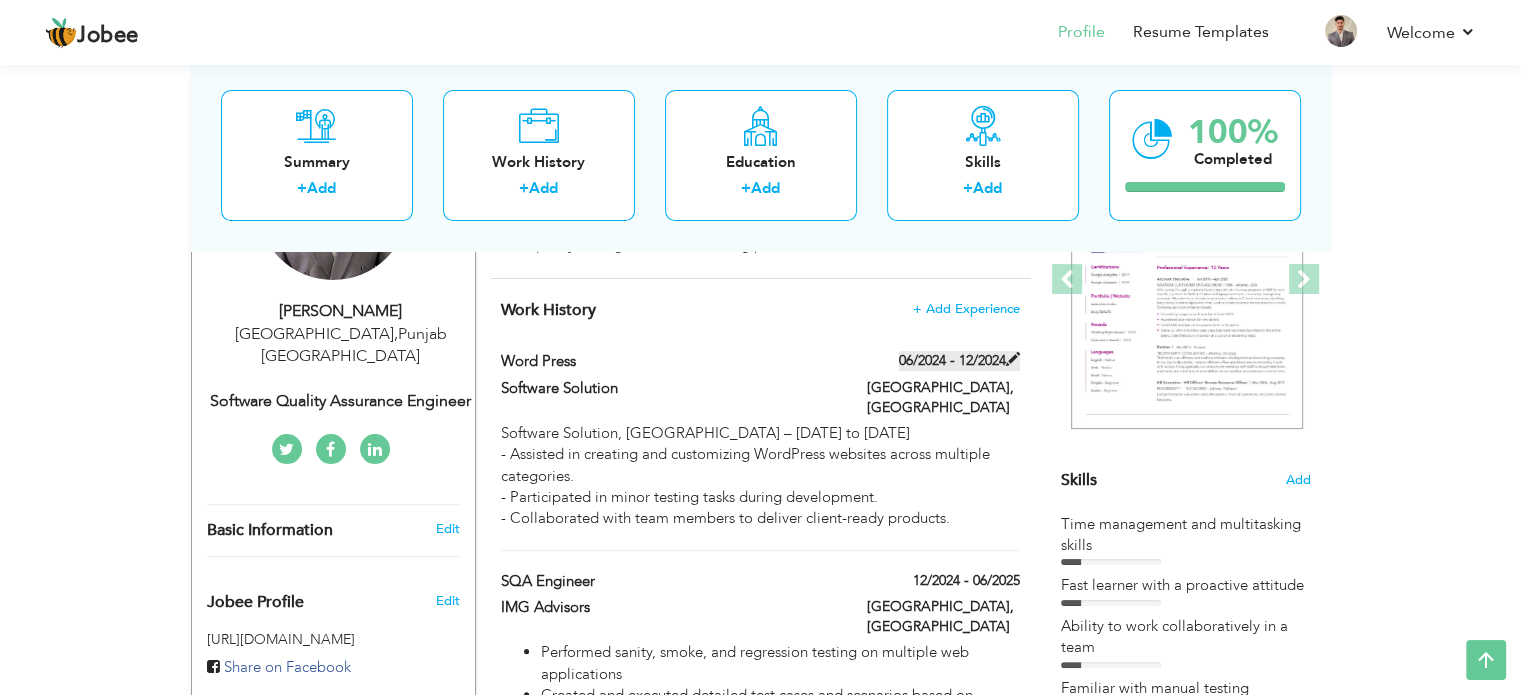 click at bounding box center [1013, 359] 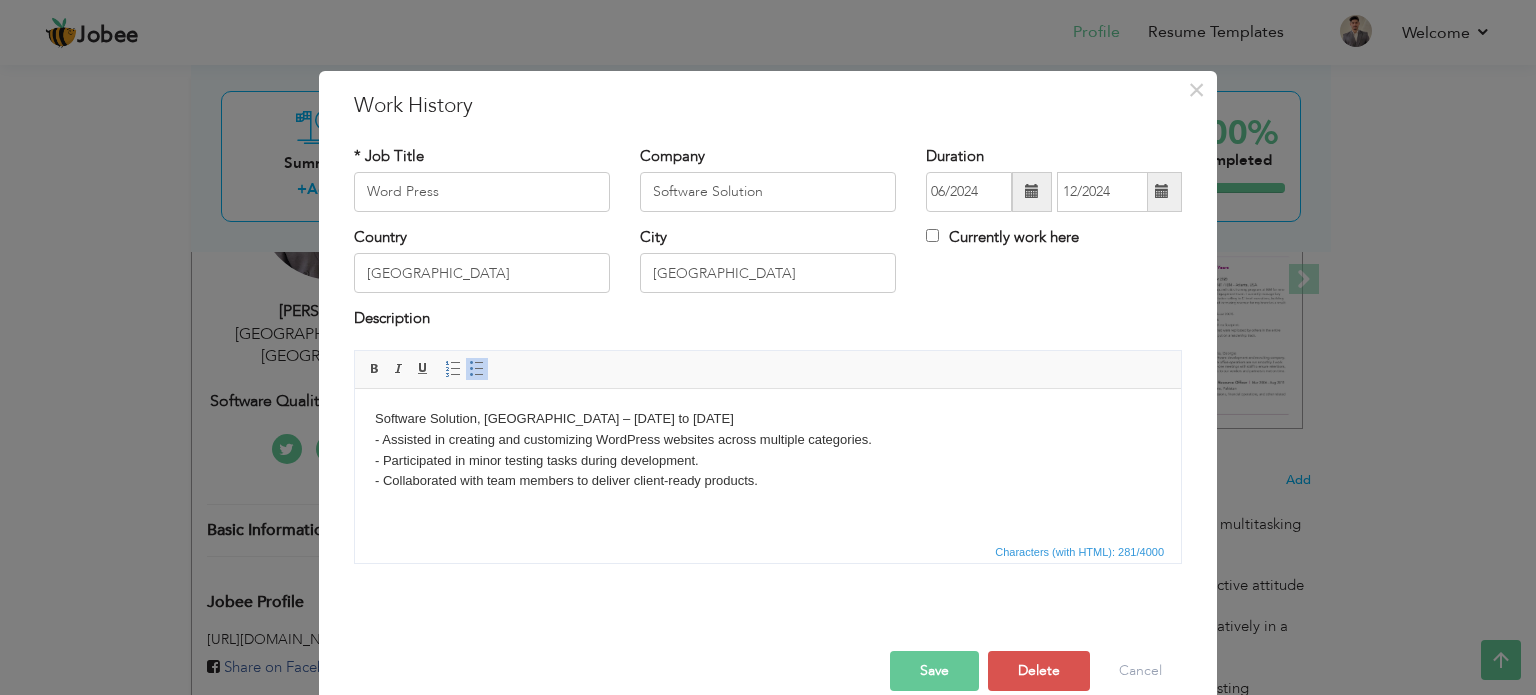click at bounding box center (1162, 191) 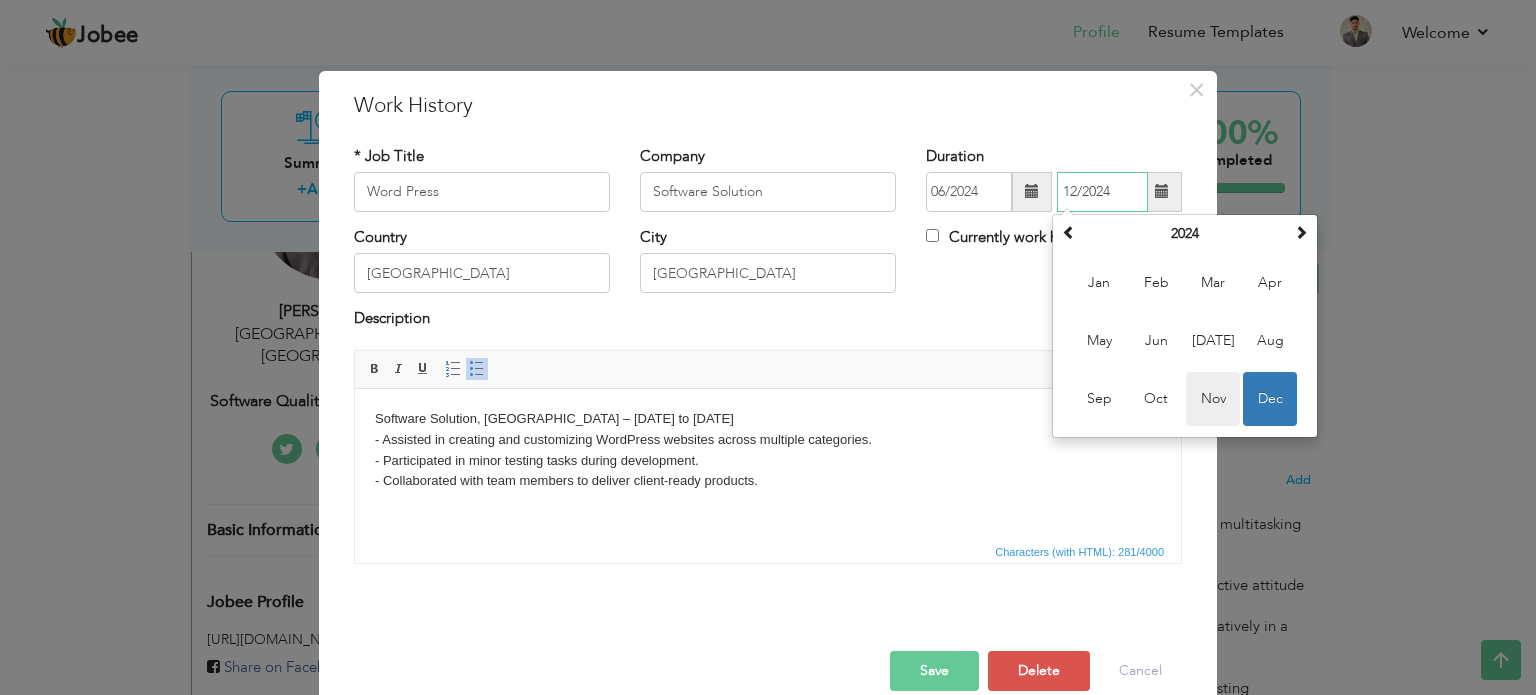 click on "Nov" at bounding box center (1213, 399) 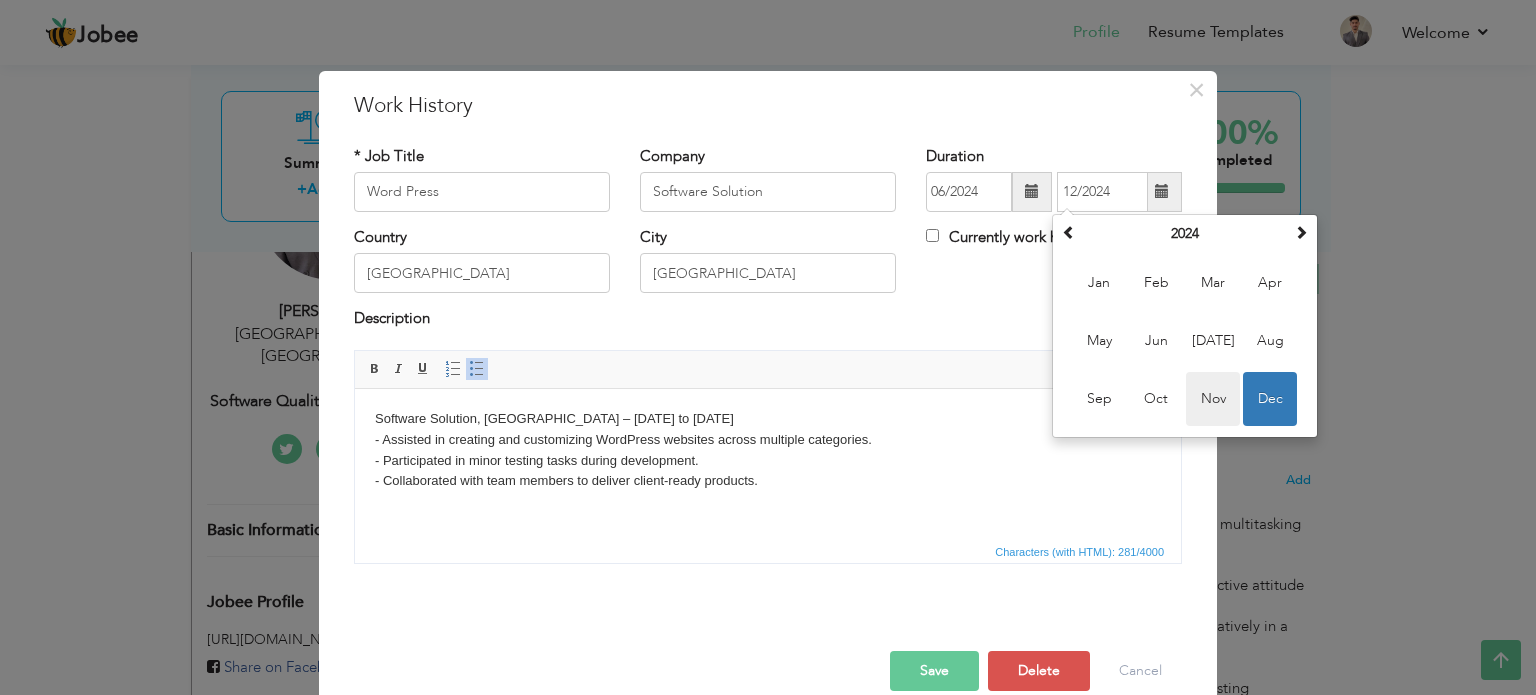 type on "11/2024" 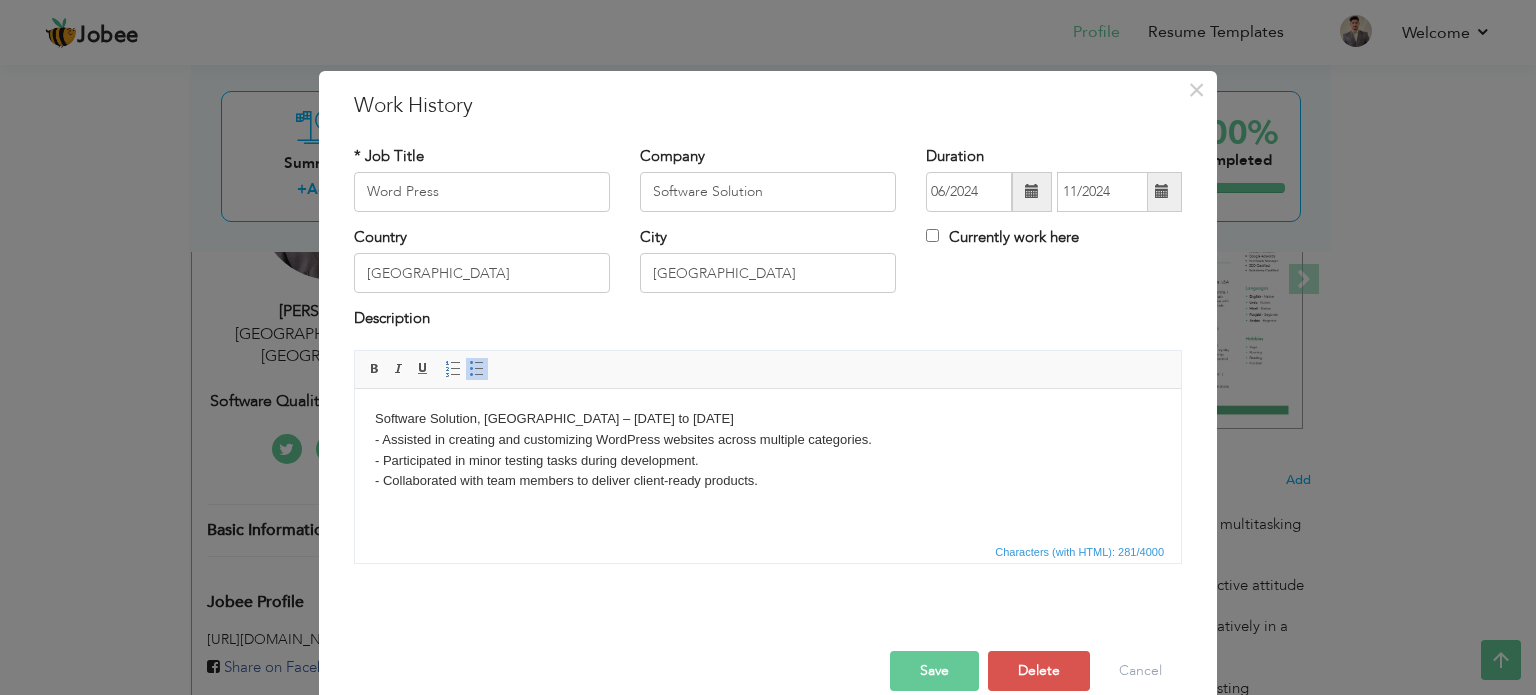 click on "Software Solution, Lahore – June 2024 to Dec 2024 - Assisted in creating and customizing WordPress websites across multiple categories. - Participated in minor testing tasks during development. - Collaborated with team members to deliver client-ready products." at bounding box center [768, 449] 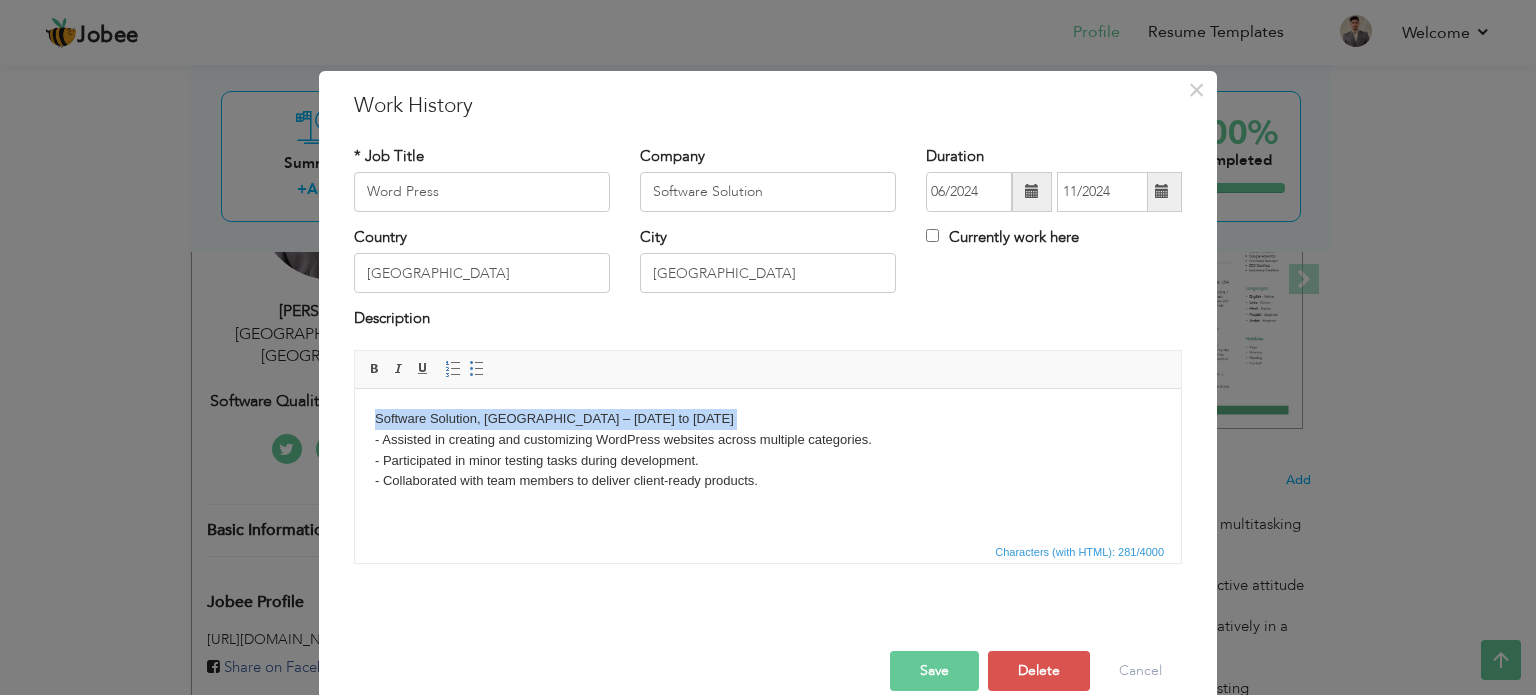 click on "Software Solution, Lahore – June 2024 to Dec 2024 - Assisted in creating and customizing WordPress websites across multiple categories. - Participated in minor testing tasks during development. - Collaborated with team members to deliver client-ready products." at bounding box center (768, 449) 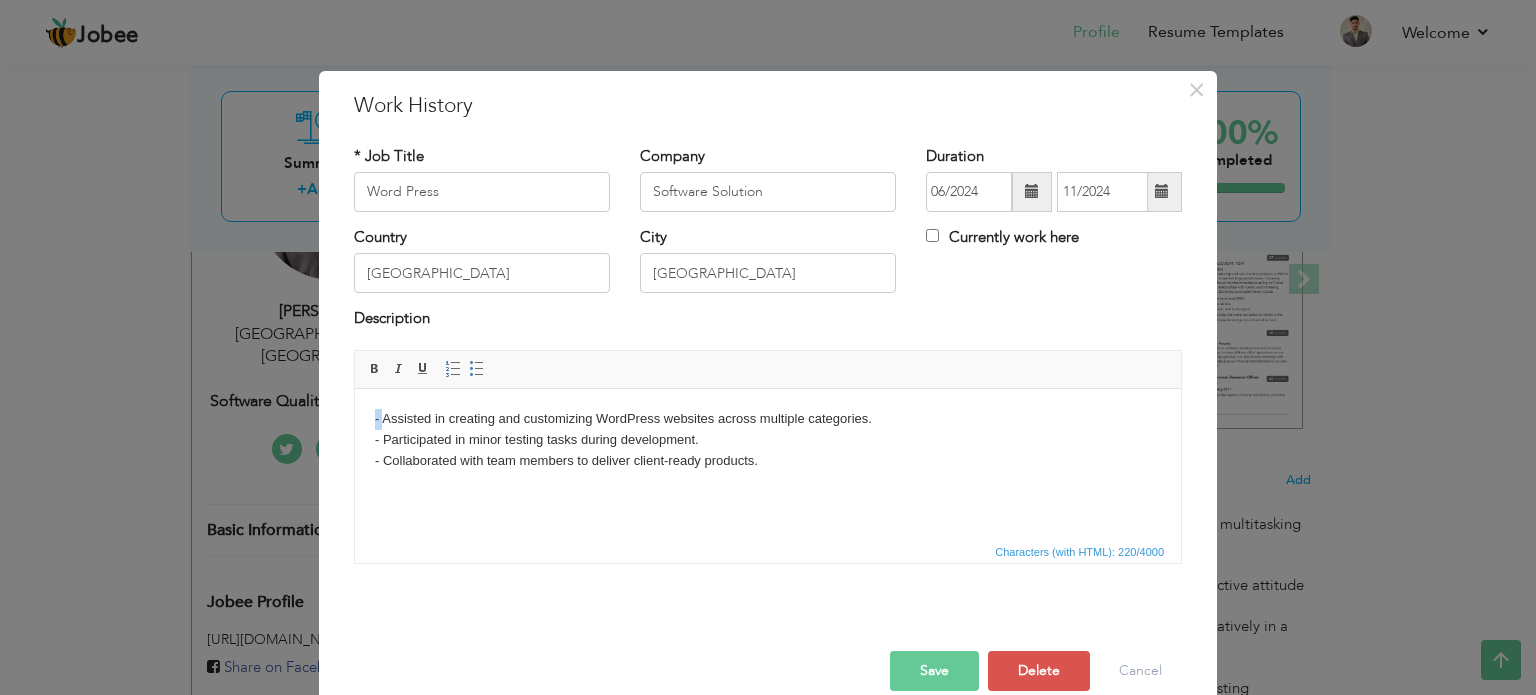 drag, startPoint x: 383, startPoint y: 413, endPoint x: 372, endPoint y: 415, distance: 11.18034 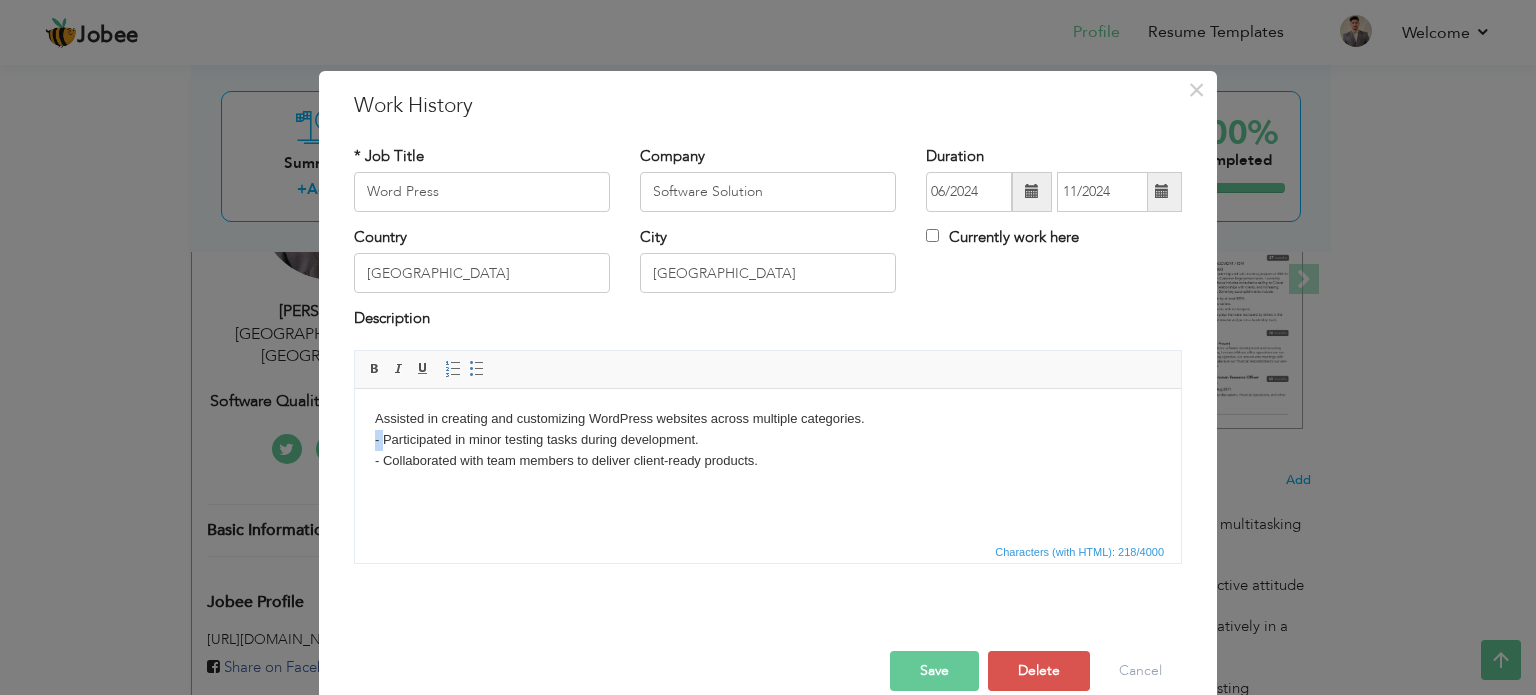 drag, startPoint x: 384, startPoint y: 437, endPoint x: 688, endPoint y: 829, distance: 496.0645 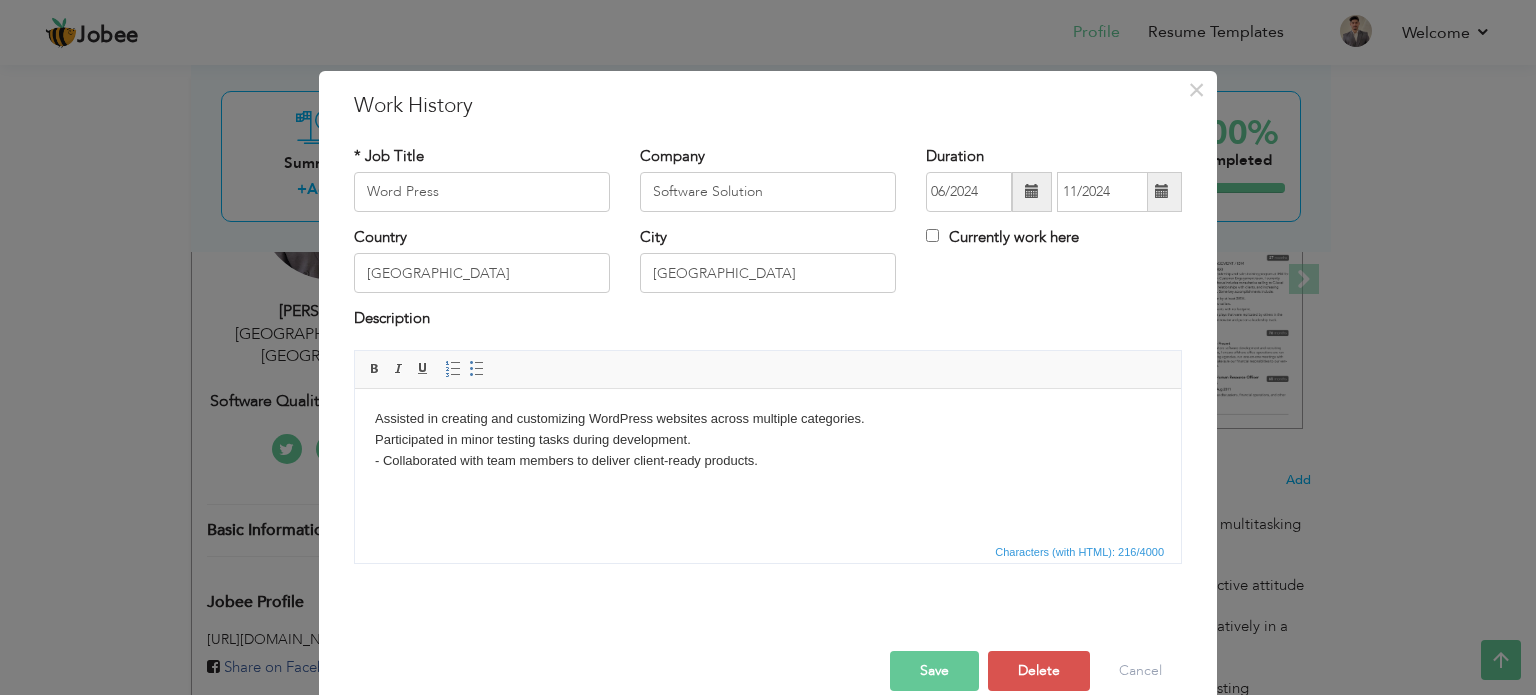click on "Assisted in creating and customizing WordPress websites across multiple categories. Participated in minor testing tasks during development. - Collaborated with team members to deliver client-ready products." at bounding box center (768, 439) 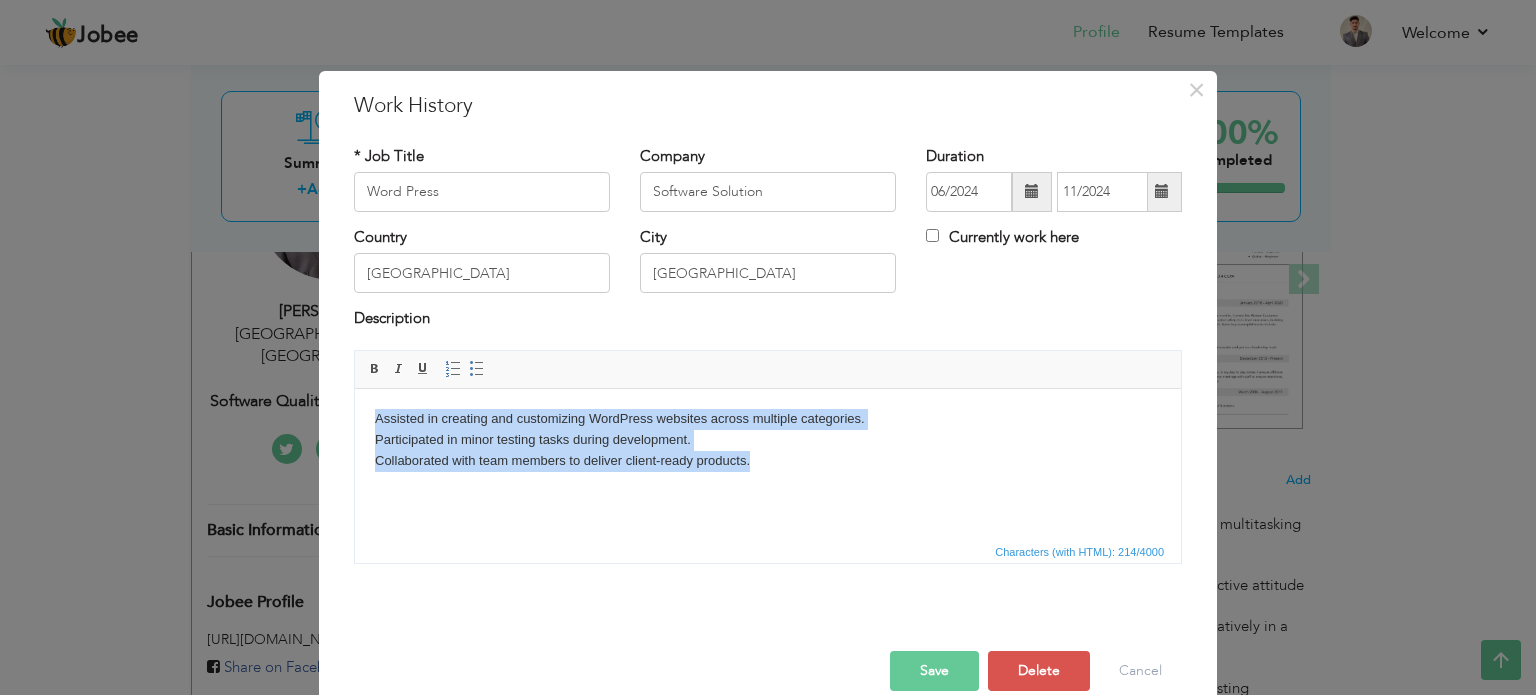 drag, startPoint x: 788, startPoint y: 471, endPoint x: 297, endPoint y: 384, distance: 498.64816 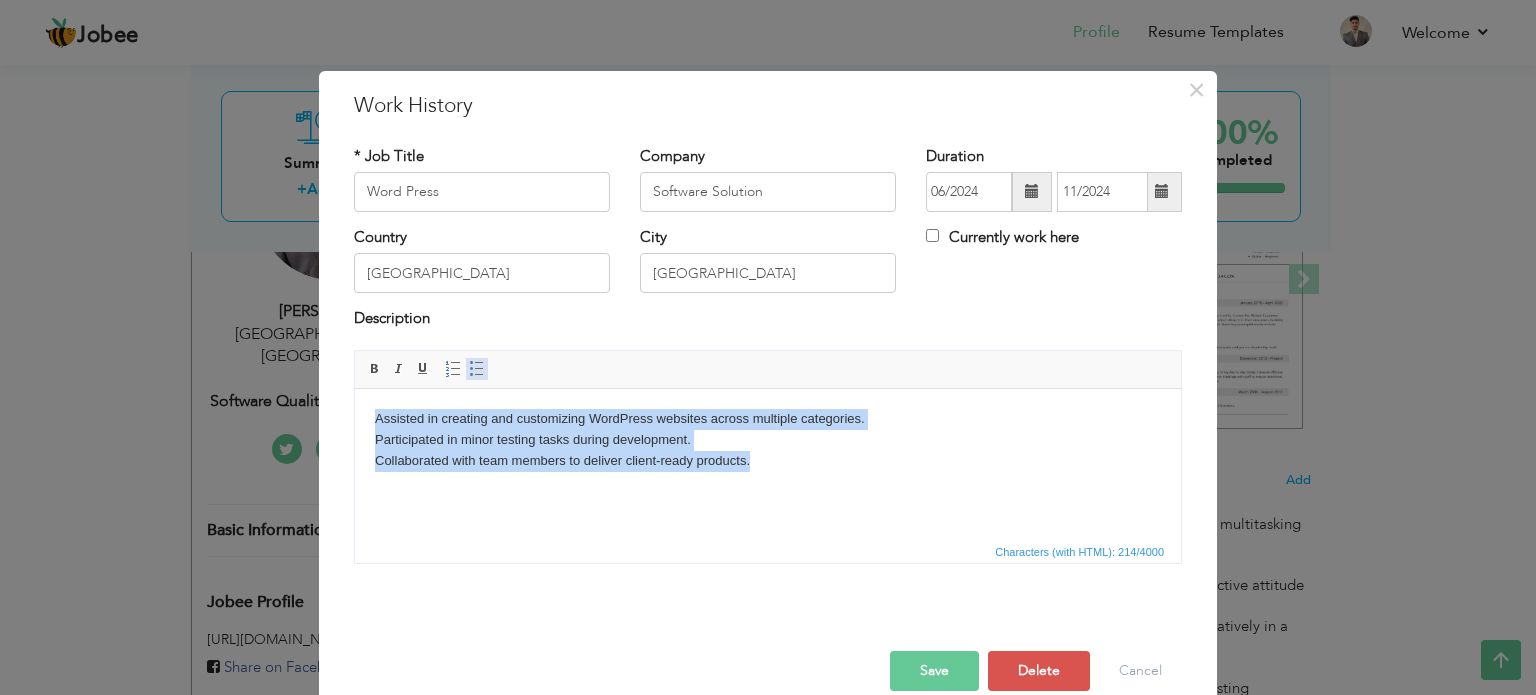 click at bounding box center (477, 369) 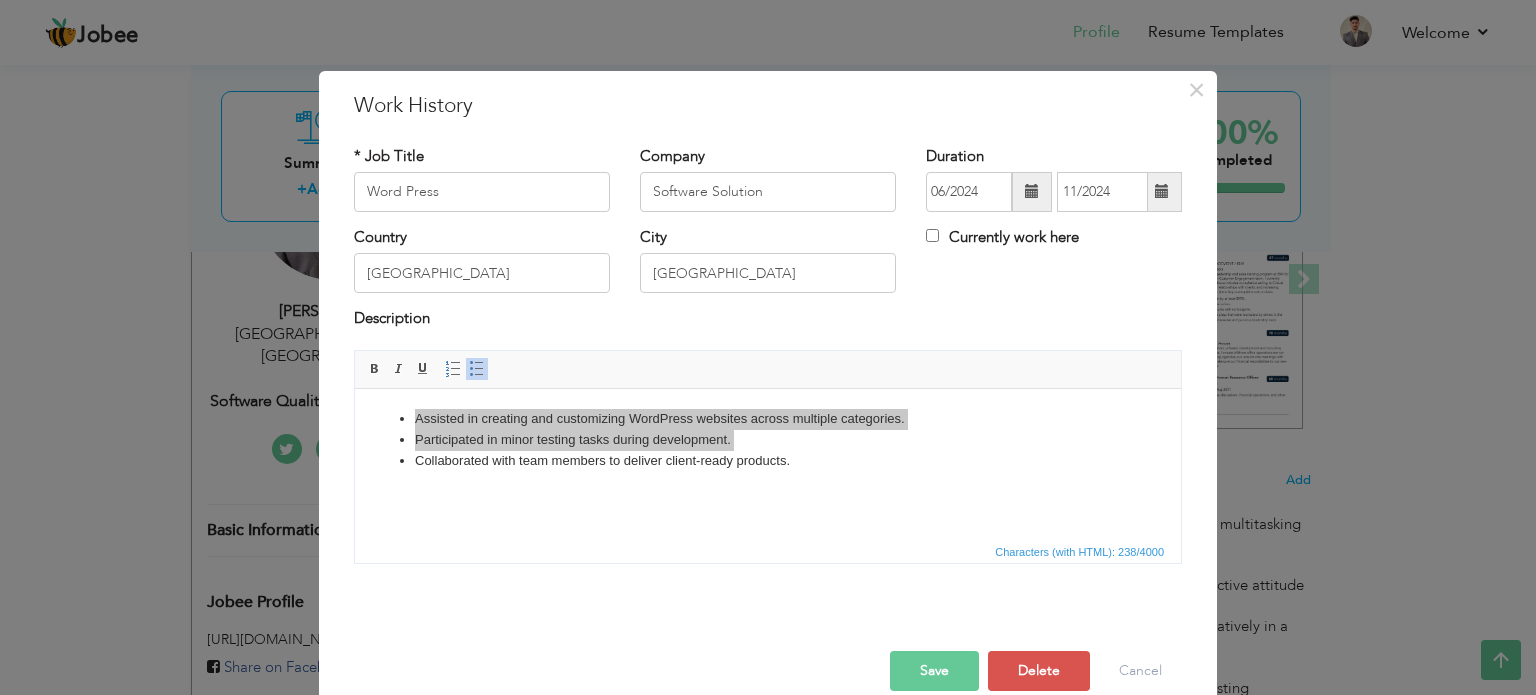 click on "Save" at bounding box center [934, 671] 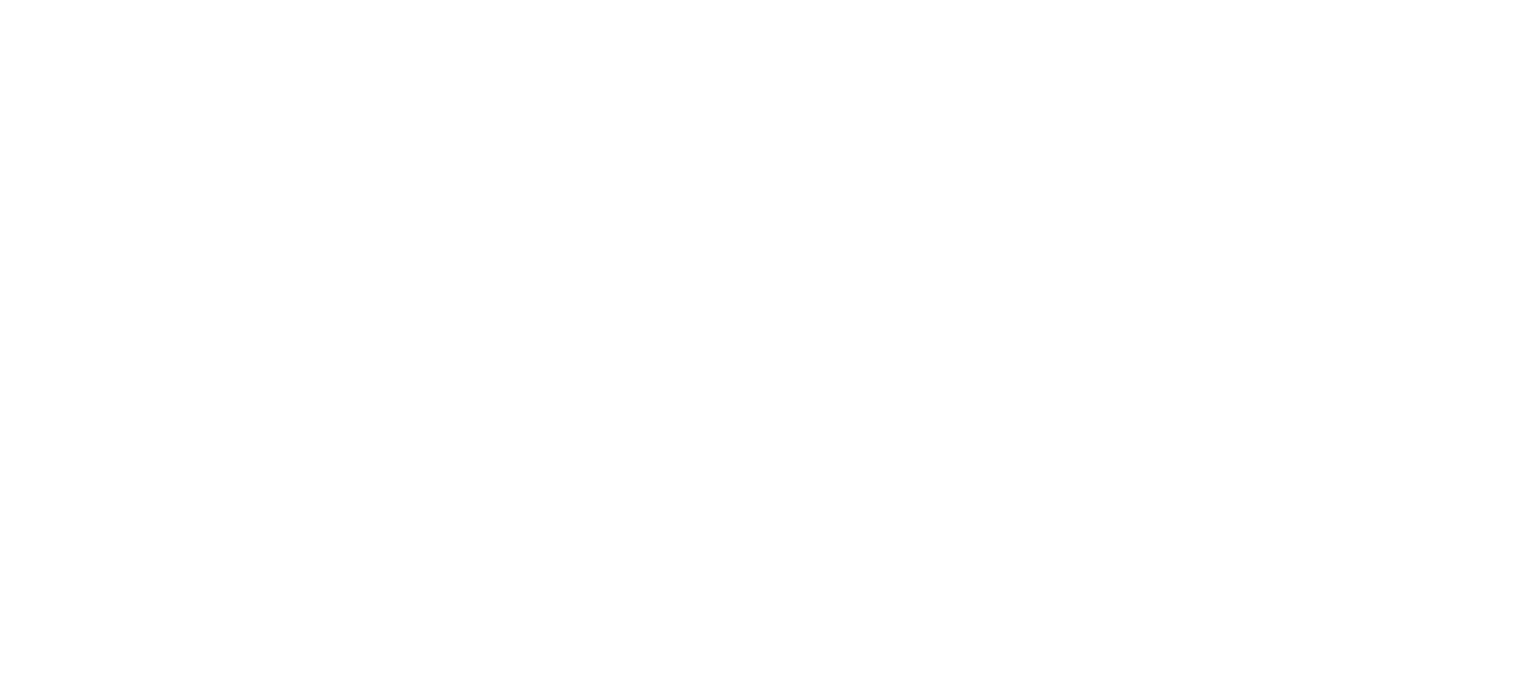 scroll, scrollTop: 0, scrollLeft: 0, axis: both 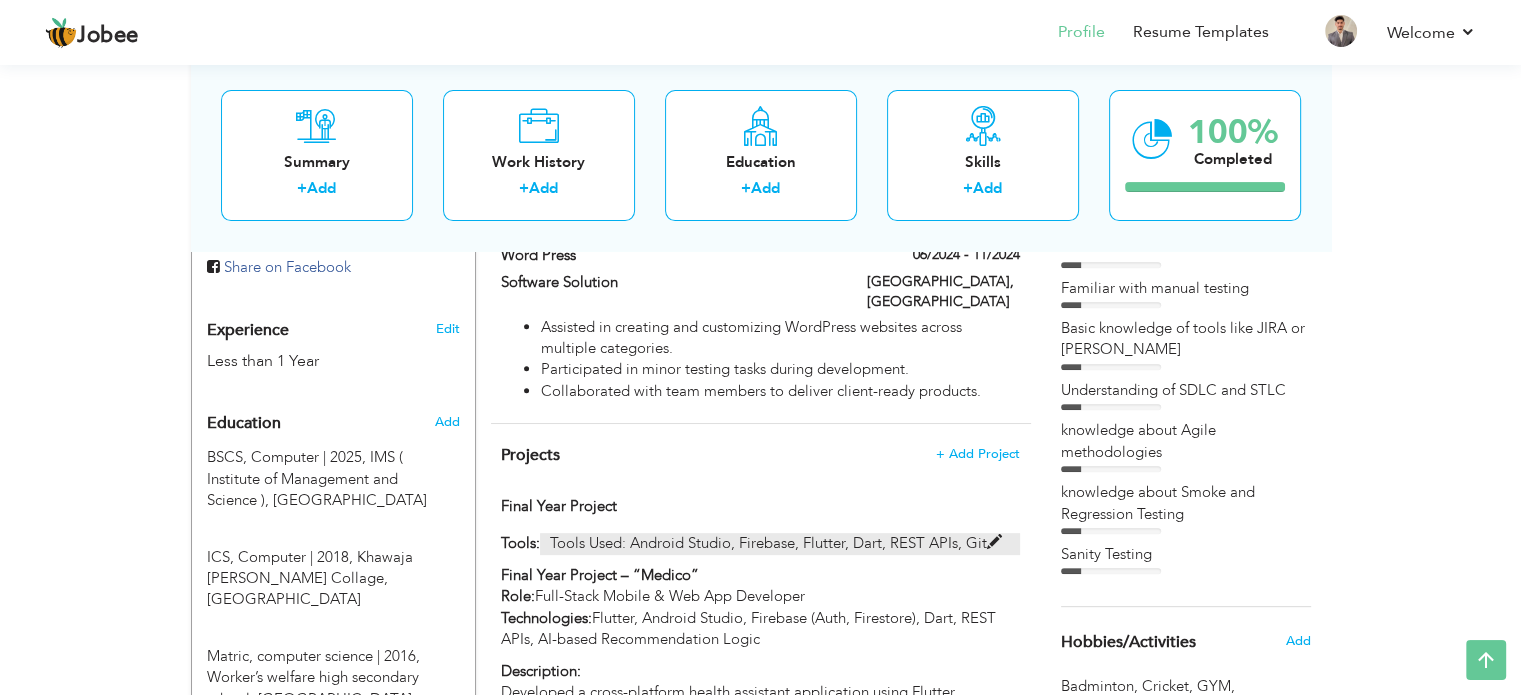 click at bounding box center [994, 542] 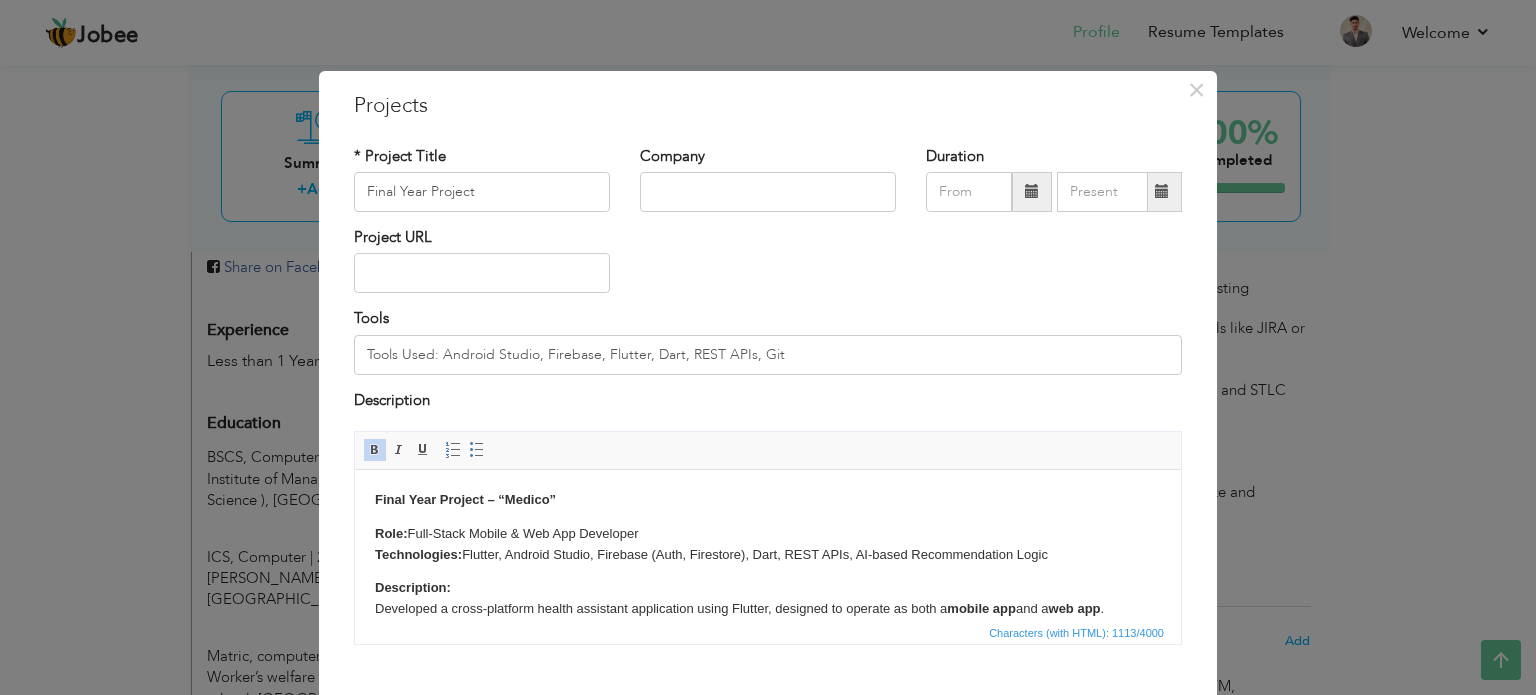 drag, startPoint x: 648, startPoint y: 530, endPoint x: 699, endPoint y: 985, distance: 457.84933 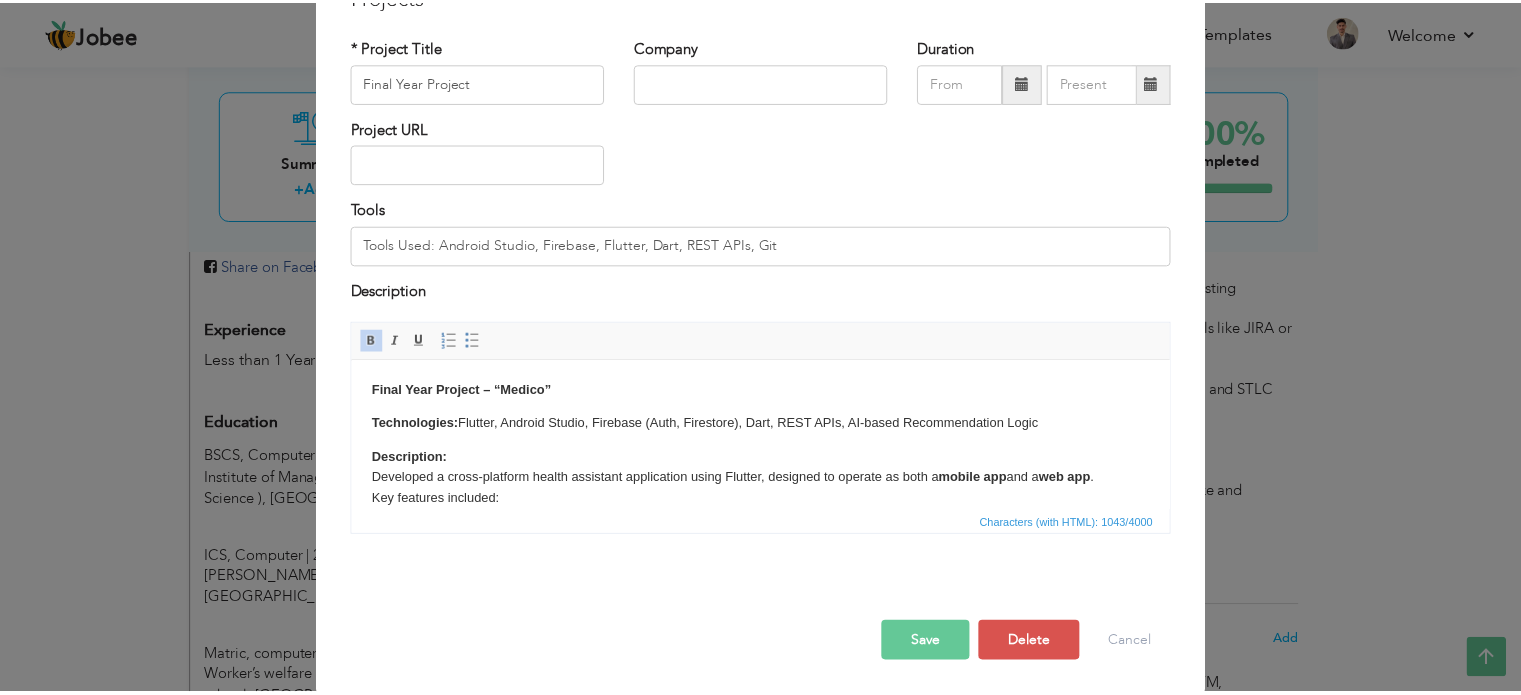 scroll, scrollTop: 111, scrollLeft: 0, axis: vertical 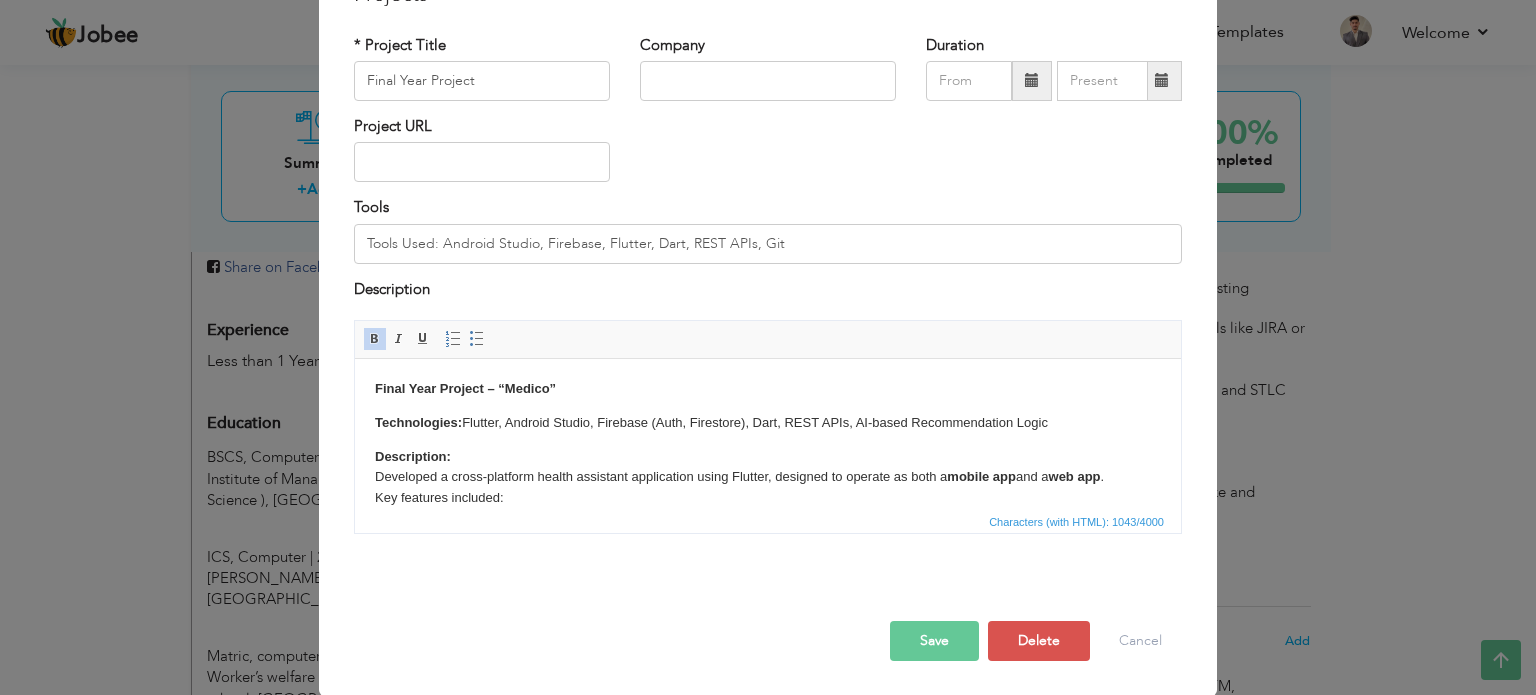 click on "Save" at bounding box center (934, 641) 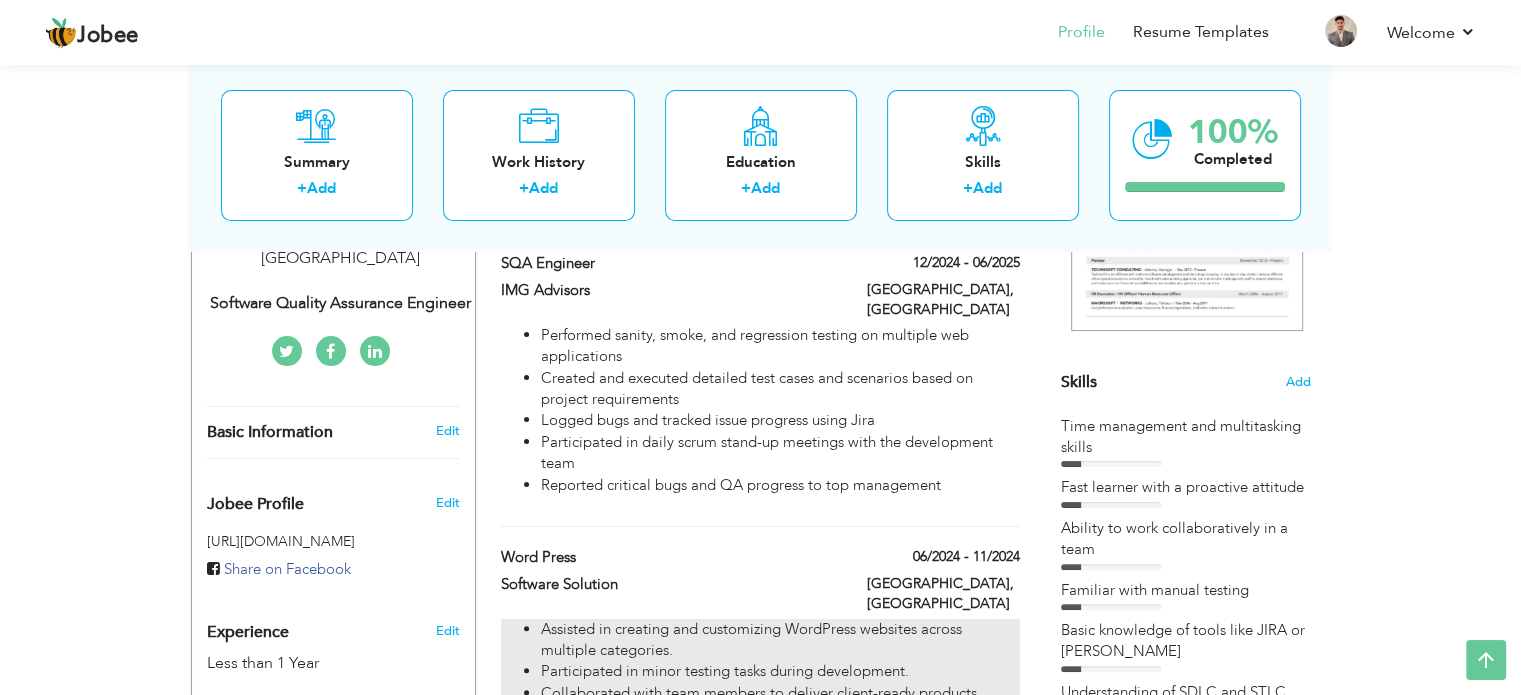 scroll, scrollTop: 352, scrollLeft: 0, axis: vertical 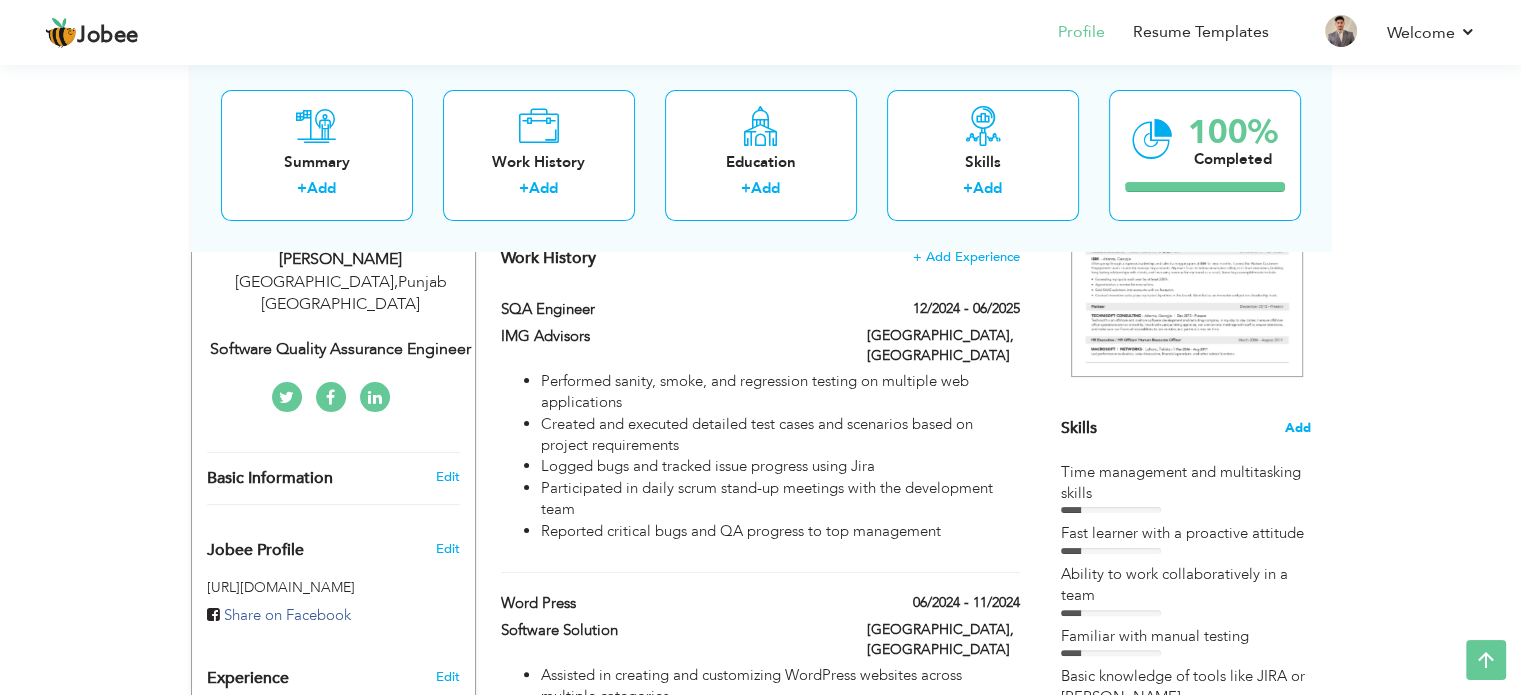 click on "Add" at bounding box center [1298, 428] 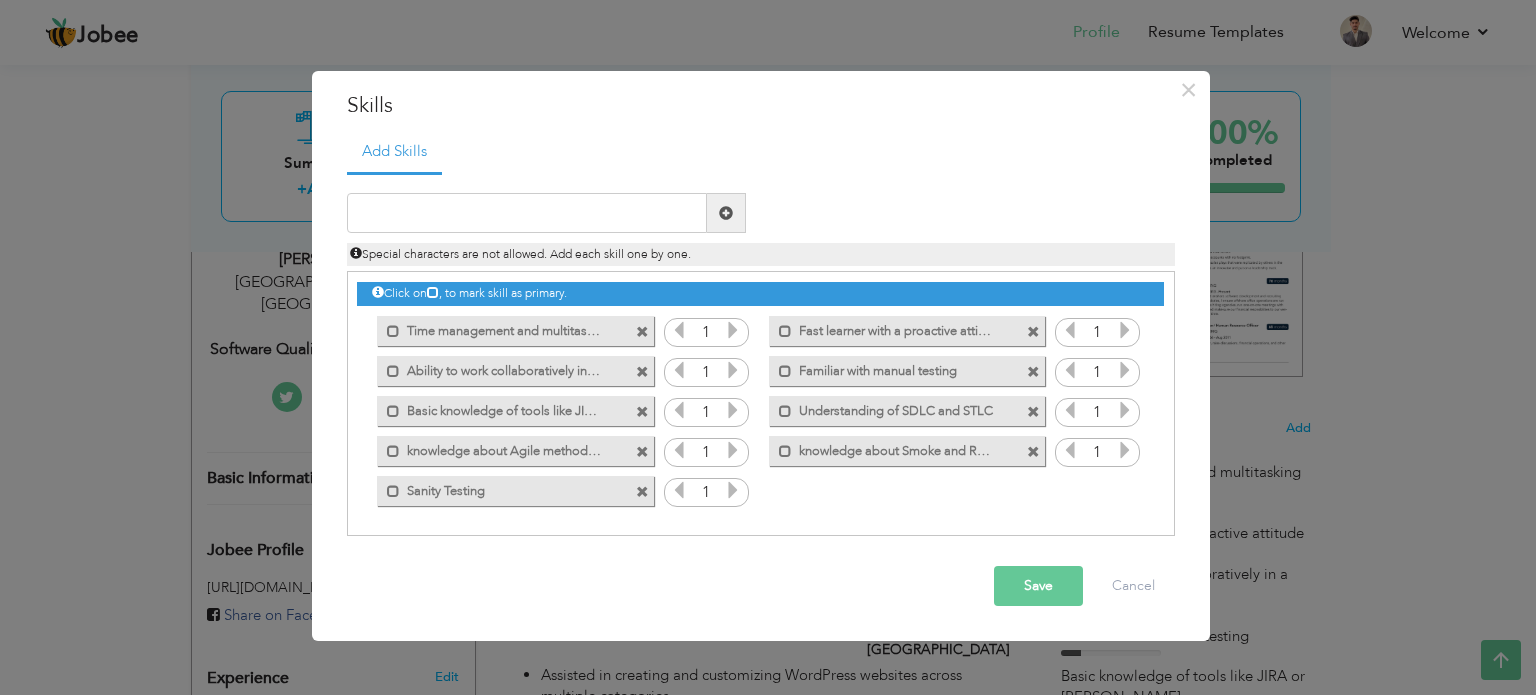 click at bounding box center (642, 332) 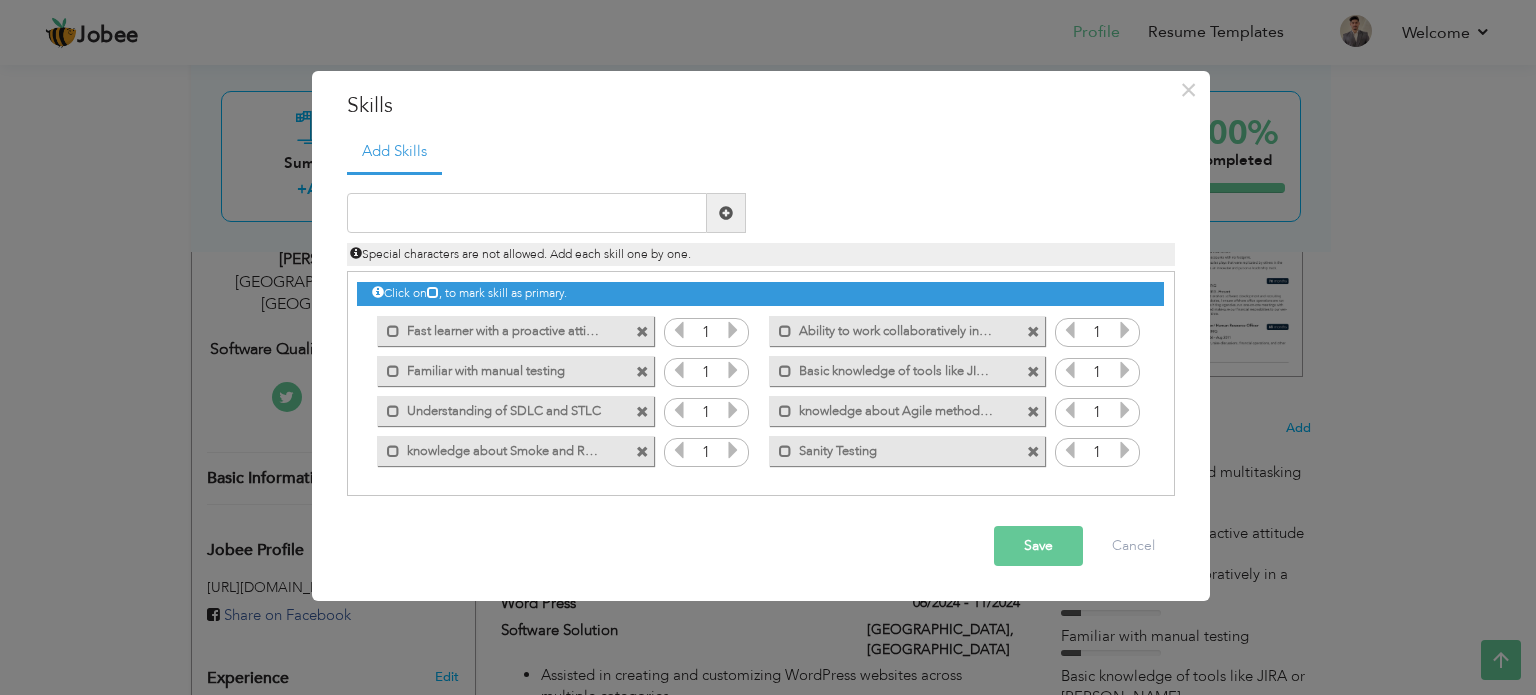 click at bounding box center (642, 332) 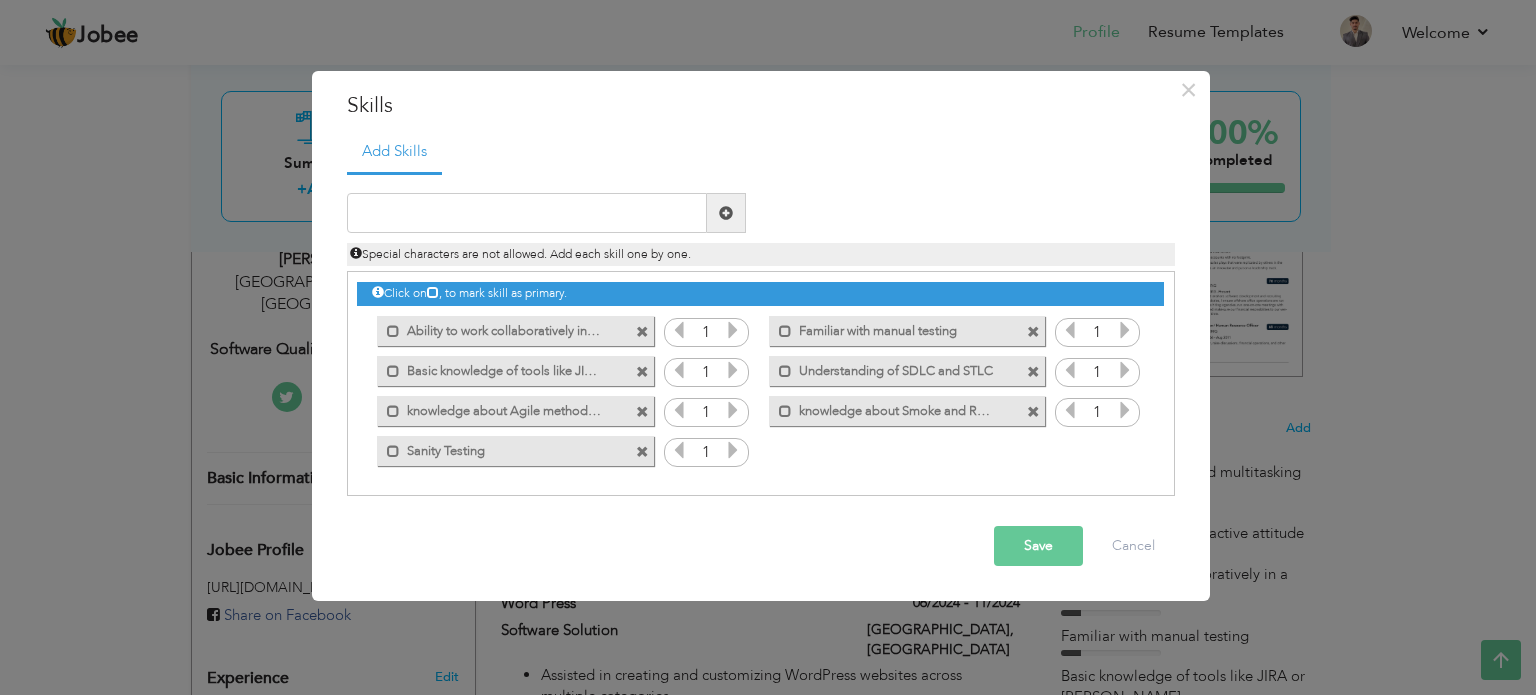 click at bounding box center (642, 332) 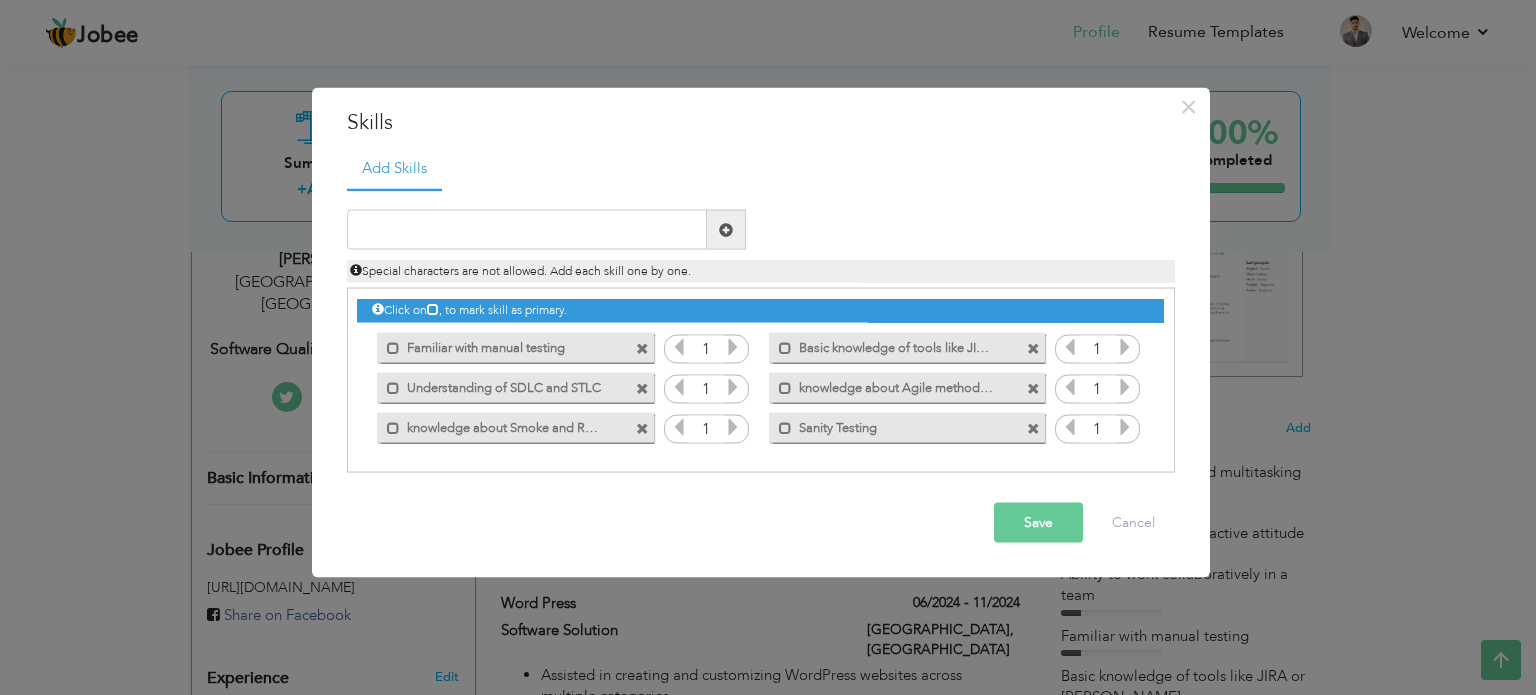 click at bounding box center [642, 348] 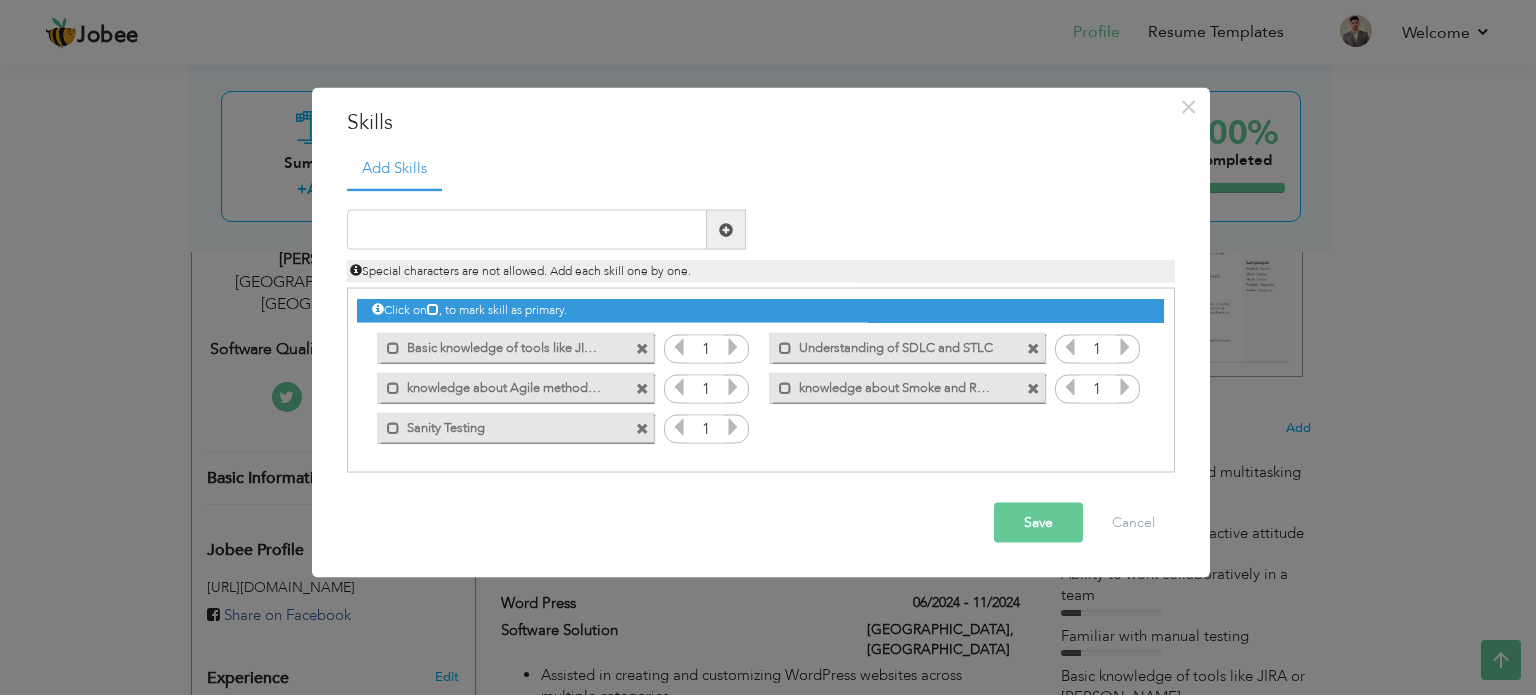 click at bounding box center (642, 348) 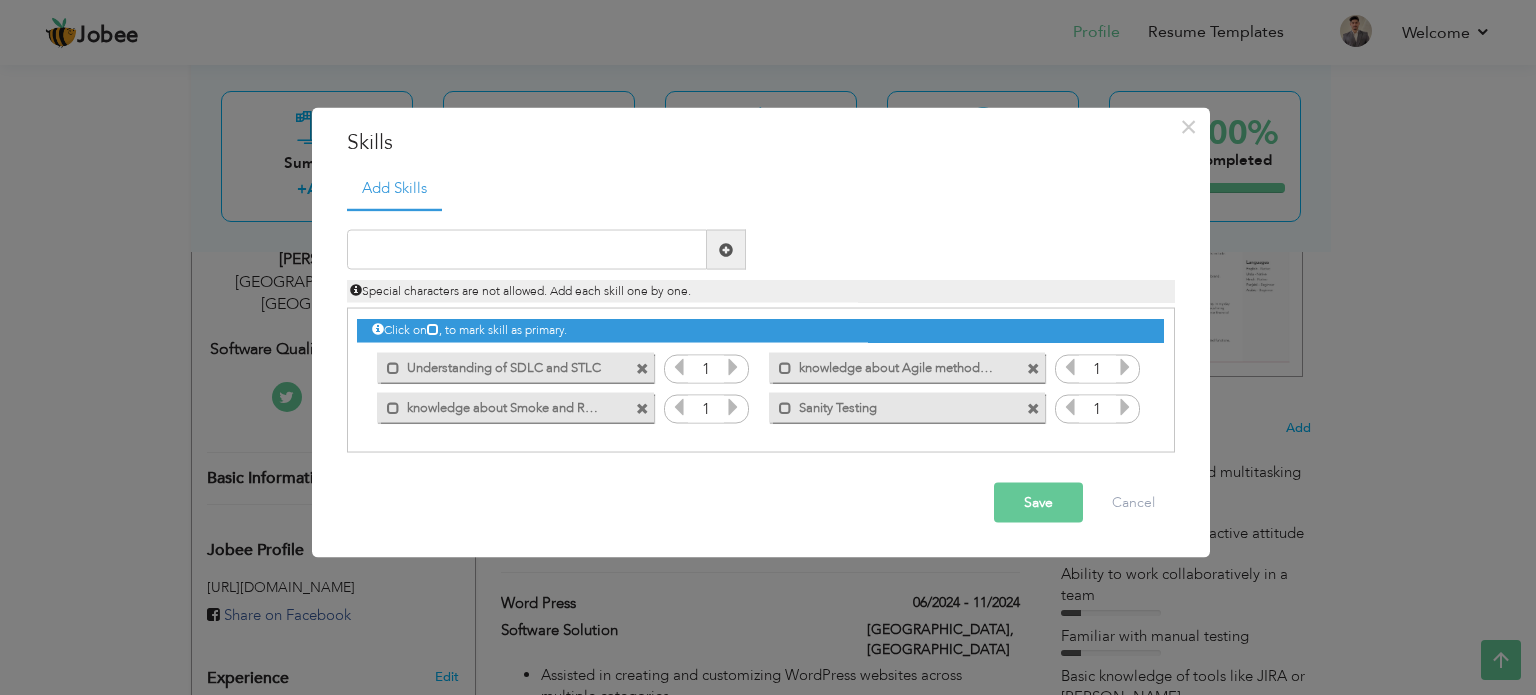 click at bounding box center [642, 368] 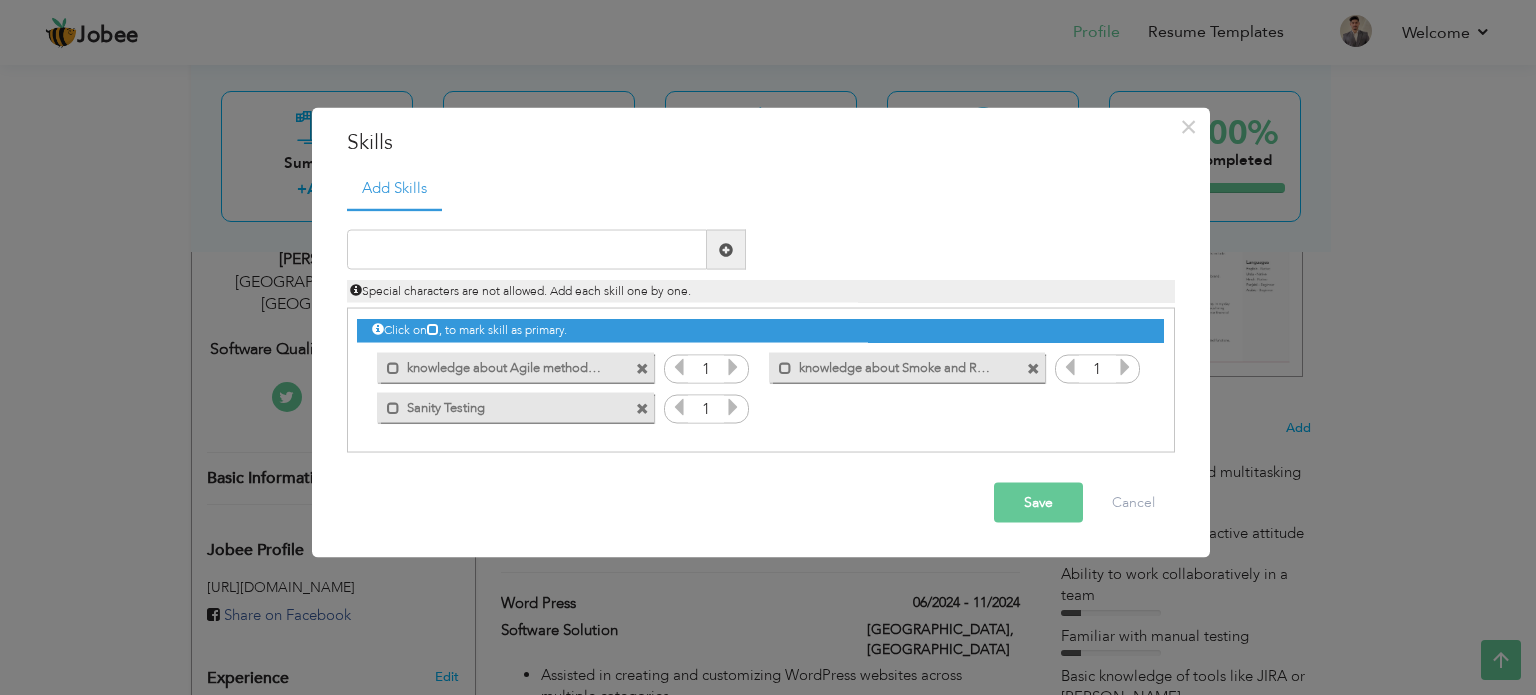 click at bounding box center [642, 368] 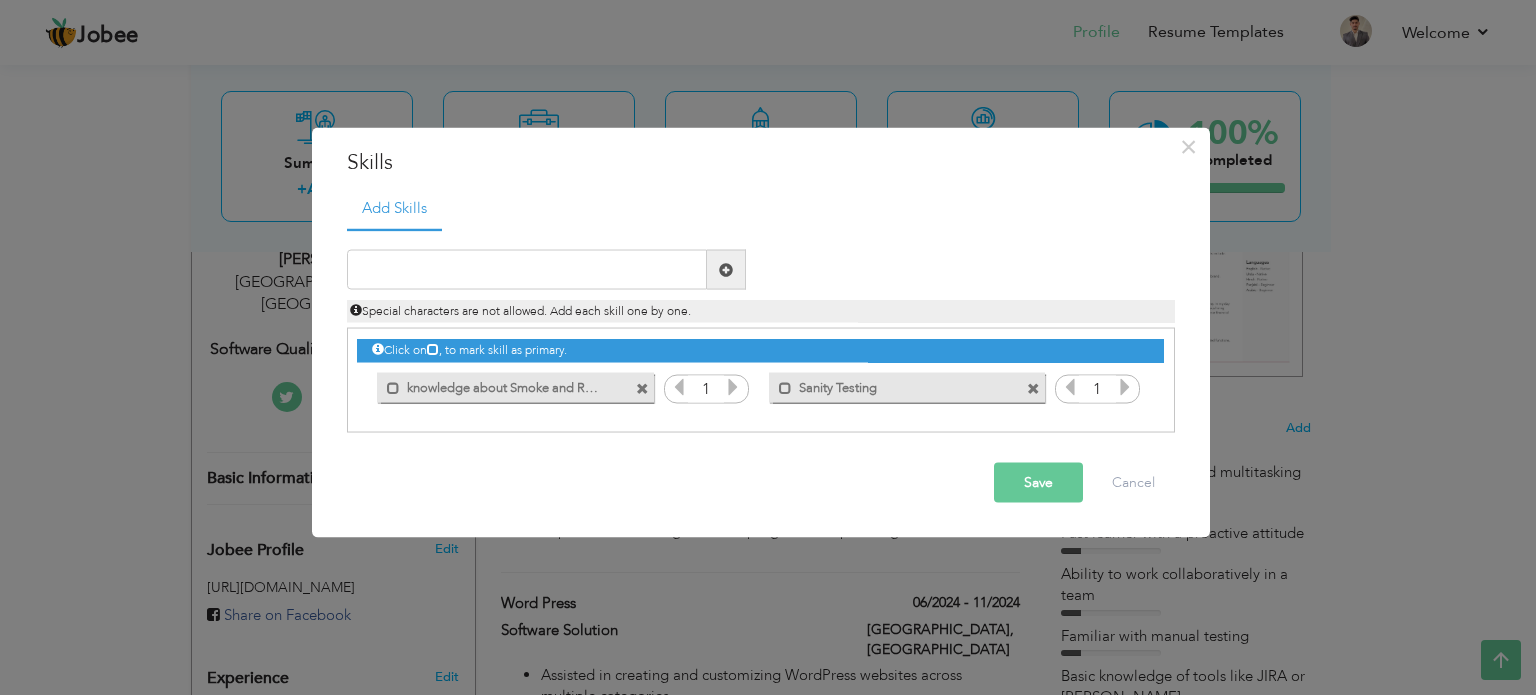 click at bounding box center (642, 388) 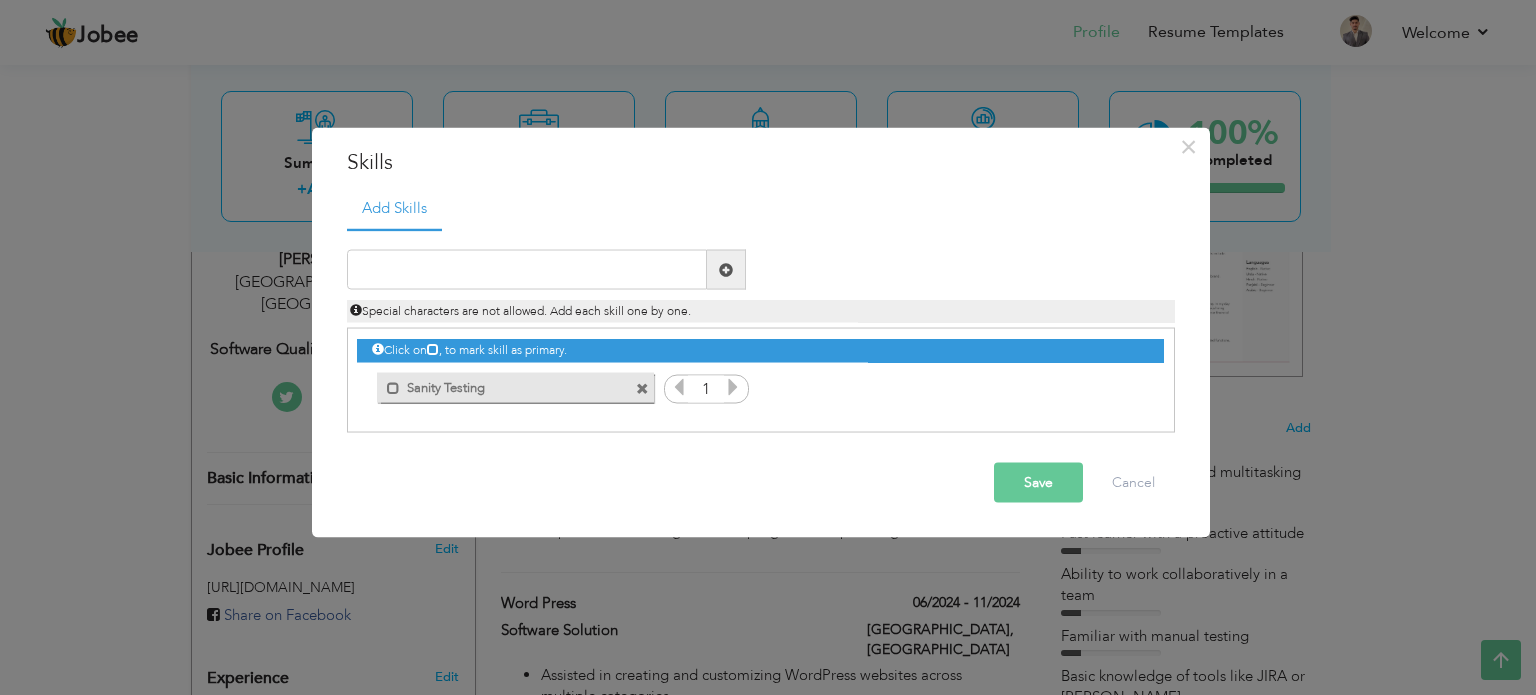 click at bounding box center [642, 388] 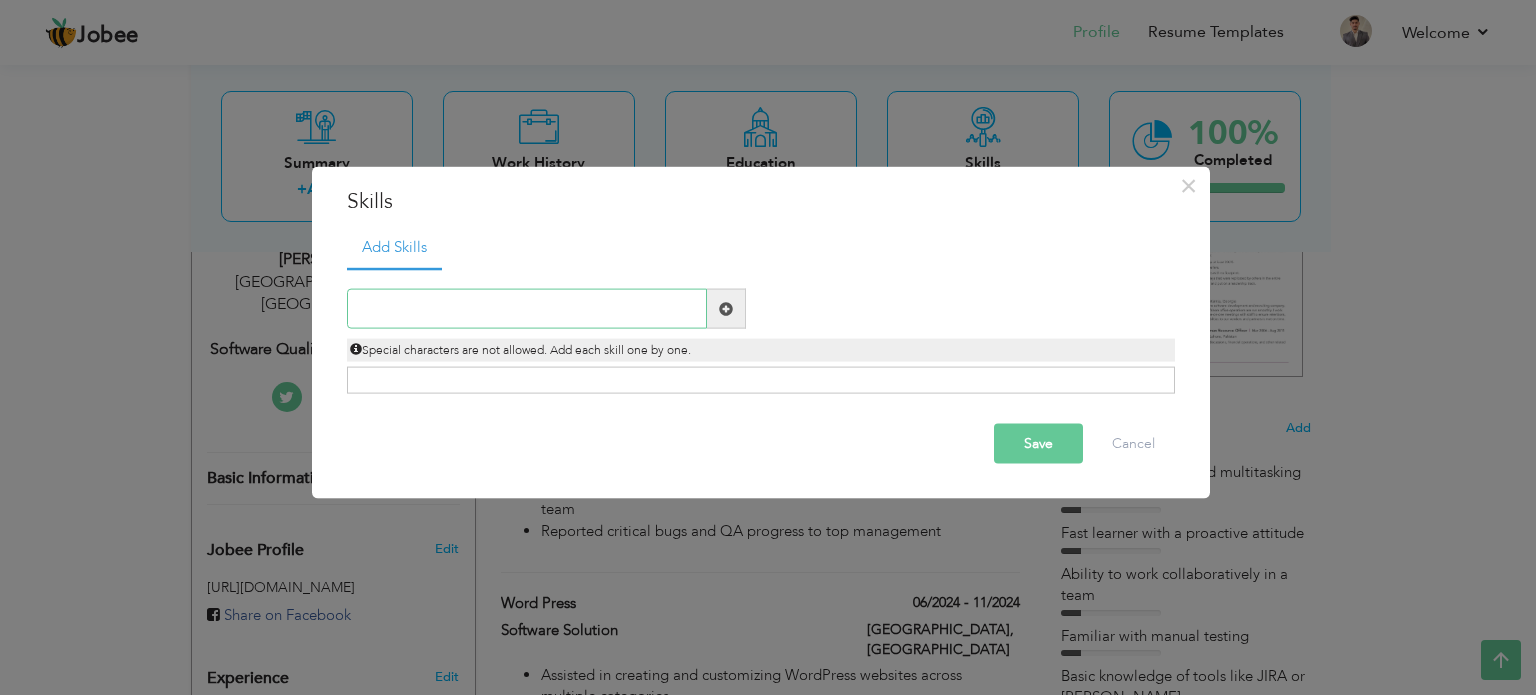 click at bounding box center (527, 309) 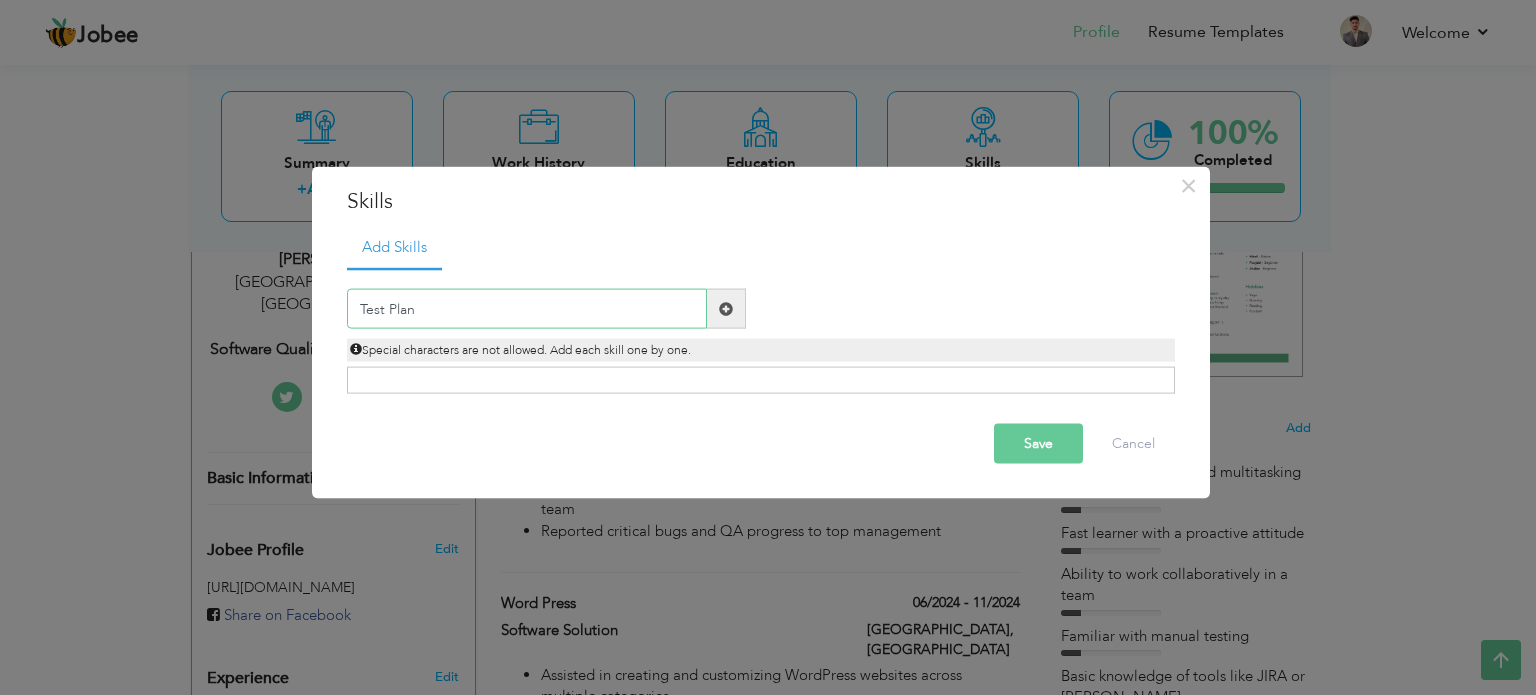 type on "Test Plan" 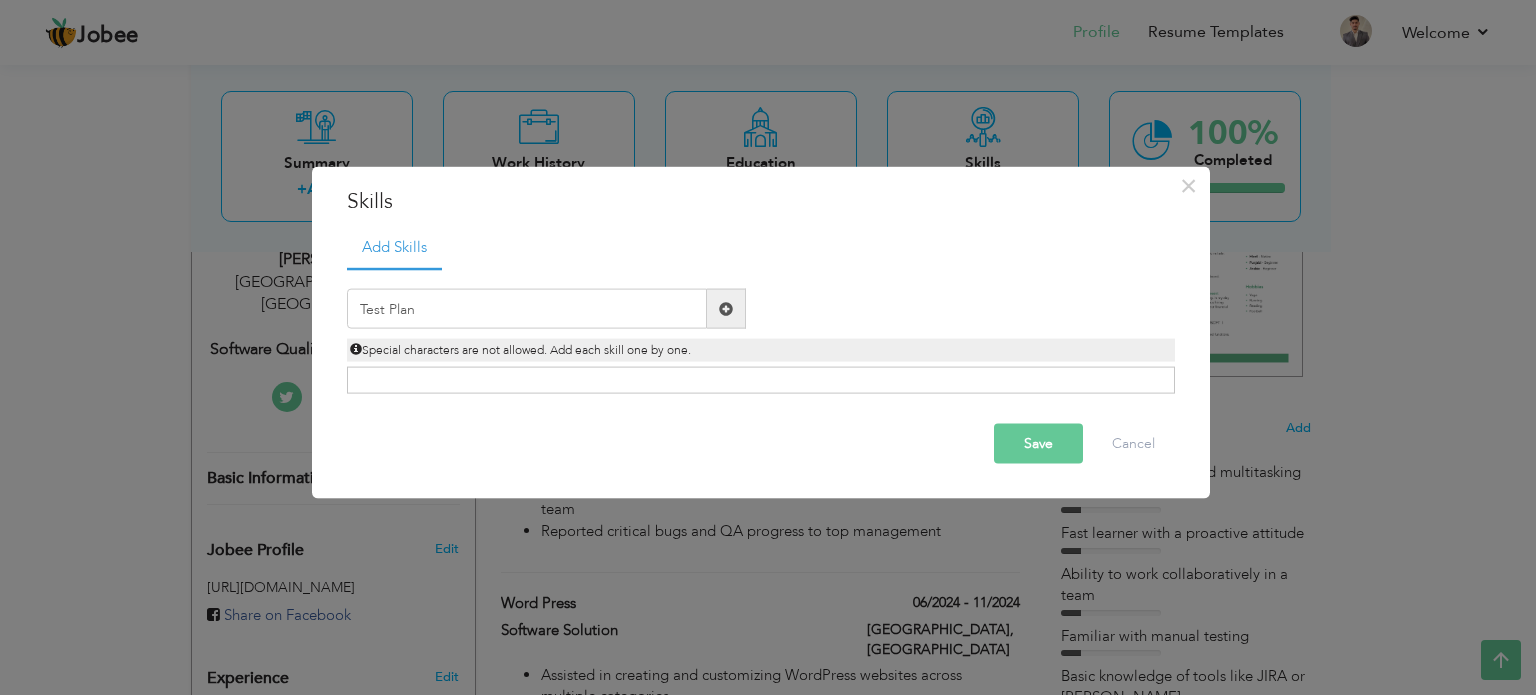 click at bounding box center (726, 308) 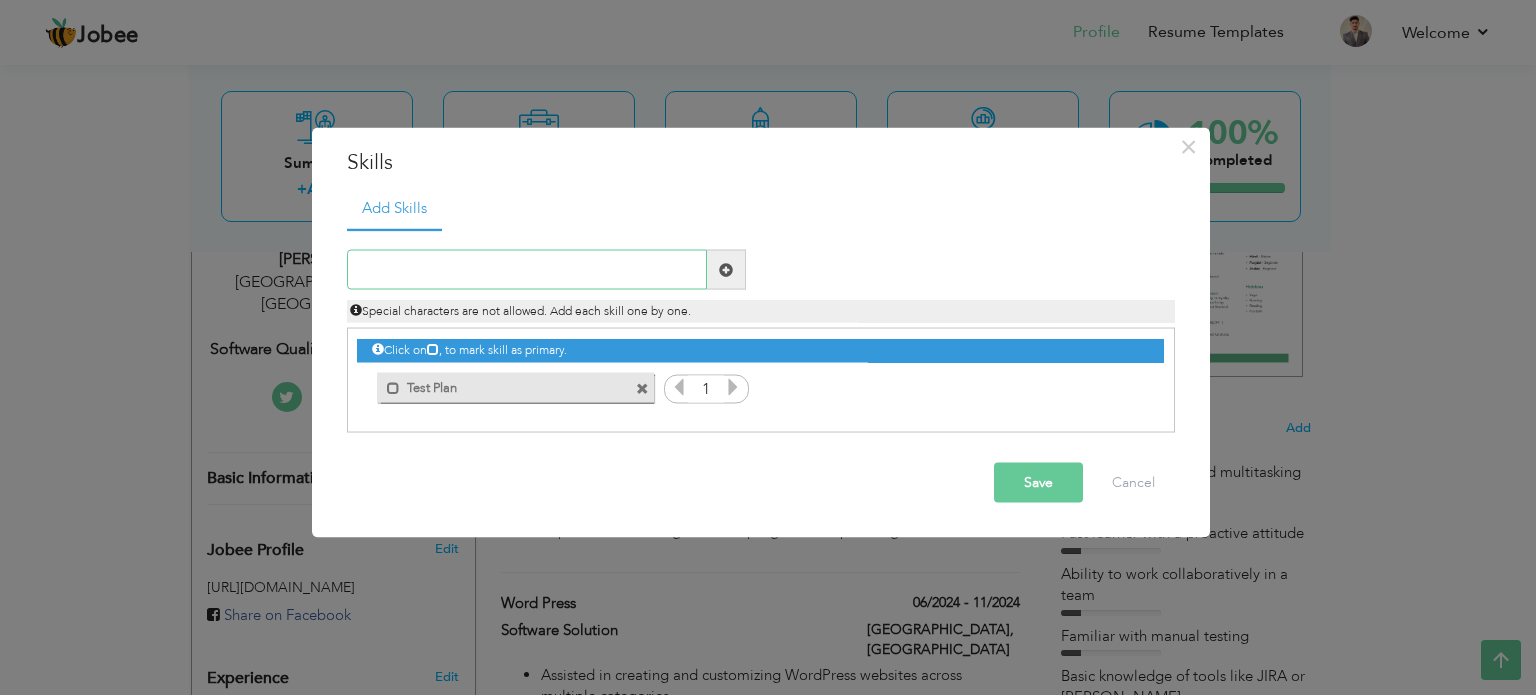 click at bounding box center (527, 270) 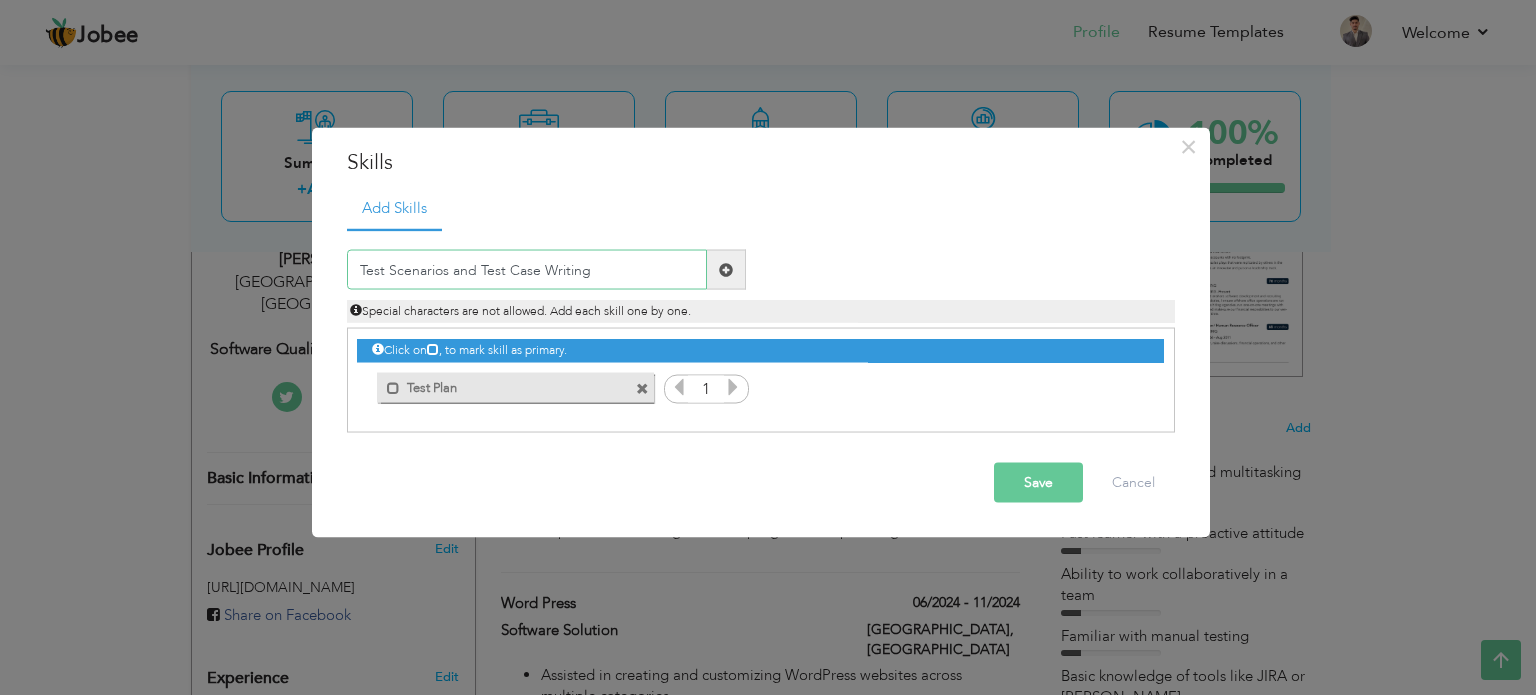 type on "Test Scenarios and Test Case Writing" 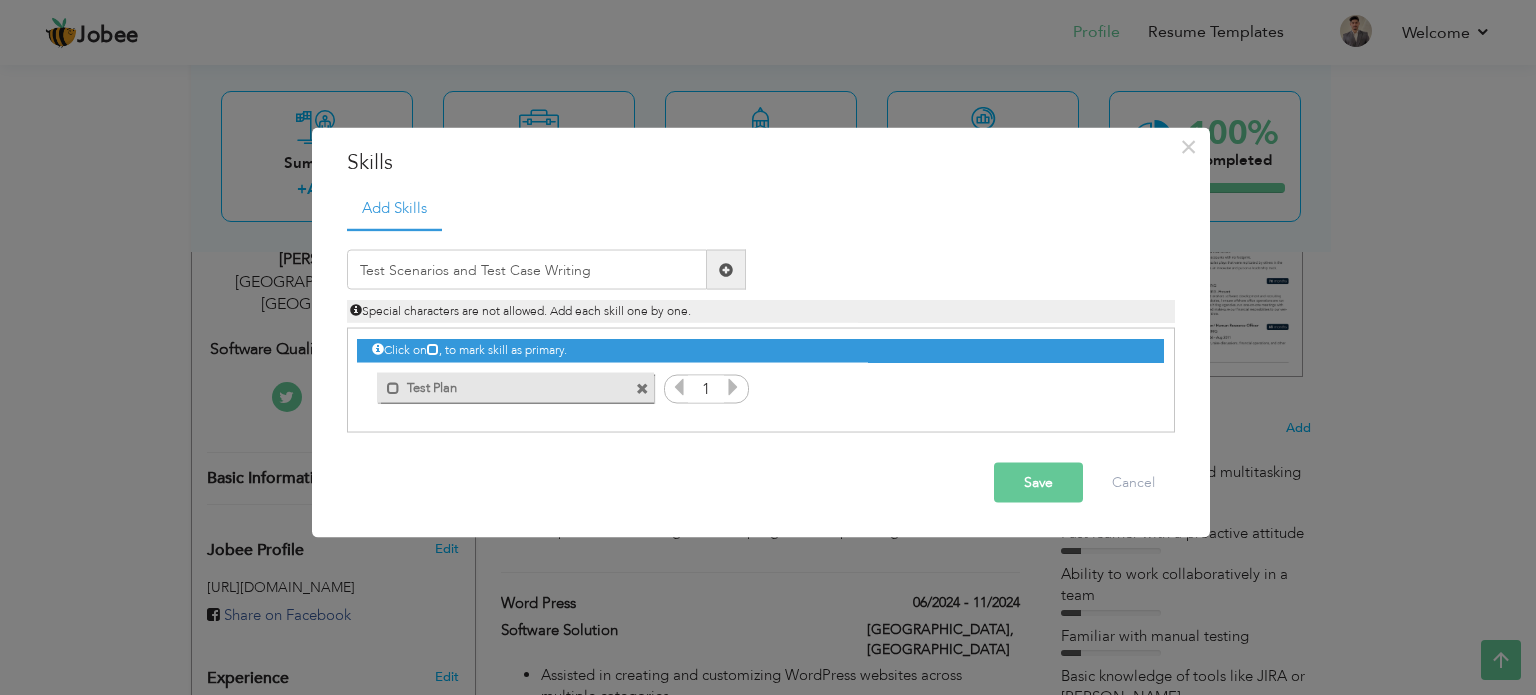 click at bounding box center [726, 269] 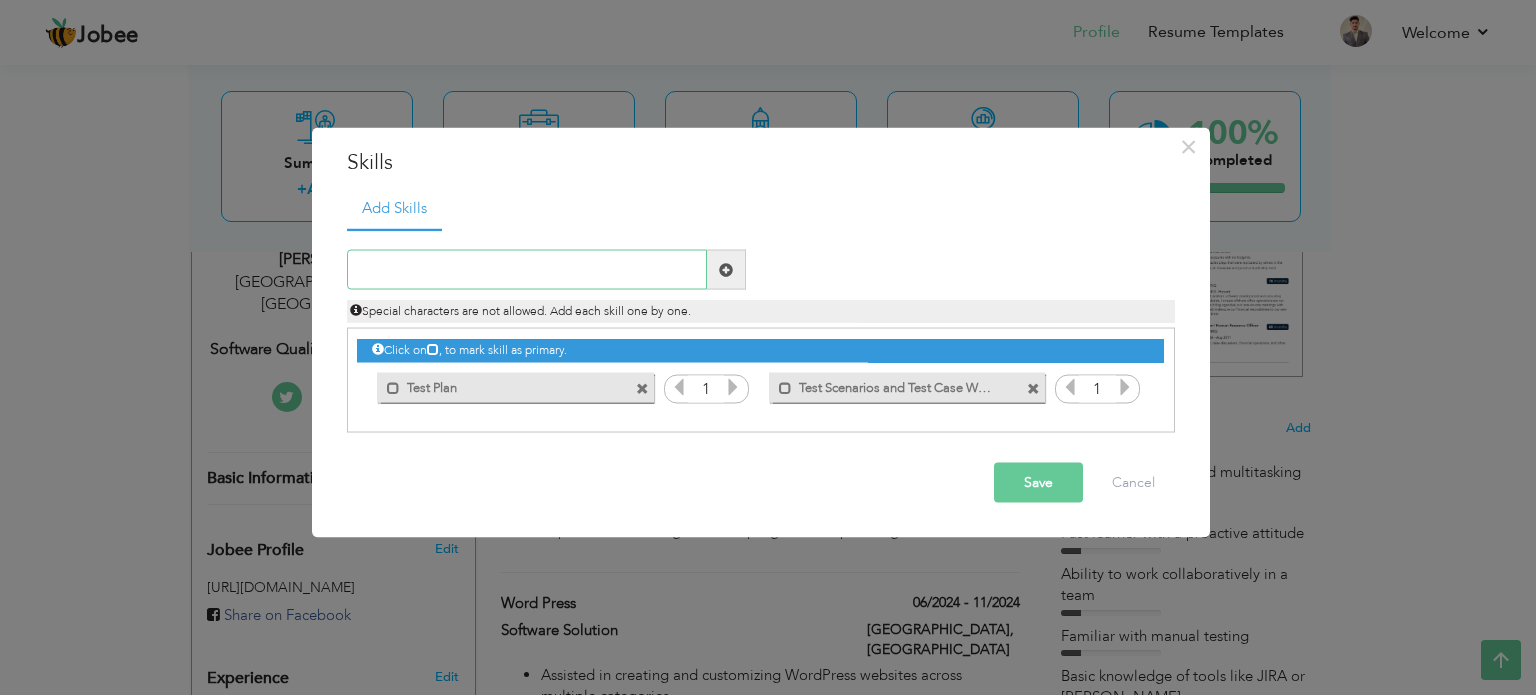 click at bounding box center (527, 270) 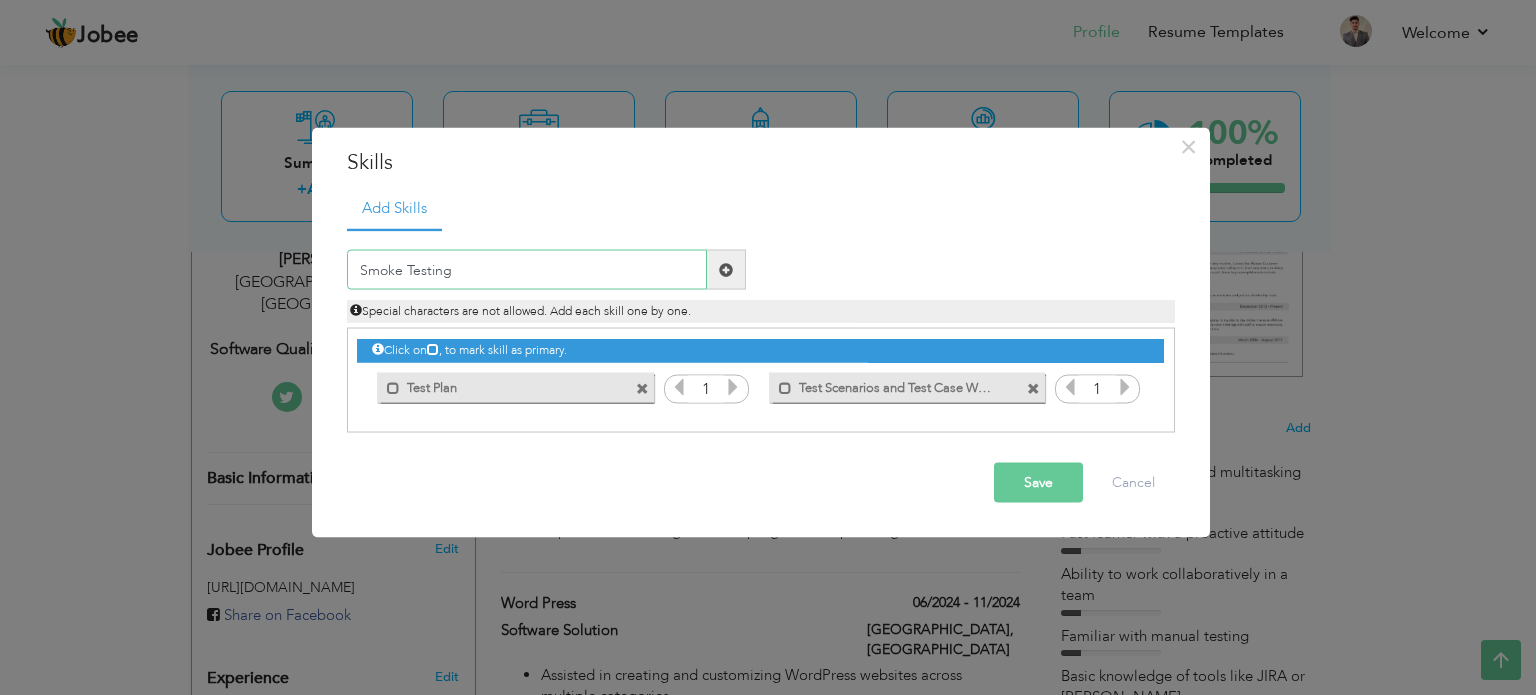 type on "Smoke Testing" 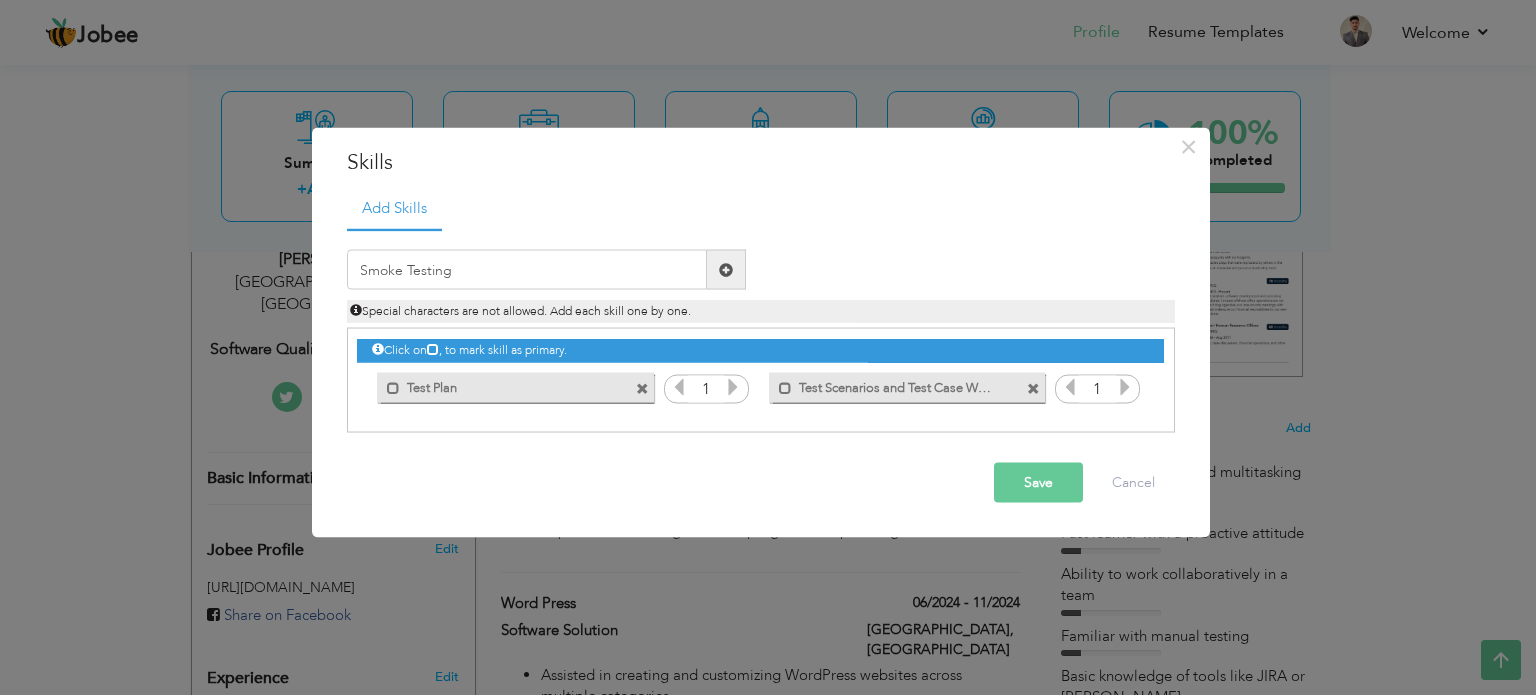 click at bounding box center (726, 269) 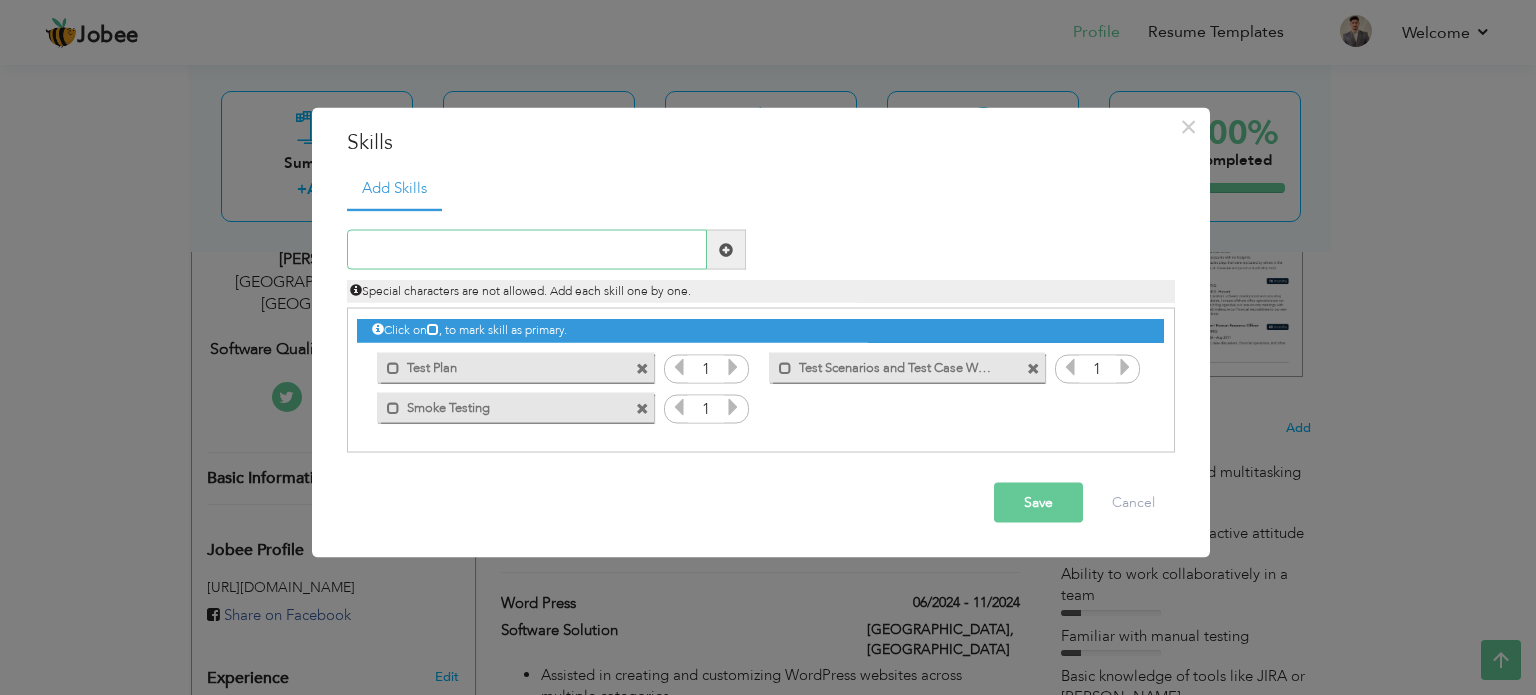 click at bounding box center (527, 250) 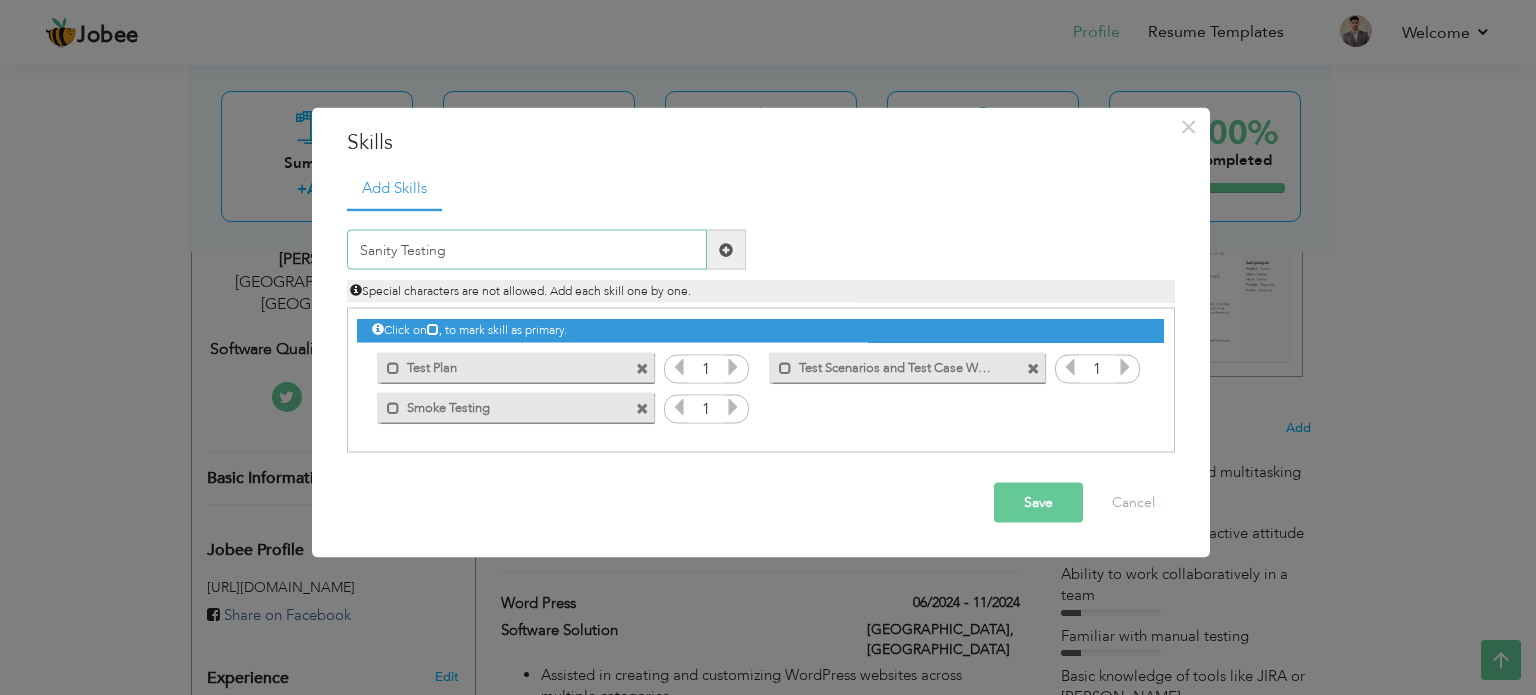 type on "Sanity Testing" 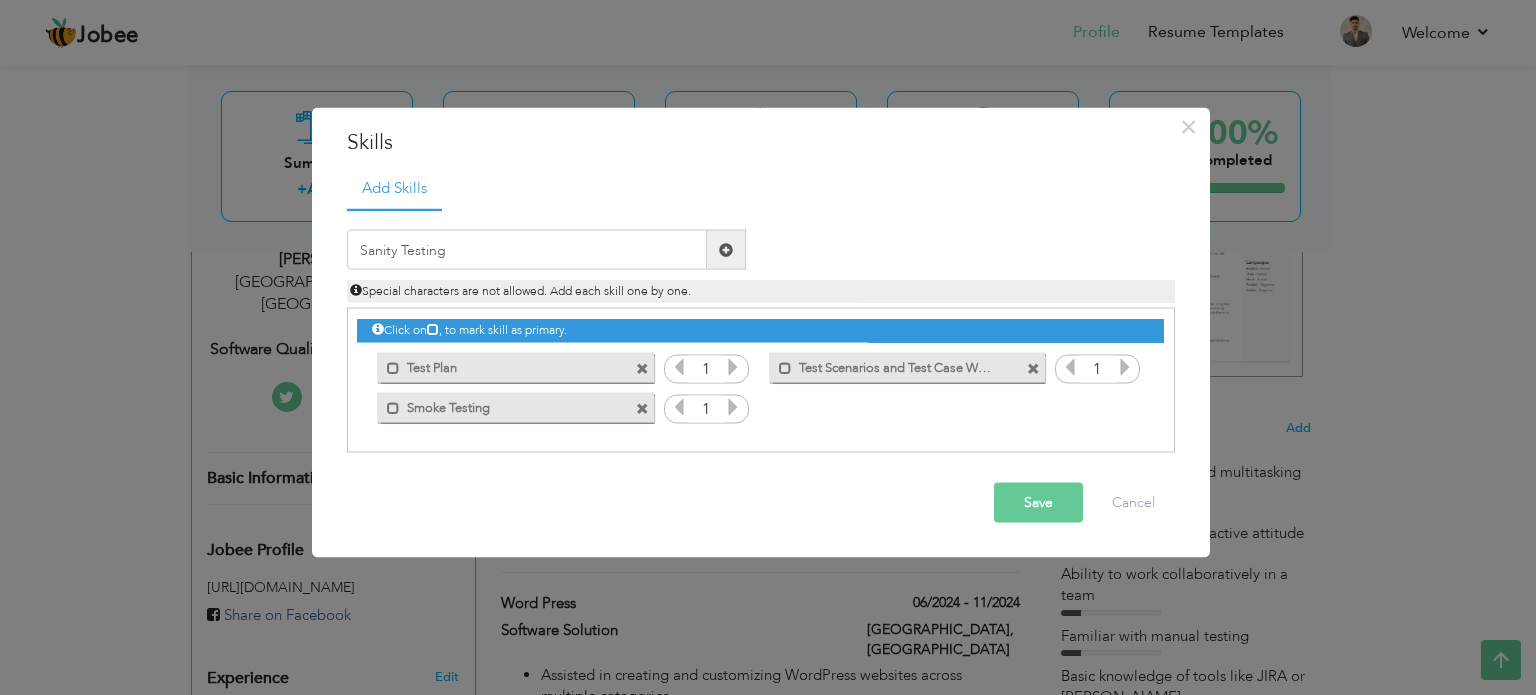 click at bounding box center [726, 249] 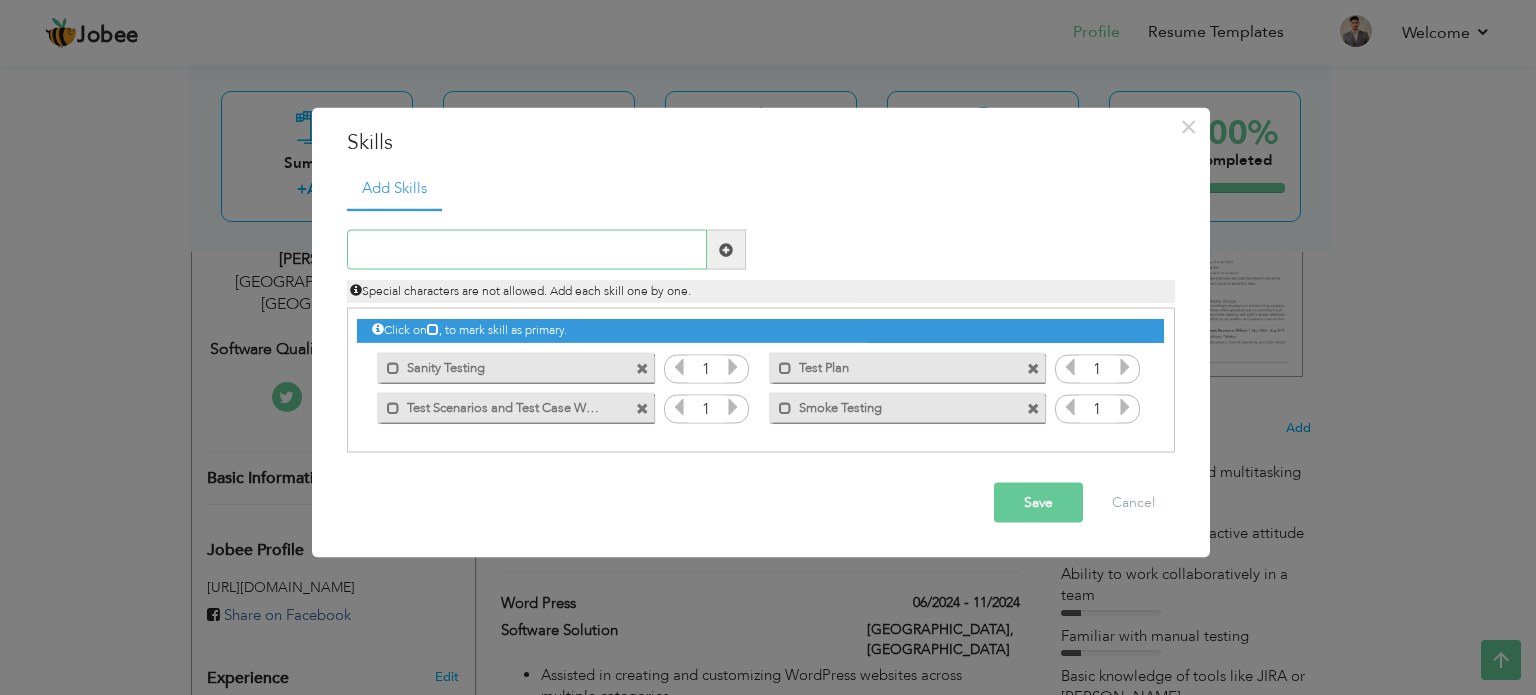 click at bounding box center [527, 250] 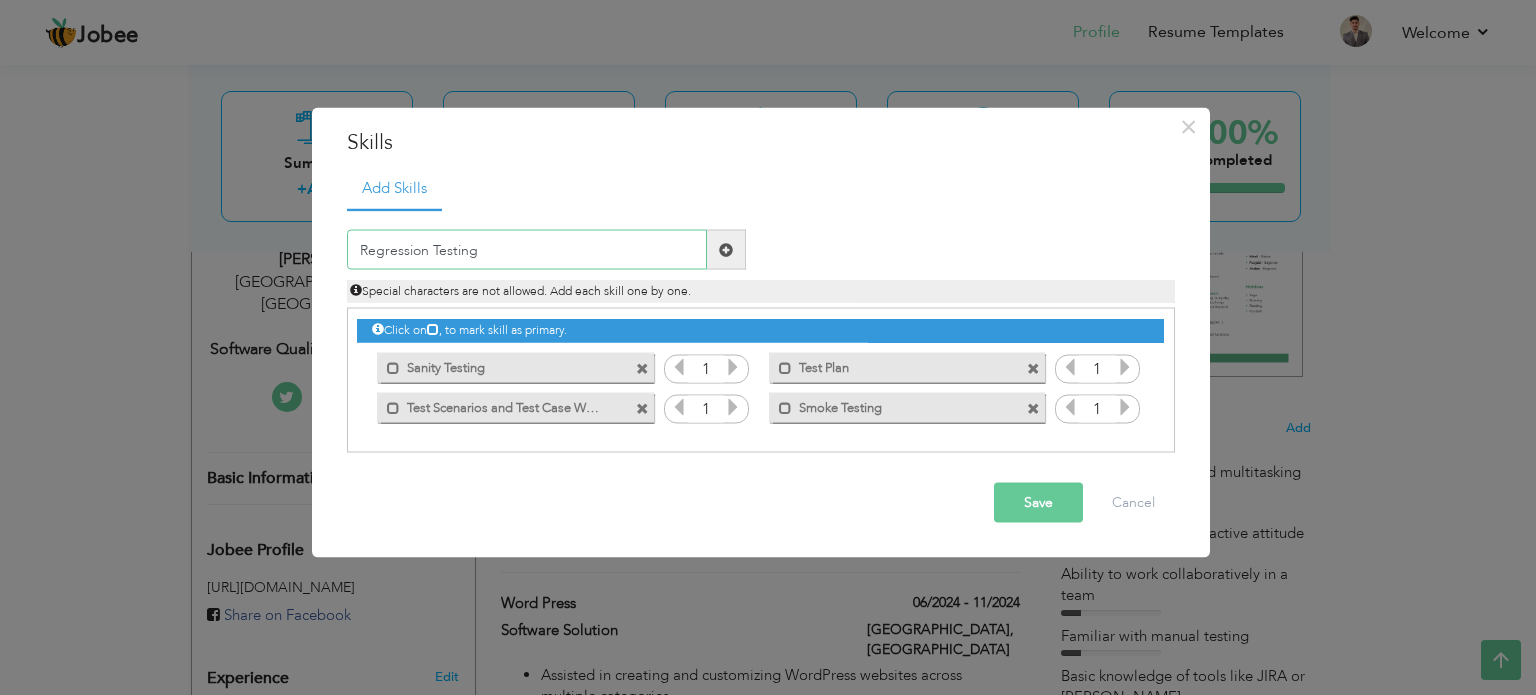 type on "Regression Testing" 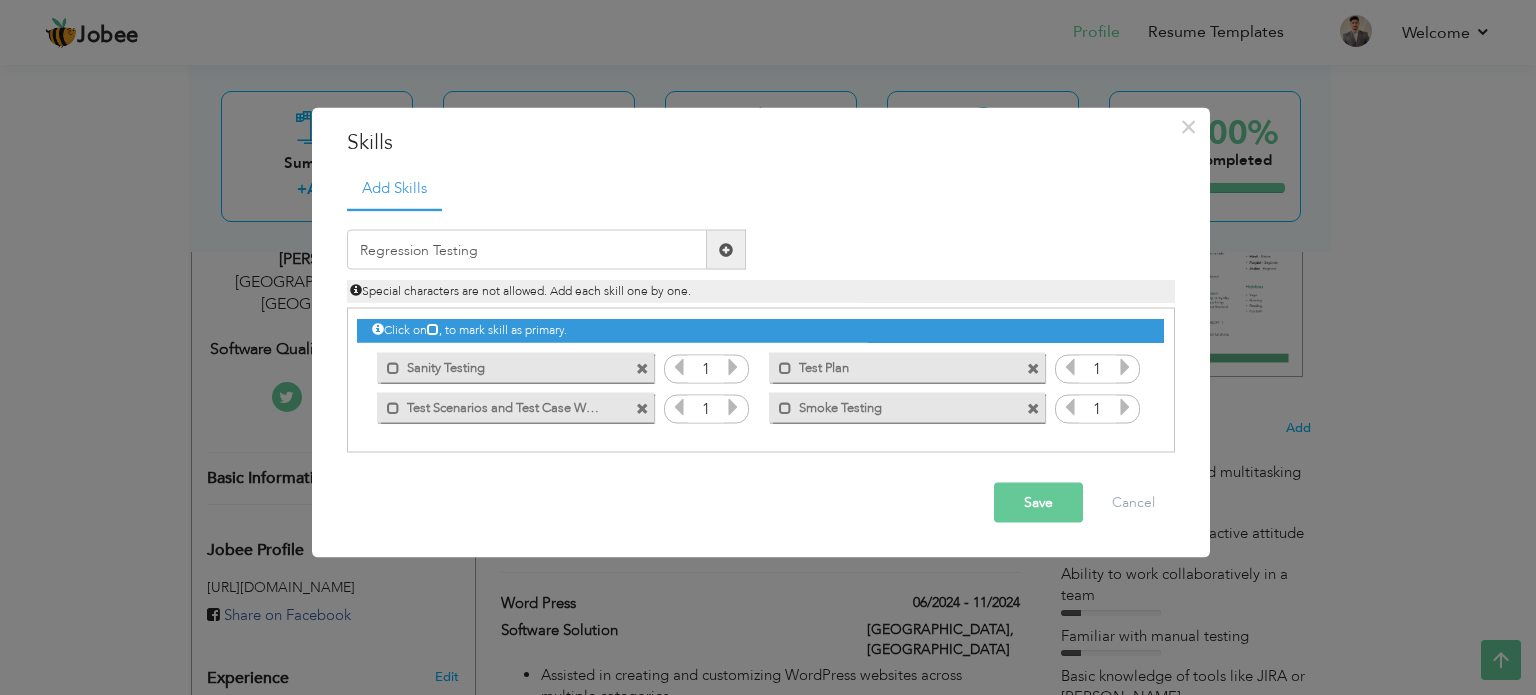 click at bounding box center (726, 249) 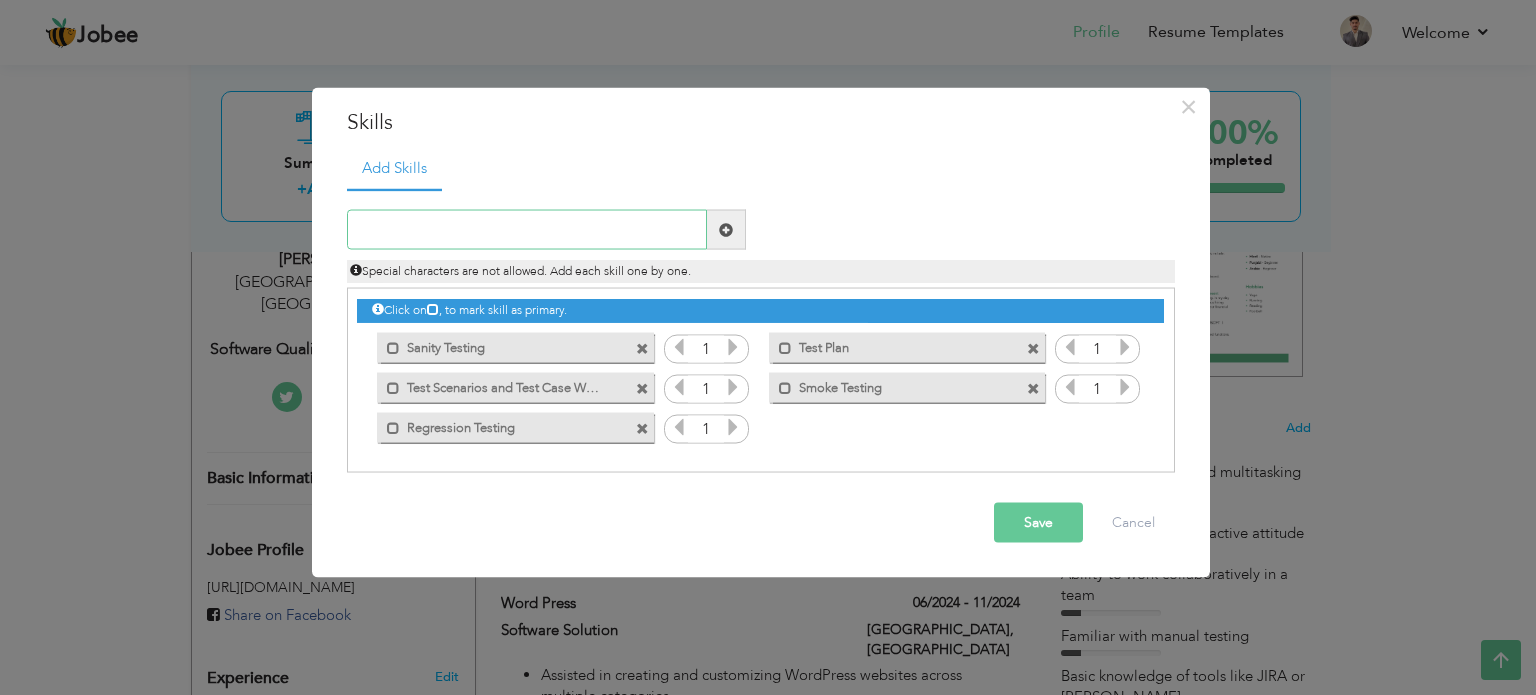 click at bounding box center [527, 230] 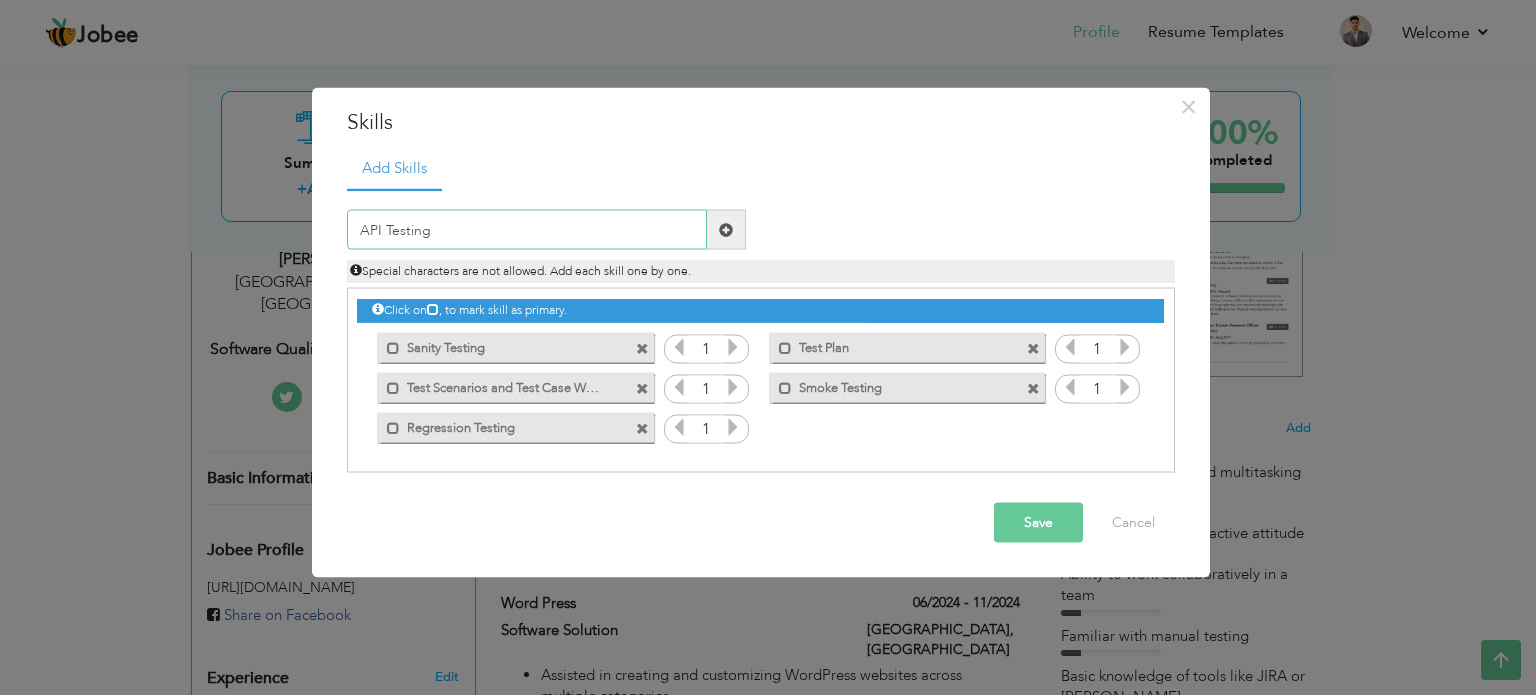 type on "API Testing" 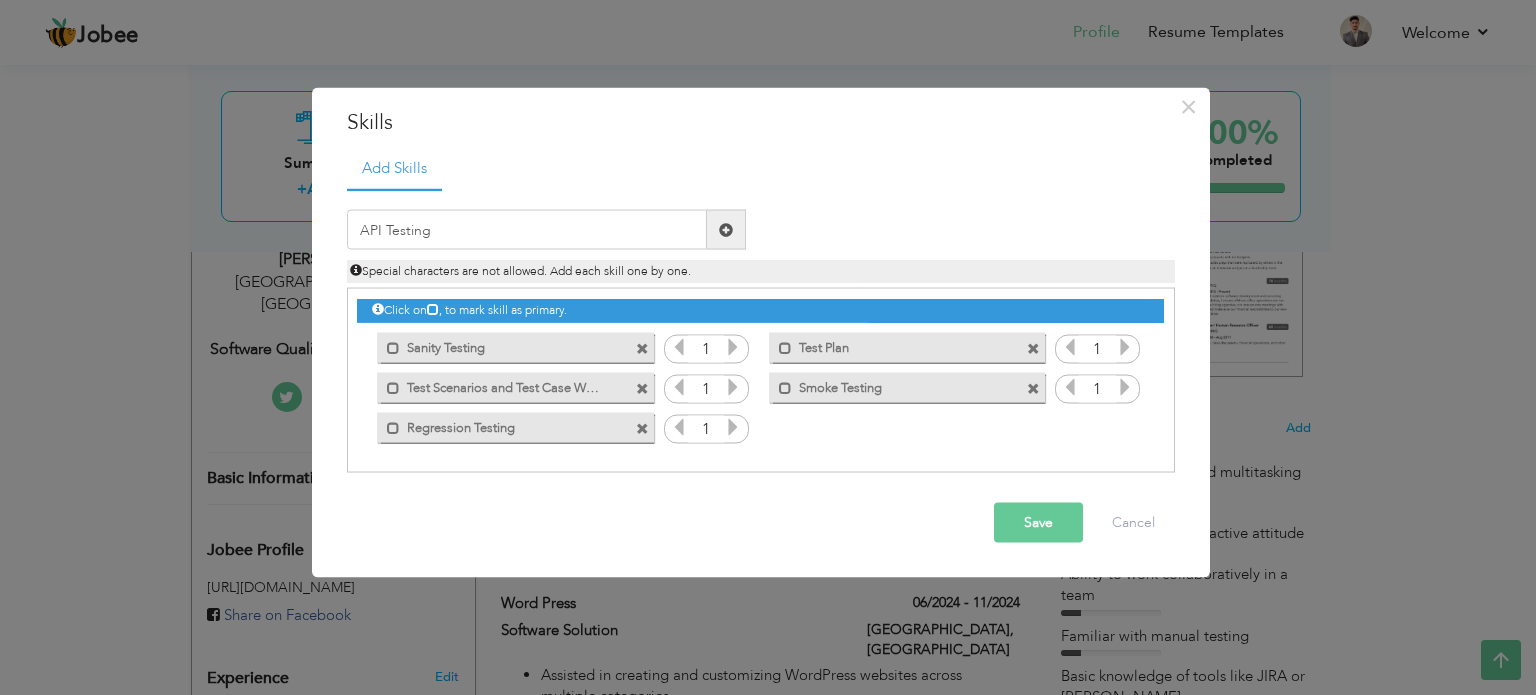 click at bounding box center [726, 229] 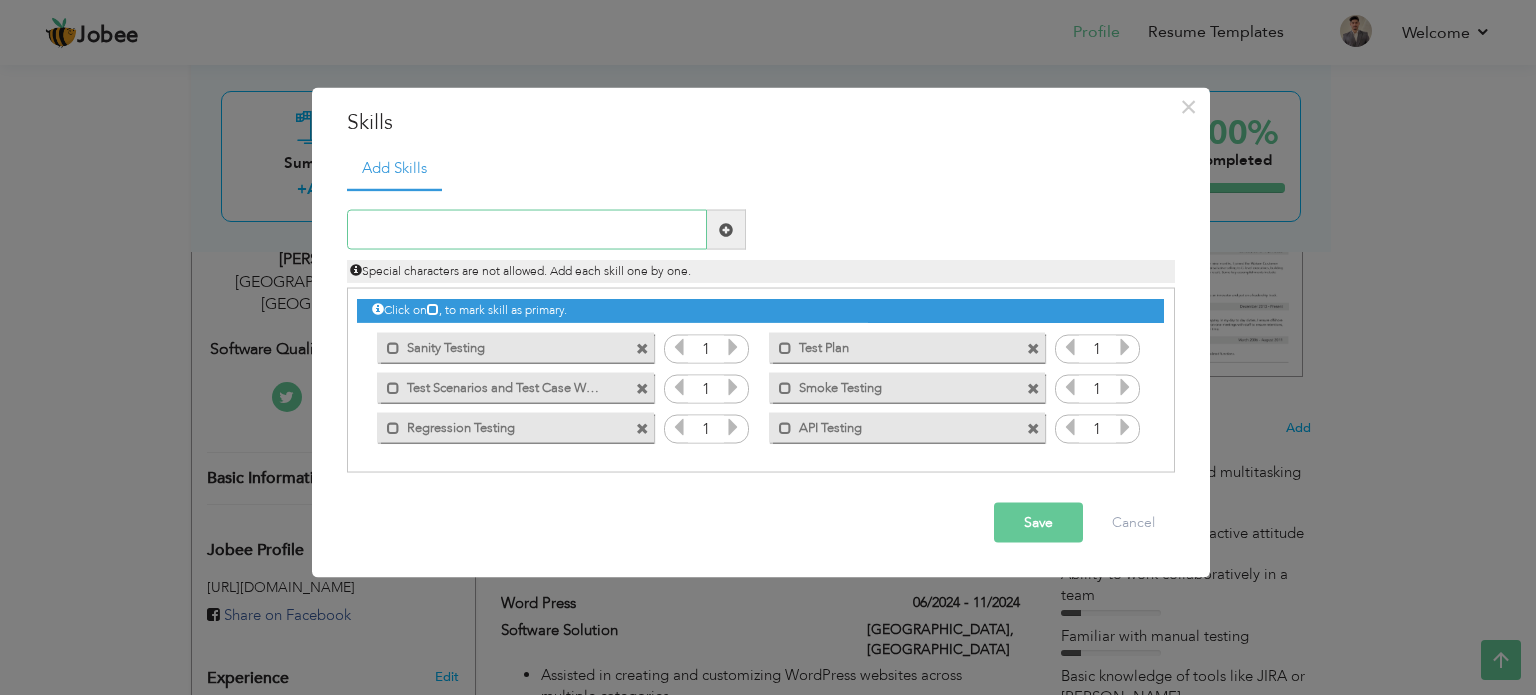 click at bounding box center [527, 230] 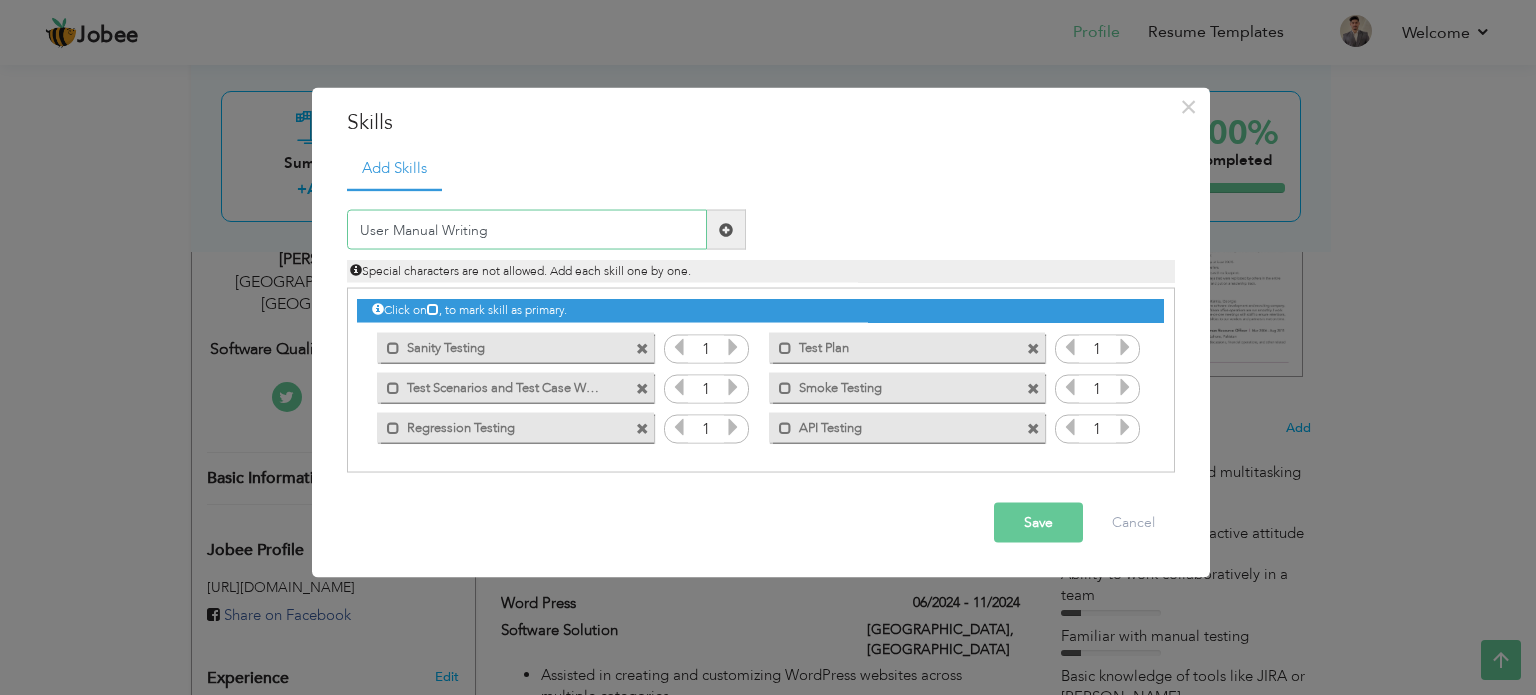 type on "User Manual Writing" 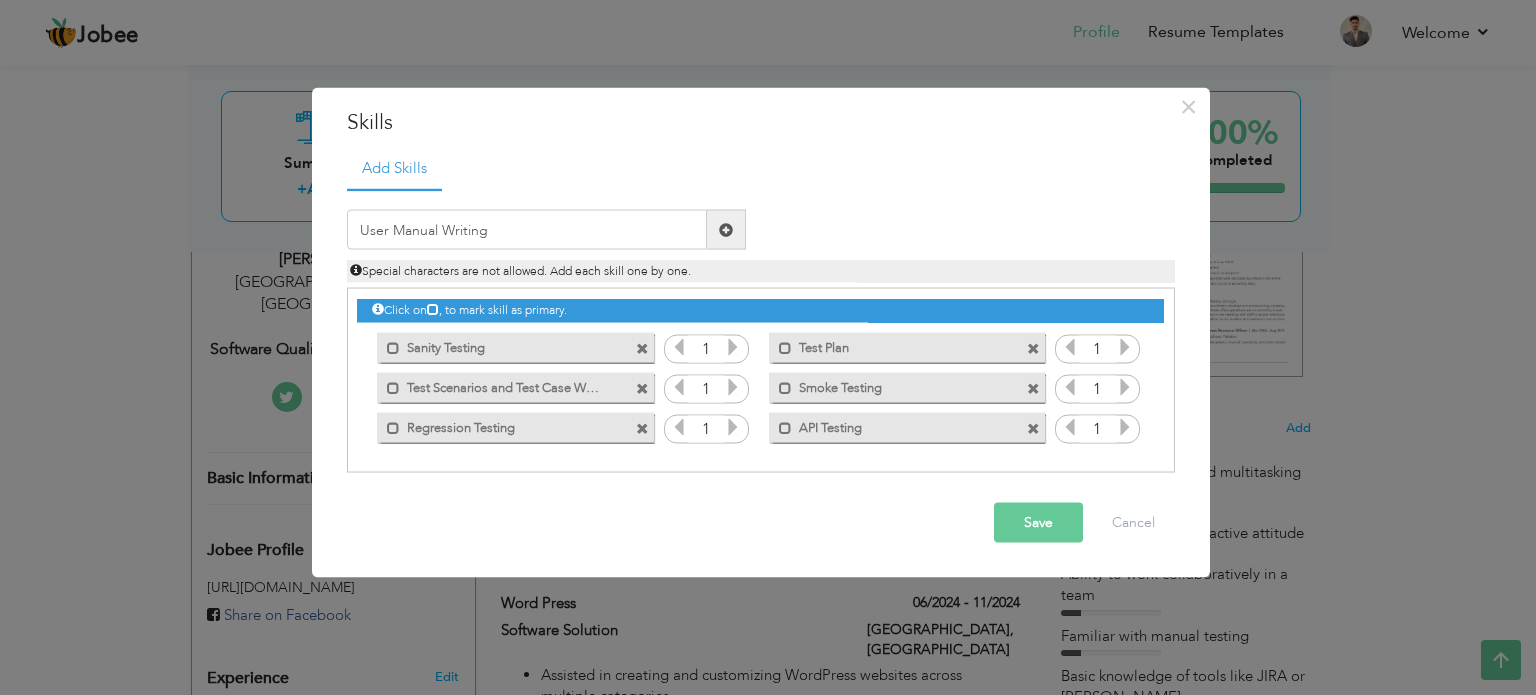 click at bounding box center (726, 229) 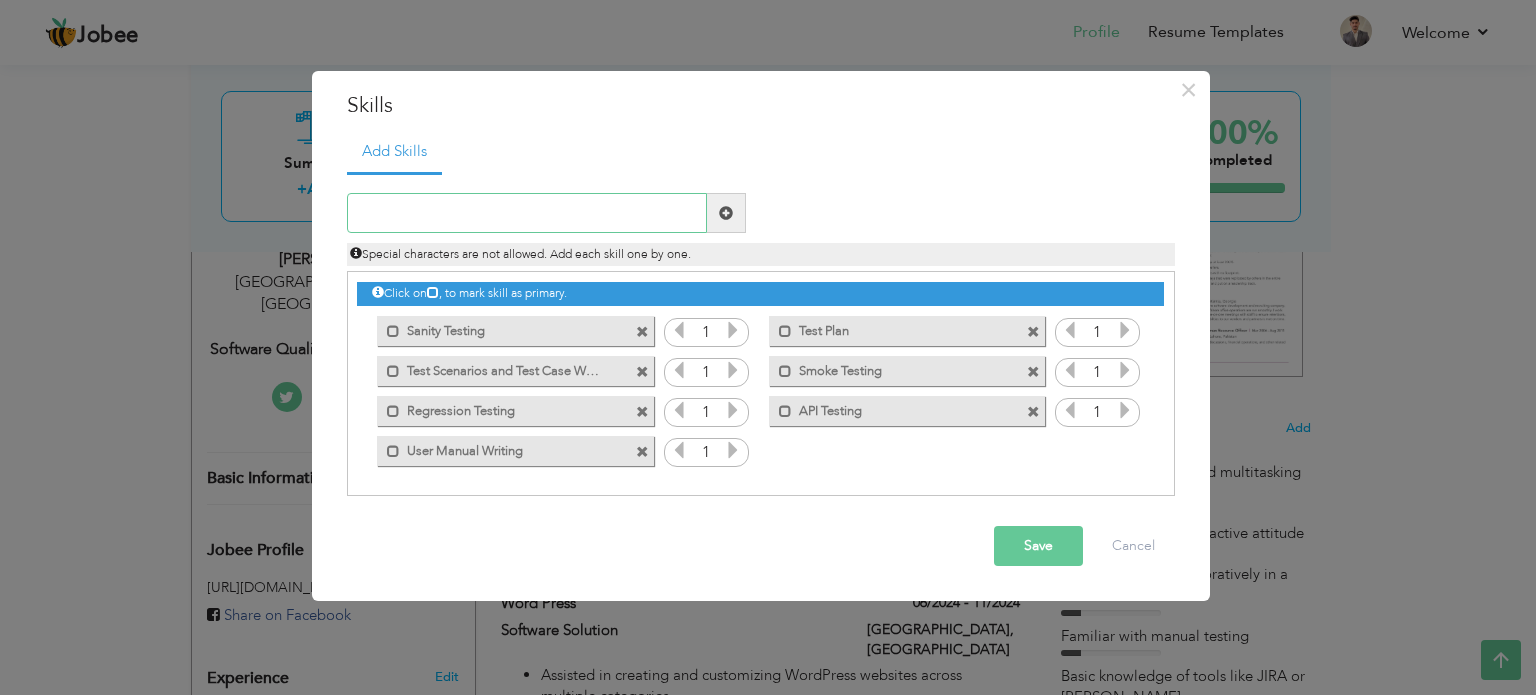click at bounding box center [527, 213] 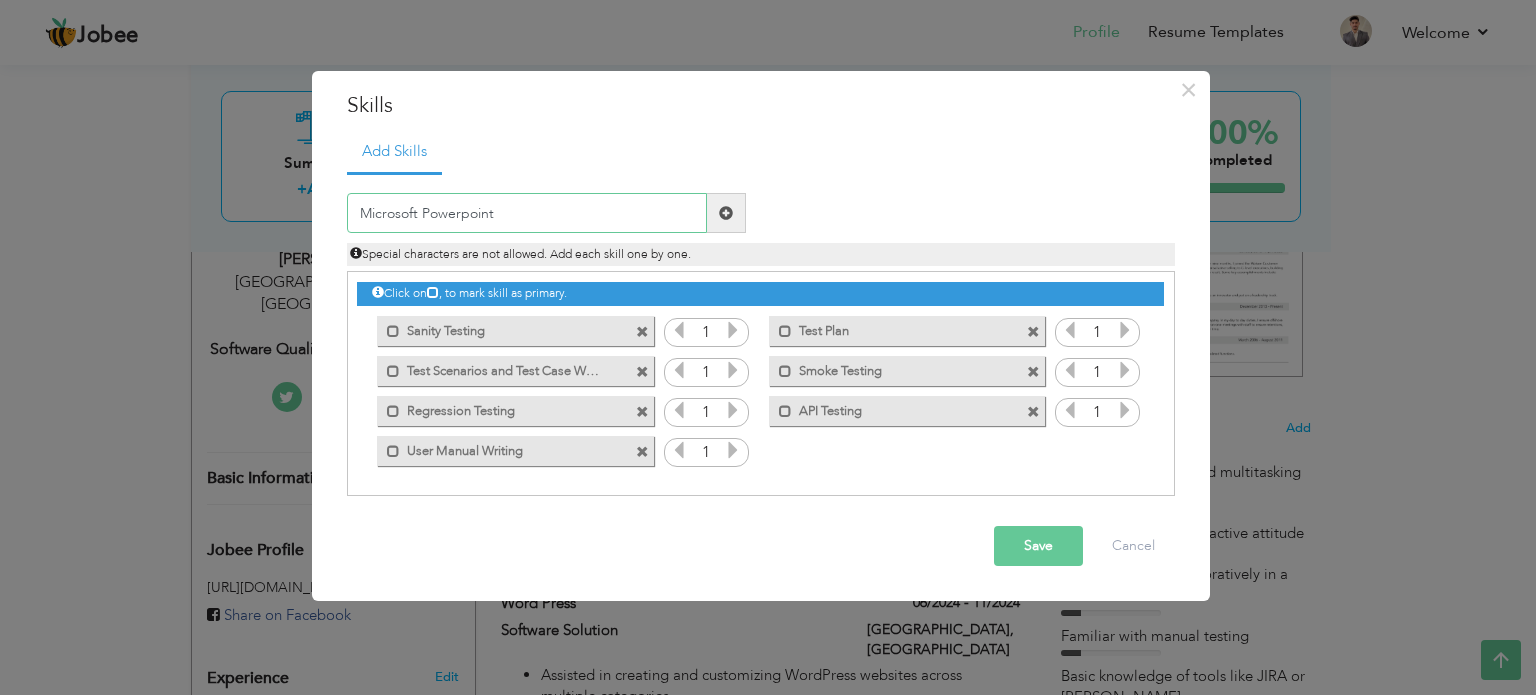 type on "Microsoft Powerpoint" 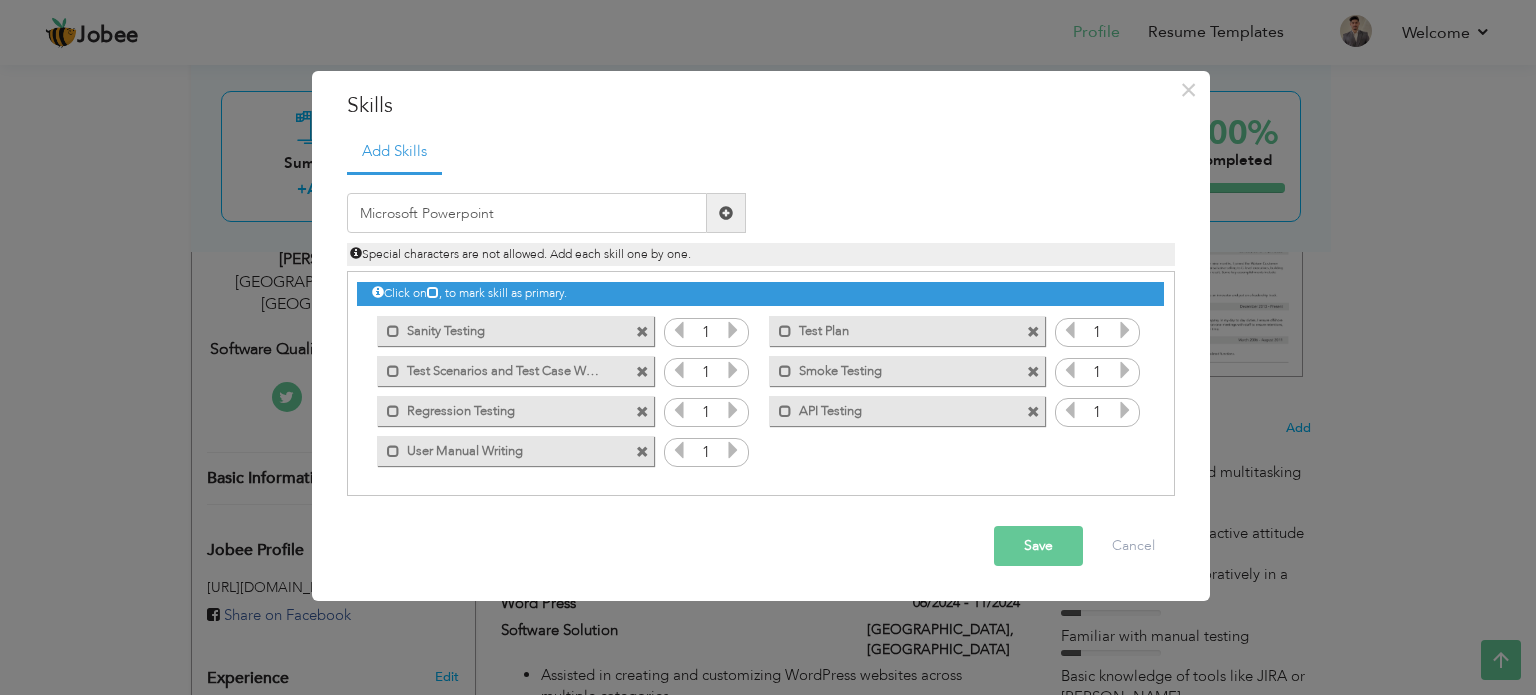 click at bounding box center [726, 213] 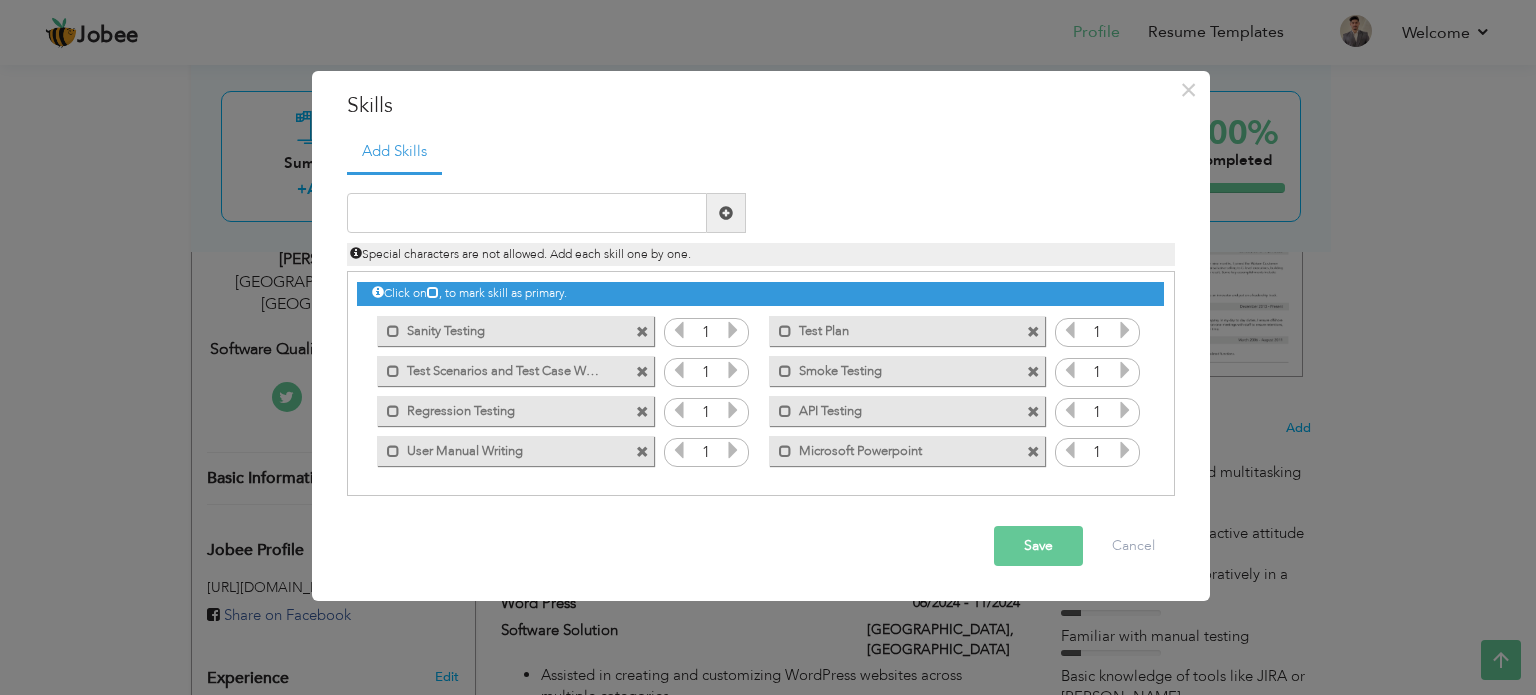 click on "Save" at bounding box center (1038, 546) 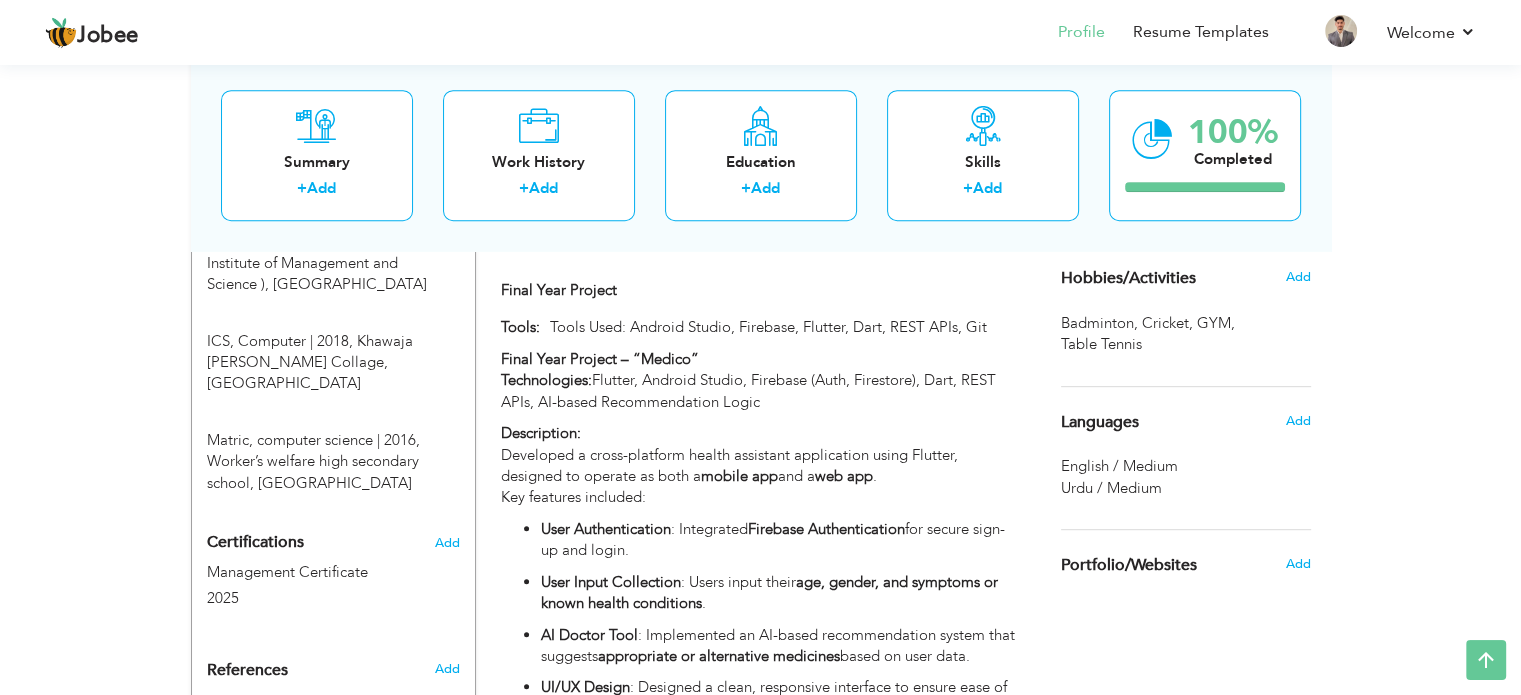 scroll, scrollTop: 952, scrollLeft: 0, axis: vertical 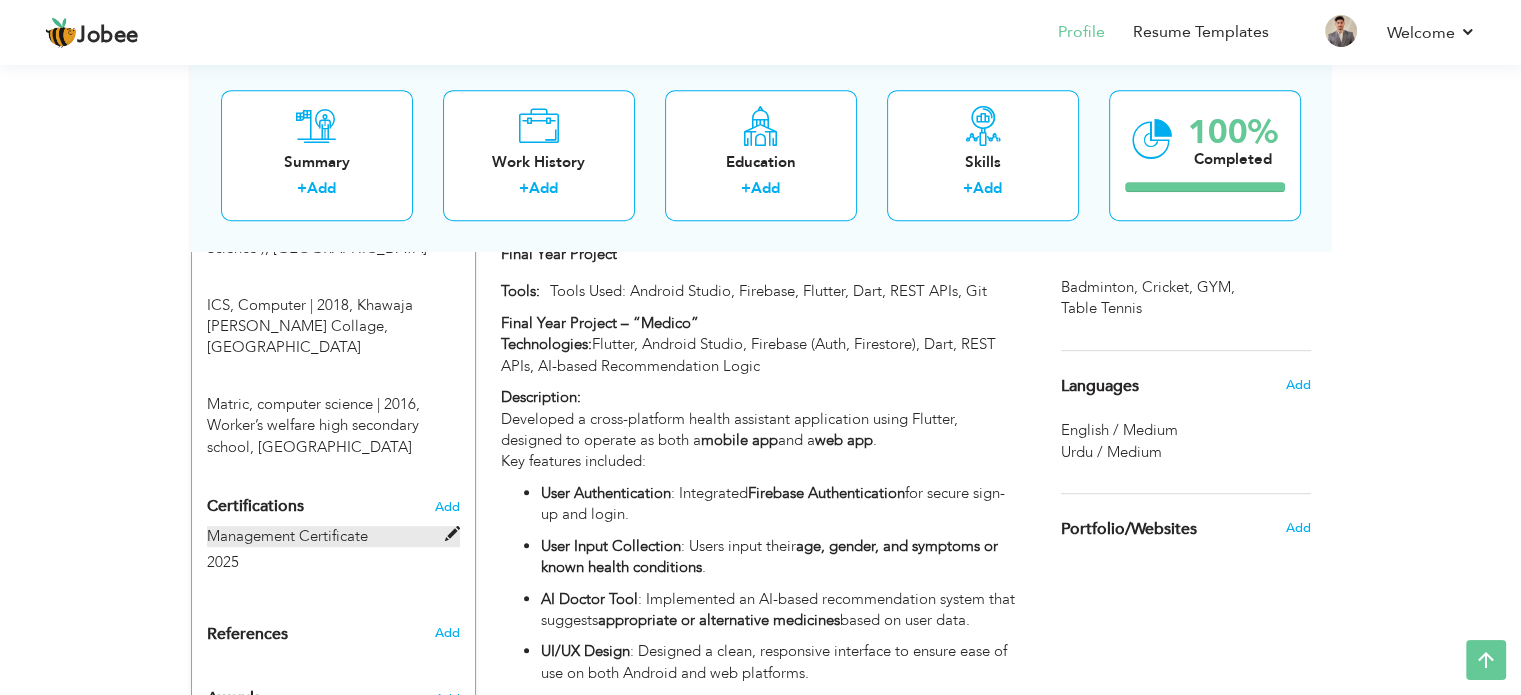click at bounding box center [452, 534] 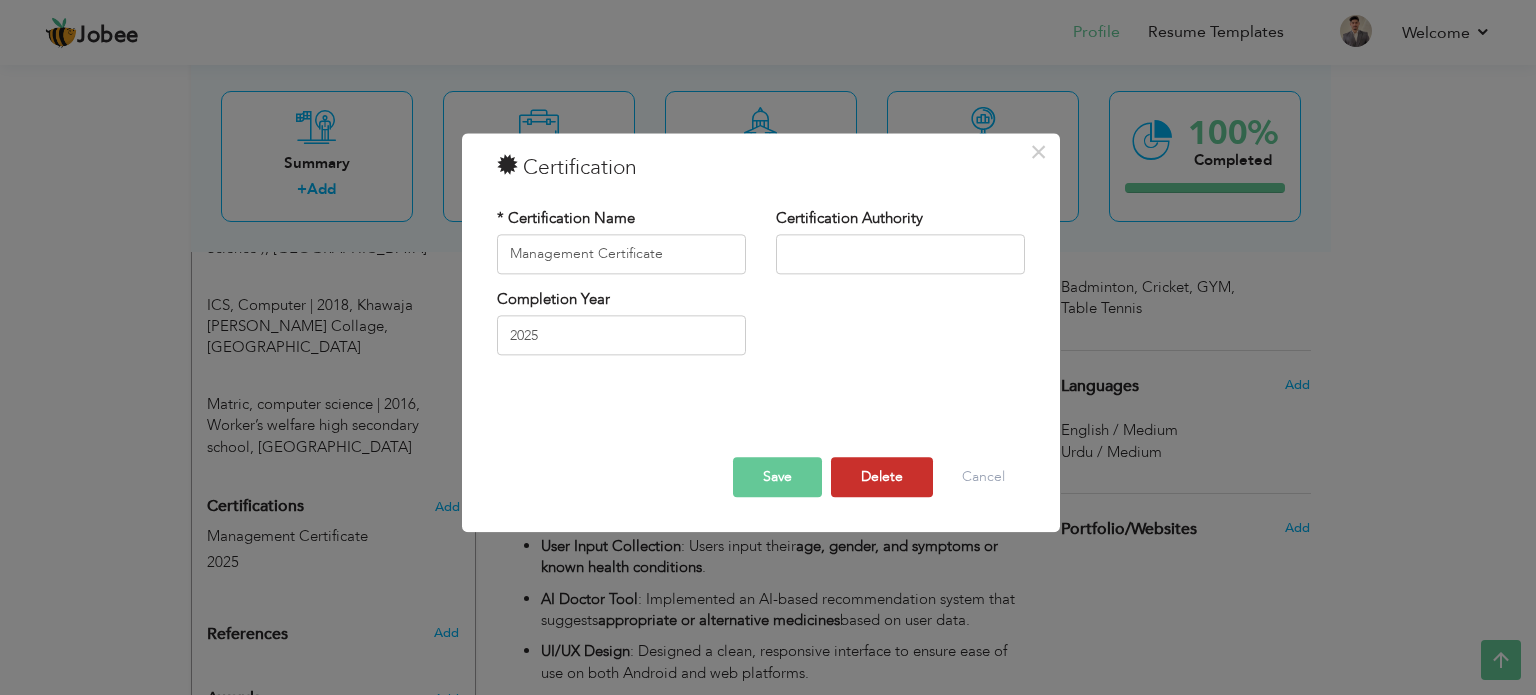 click on "Delete" at bounding box center [882, 477] 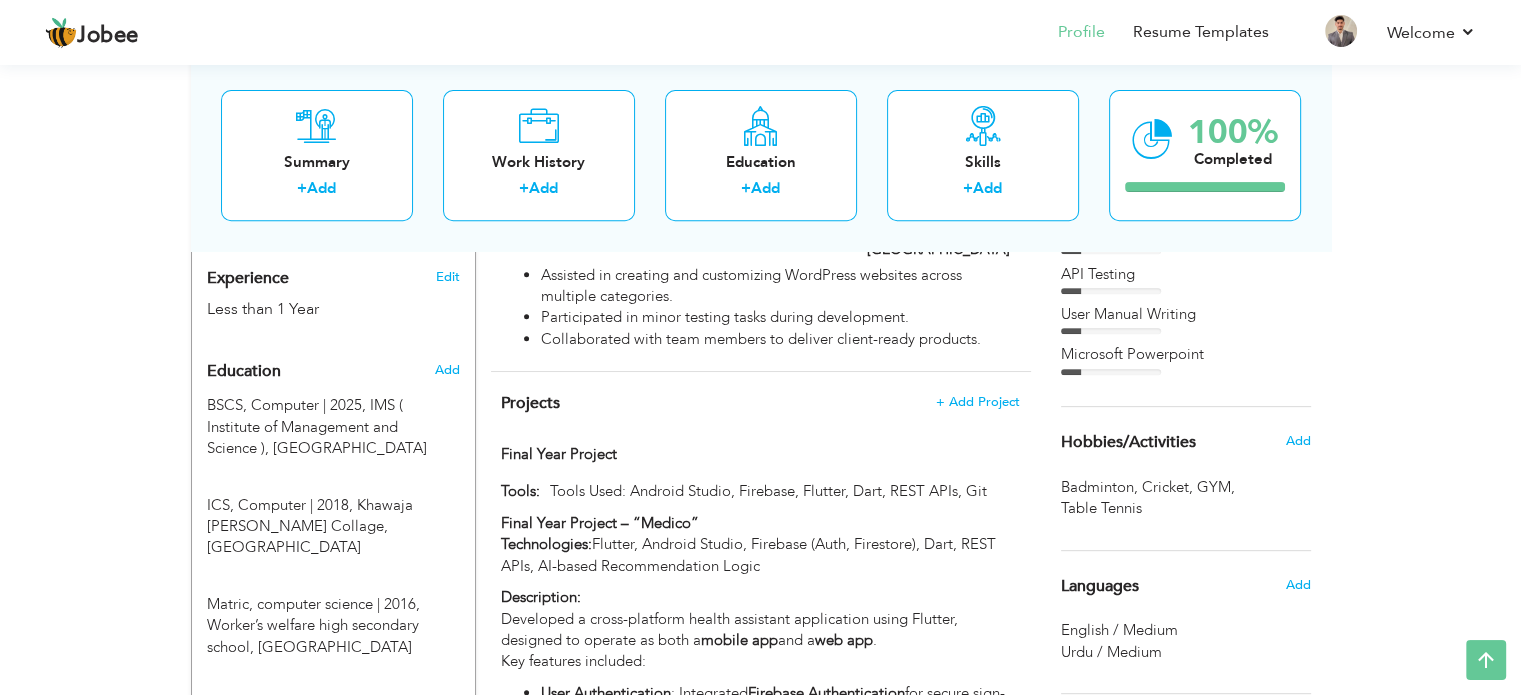 scroll, scrollTop: 852, scrollLeft: 0, axis: vertical 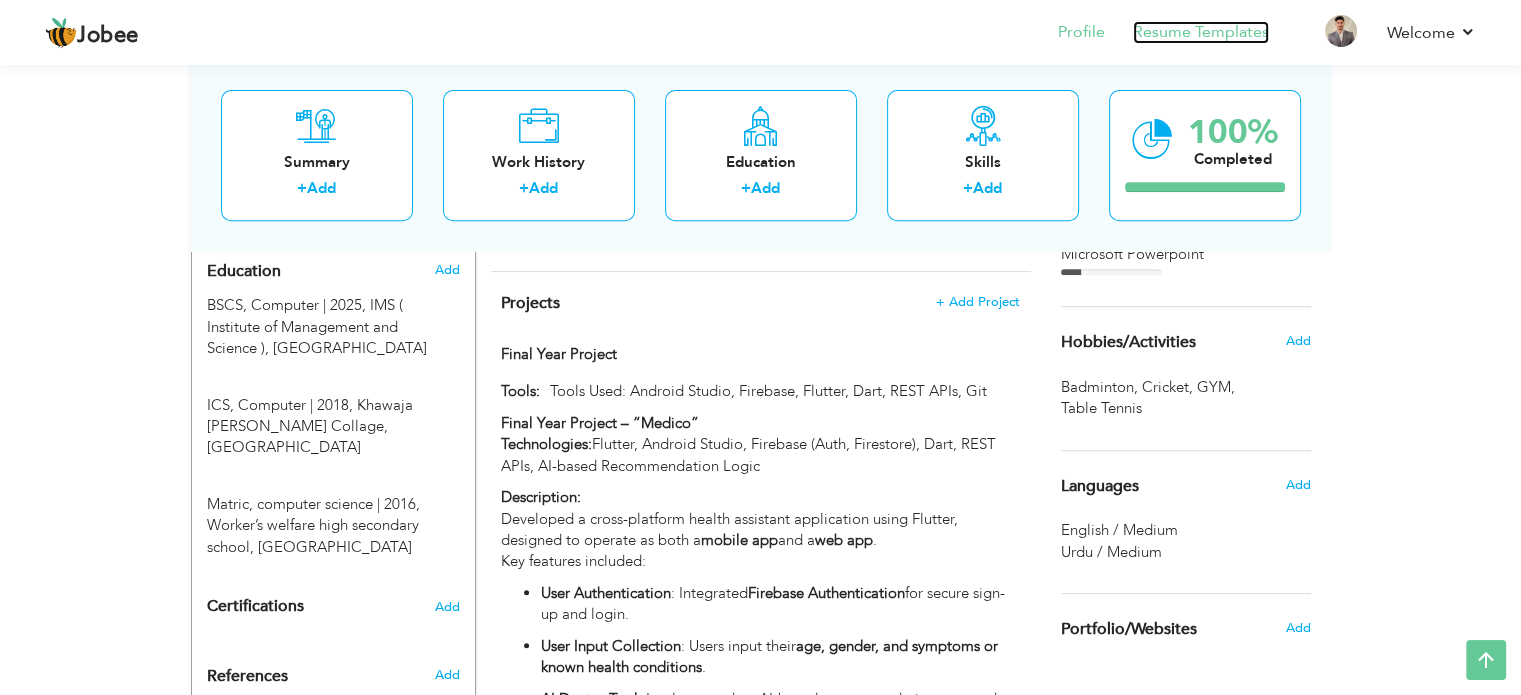 click on "Resume Templates" at bounding box center [1201, 32] 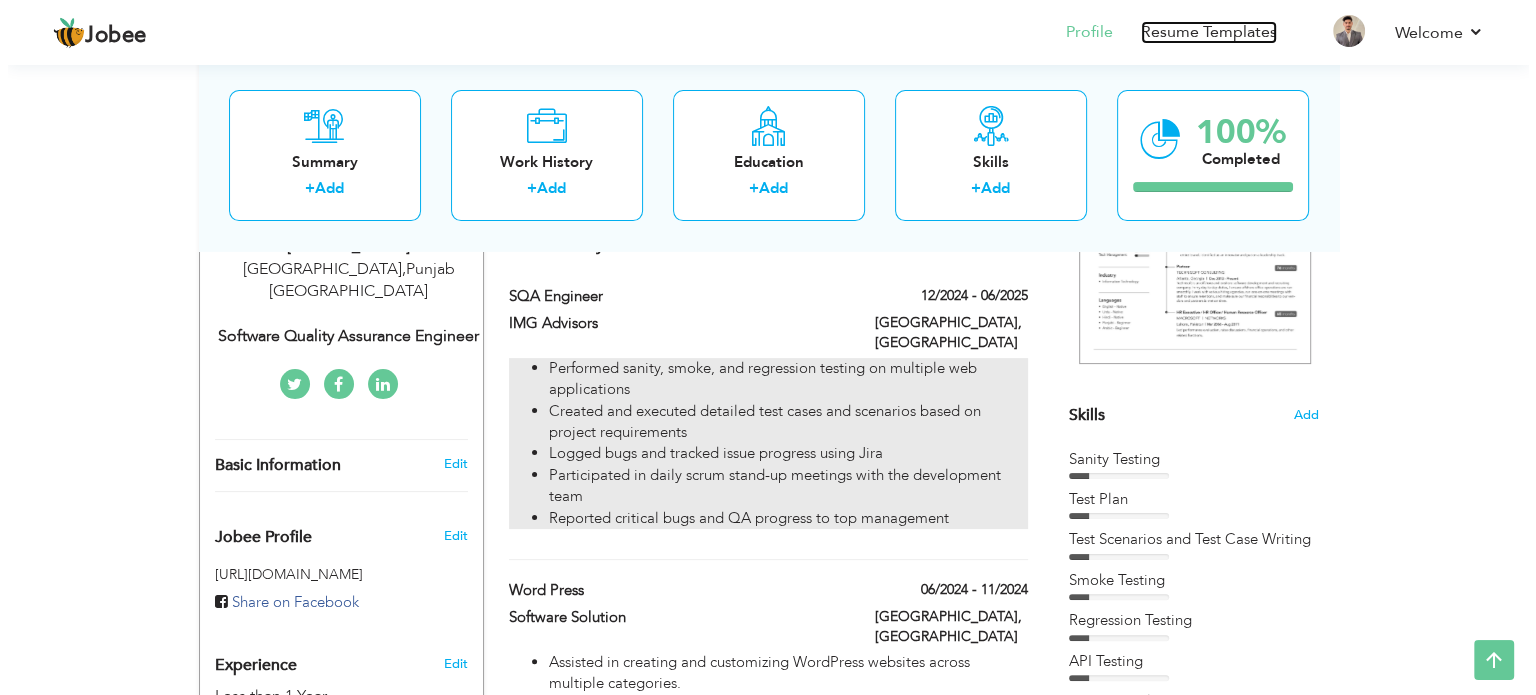 scroll, scrollTop: 252, scrollLeft: 0, axis: vertical 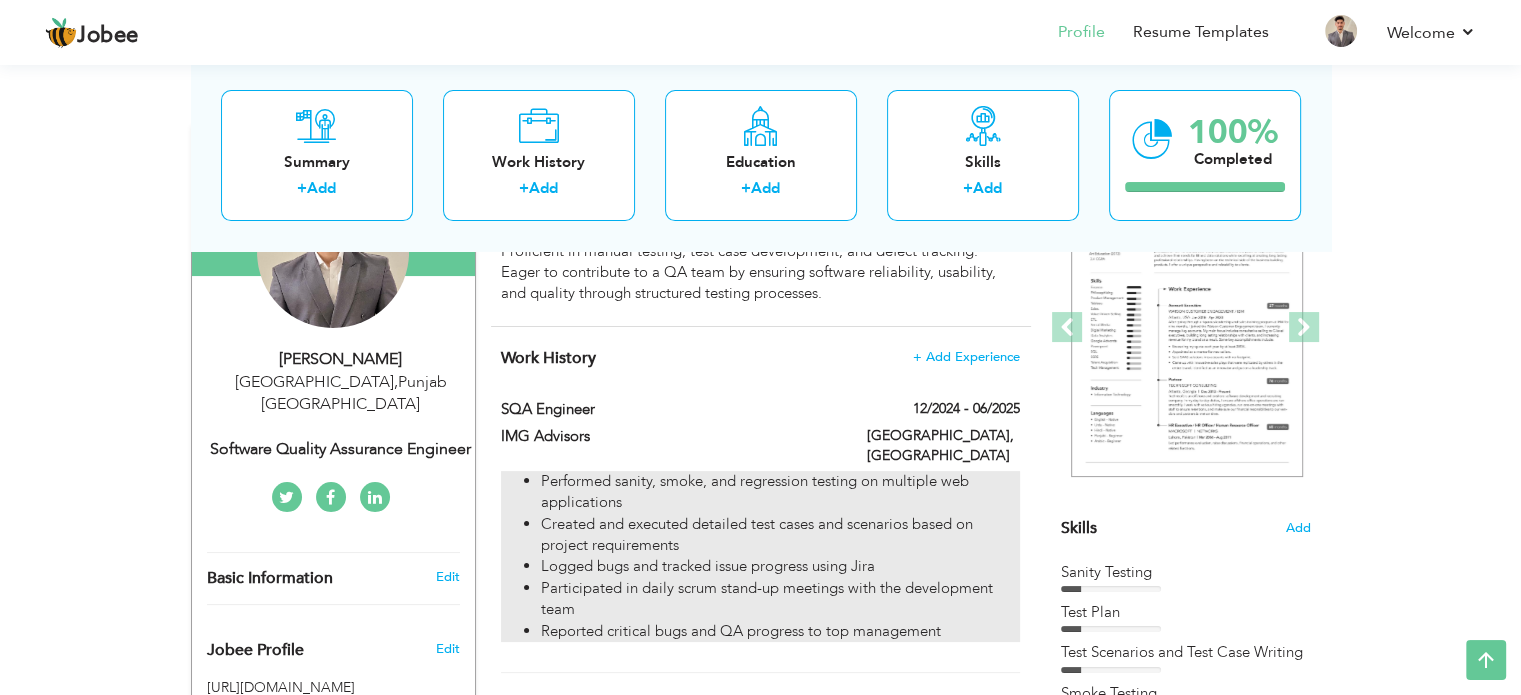 click on "Performed sanity, smoke, and regression testing on multiple web applications" at bounding box center (780, 492) 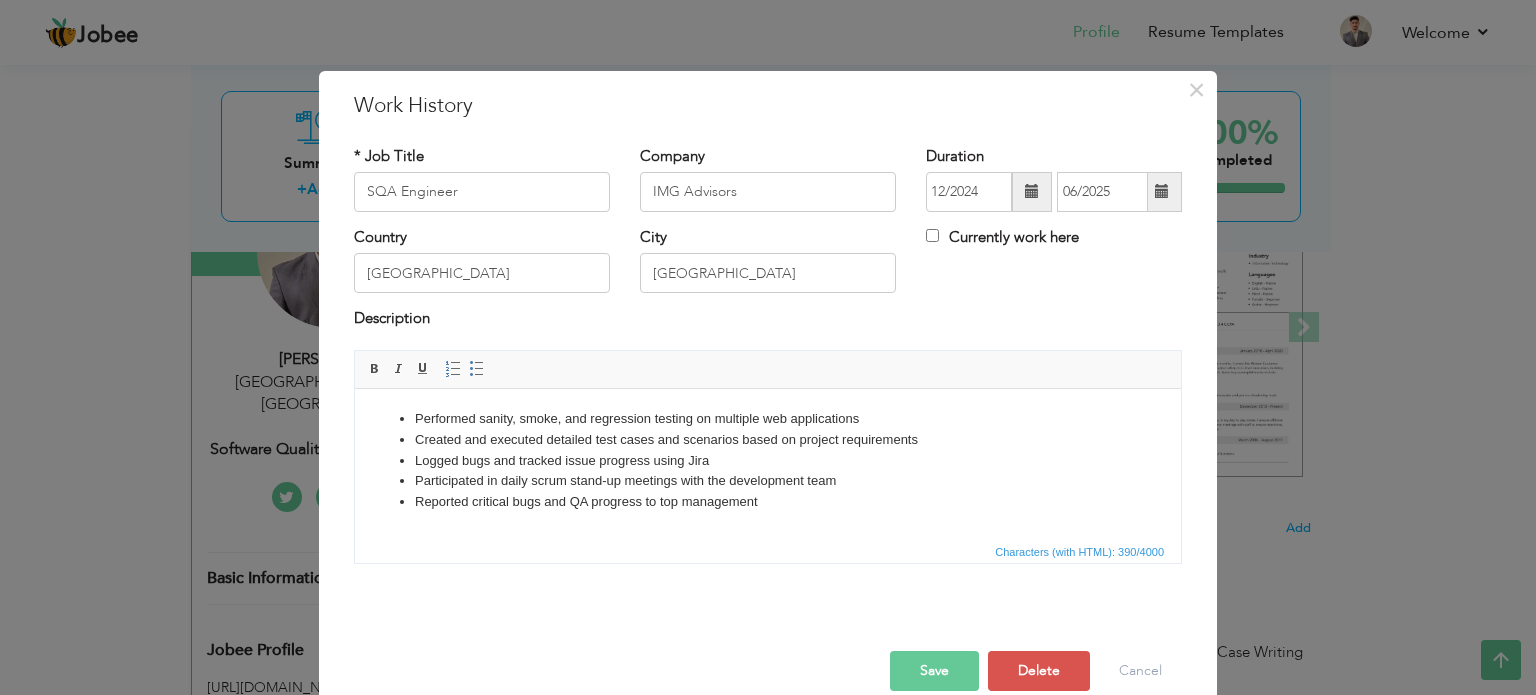 click on "Performed sanity, smoke, and regression testing on multiple web applications Created and executed detailed test cases and scenarios based on project requirements Logged bugs and tracked issue progress using Jira Participated in daily scrum stand-up meetings with the development team Reported critical bugs and QA progress to top management" at bounding box center (768, 460) 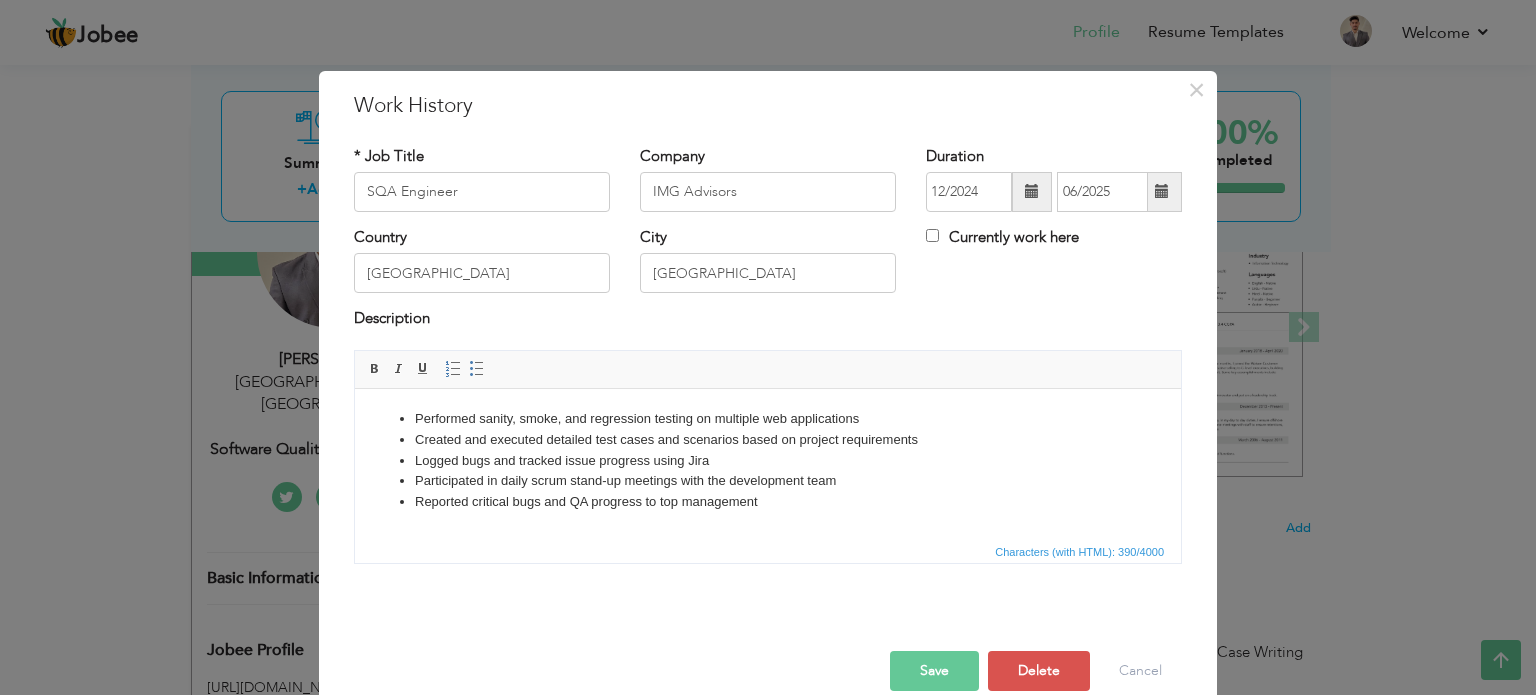 type 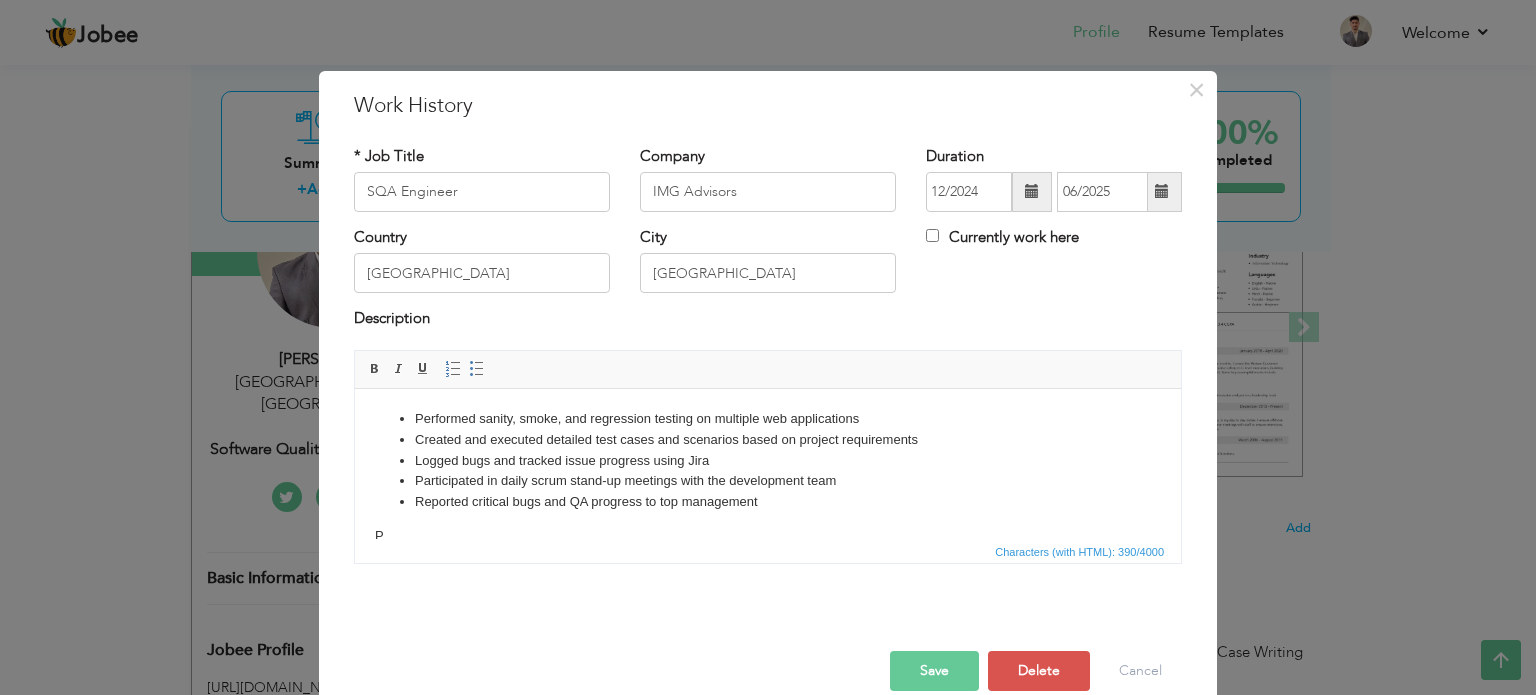scroll, scrollTop: 4, scrollLeft: 0, axis: vertical 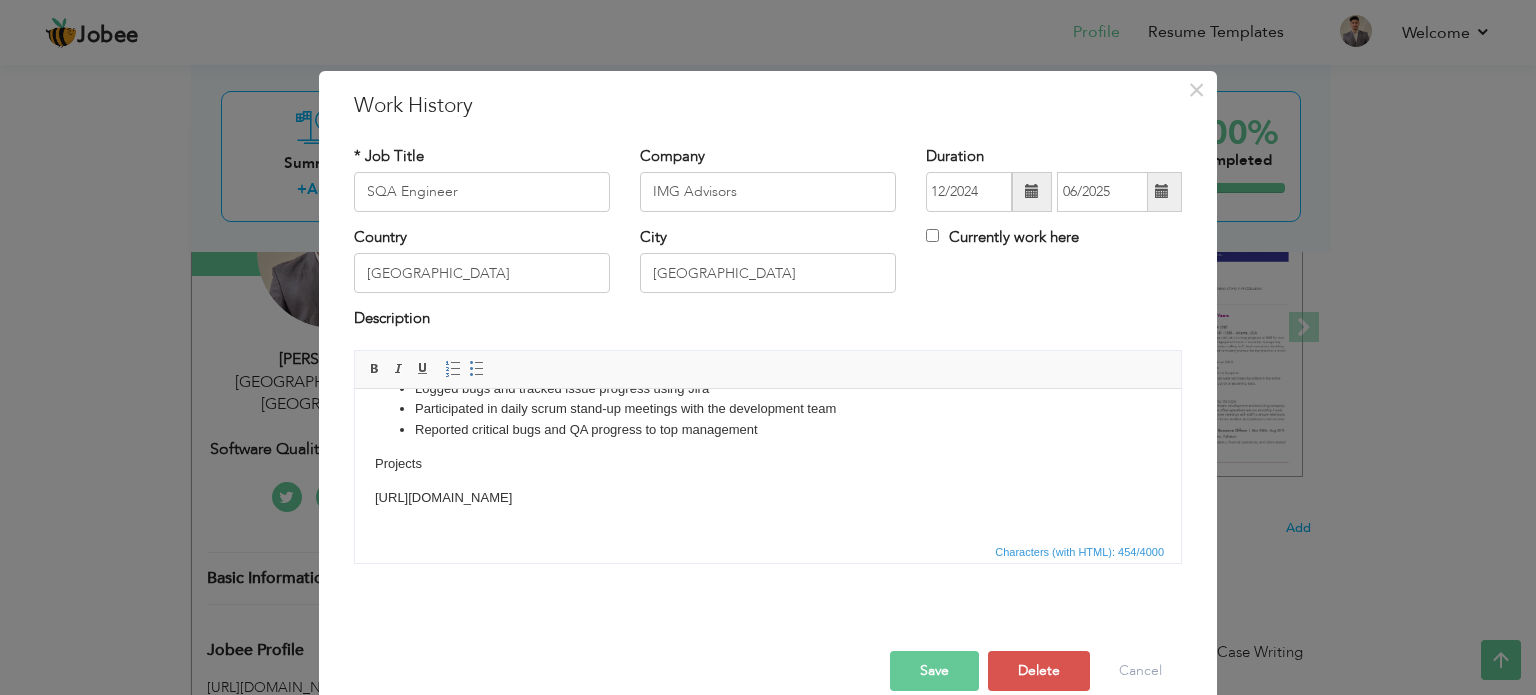 click at bounding box center (768, 531) 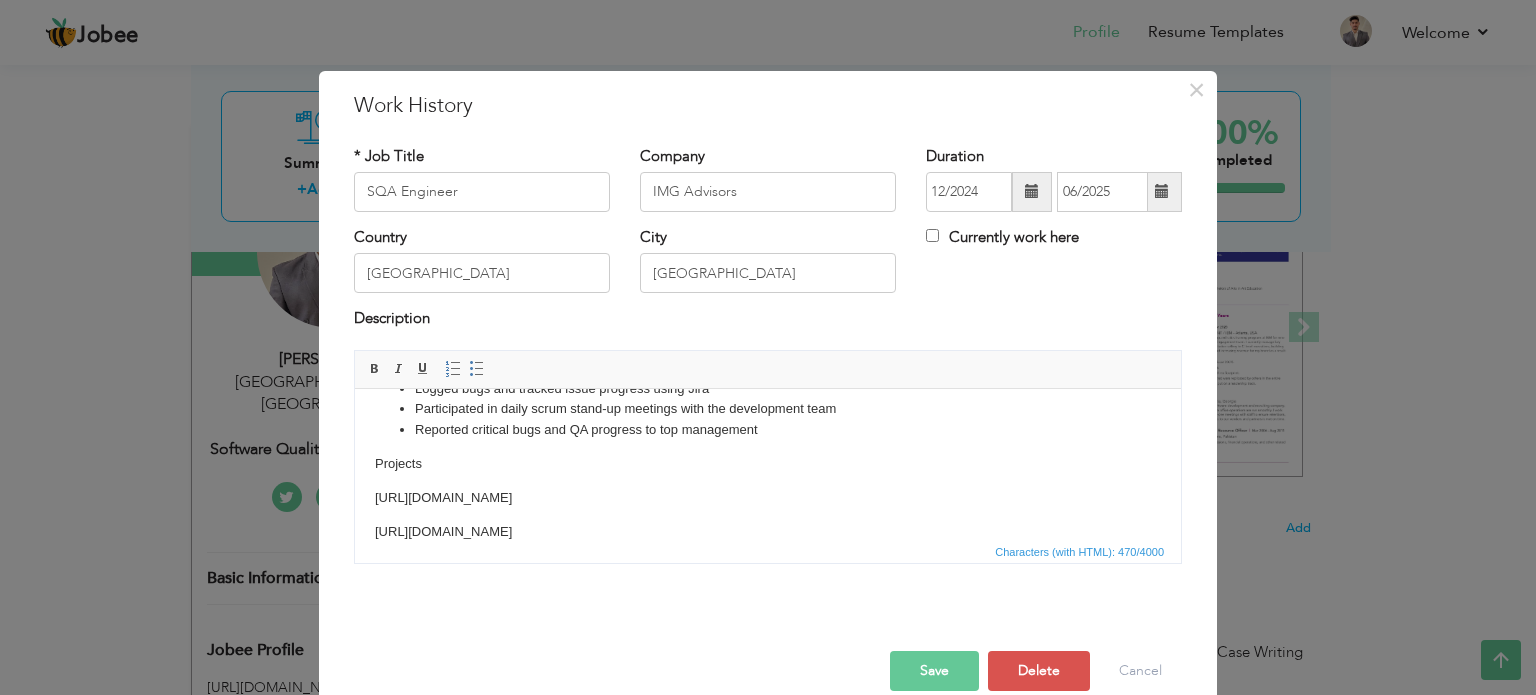 scroll, scrollTop: 73, scrollLeft: 0, axis: vertical 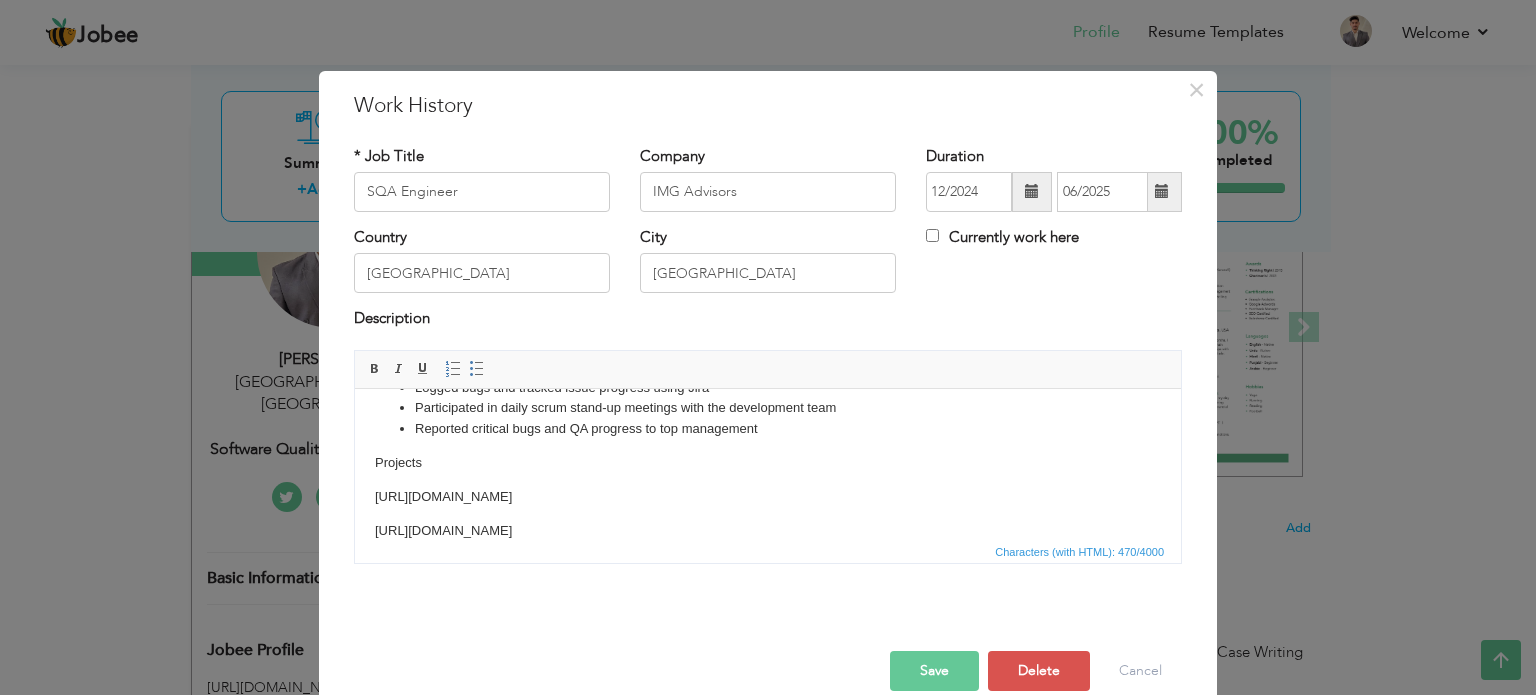 drag, startPoint x: 513, startPoint y: 525, endPoint x: 368, endPoint y: 479, distance: 152.12166 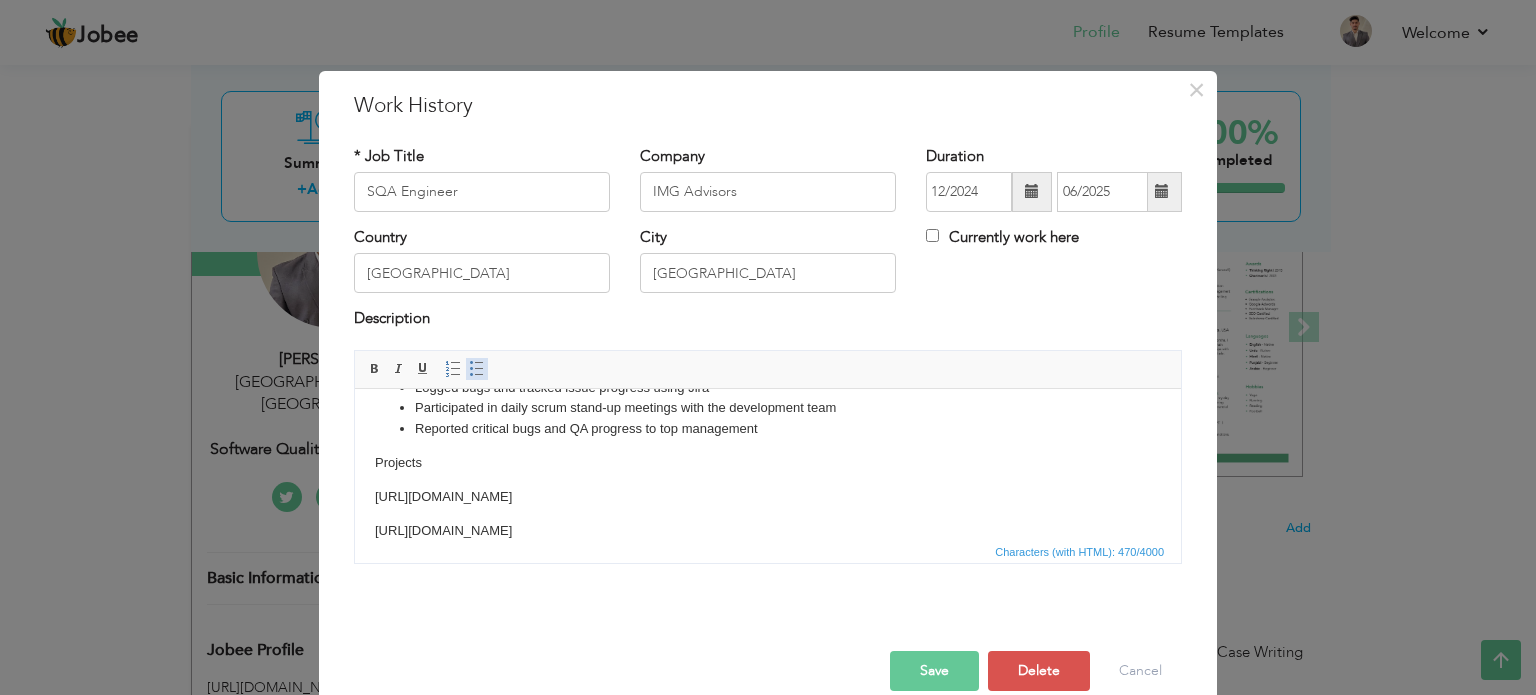 click at bounding box center [477, 369] 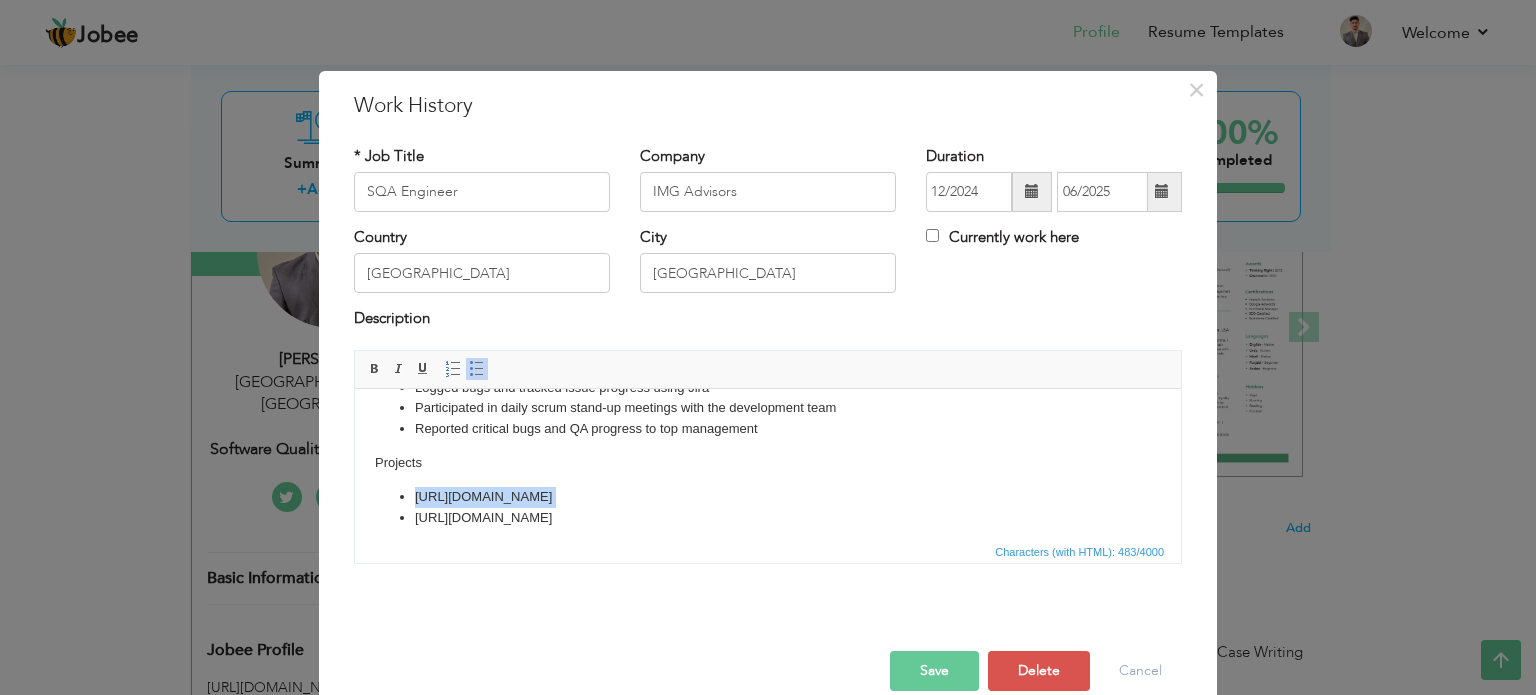 scroll, scrollTop: 0, scrollLeft: 0, axis: both 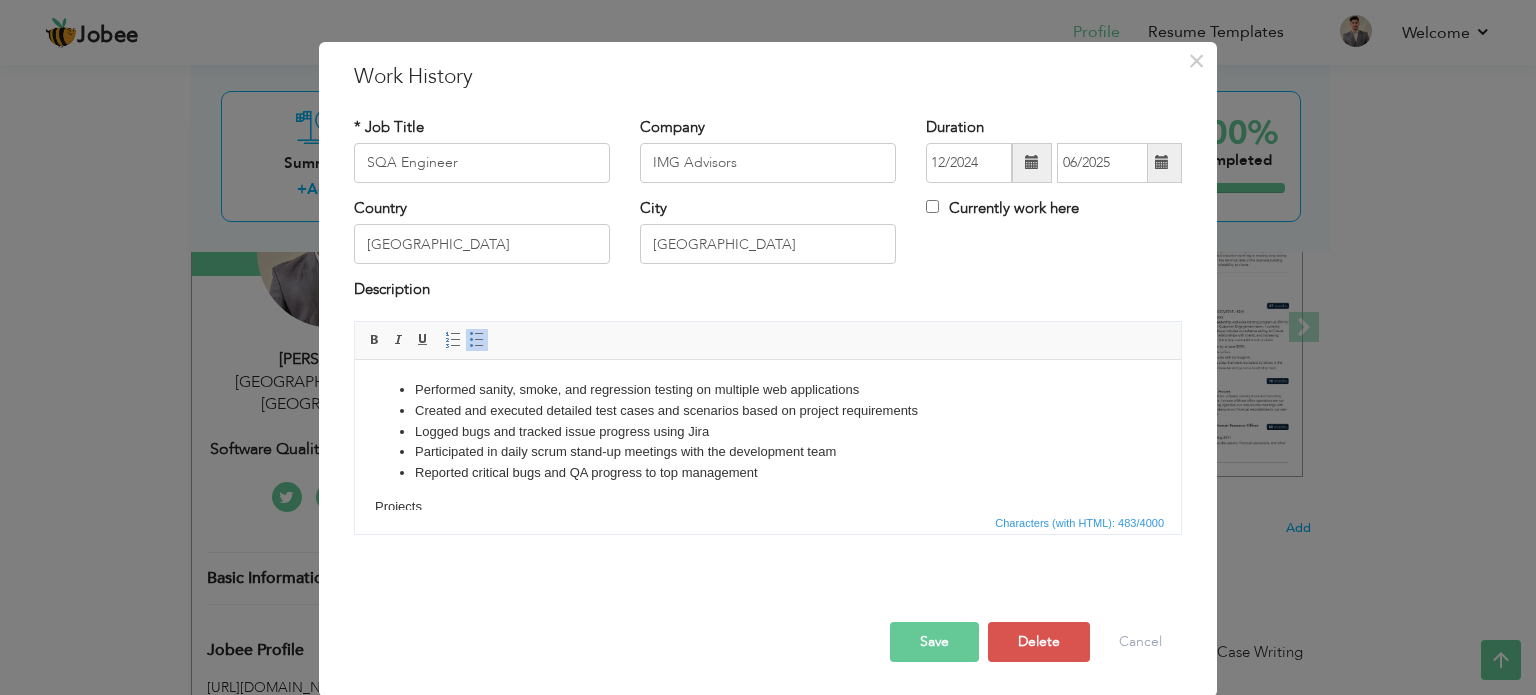 click on "Save" at bounding box center (934, 642) 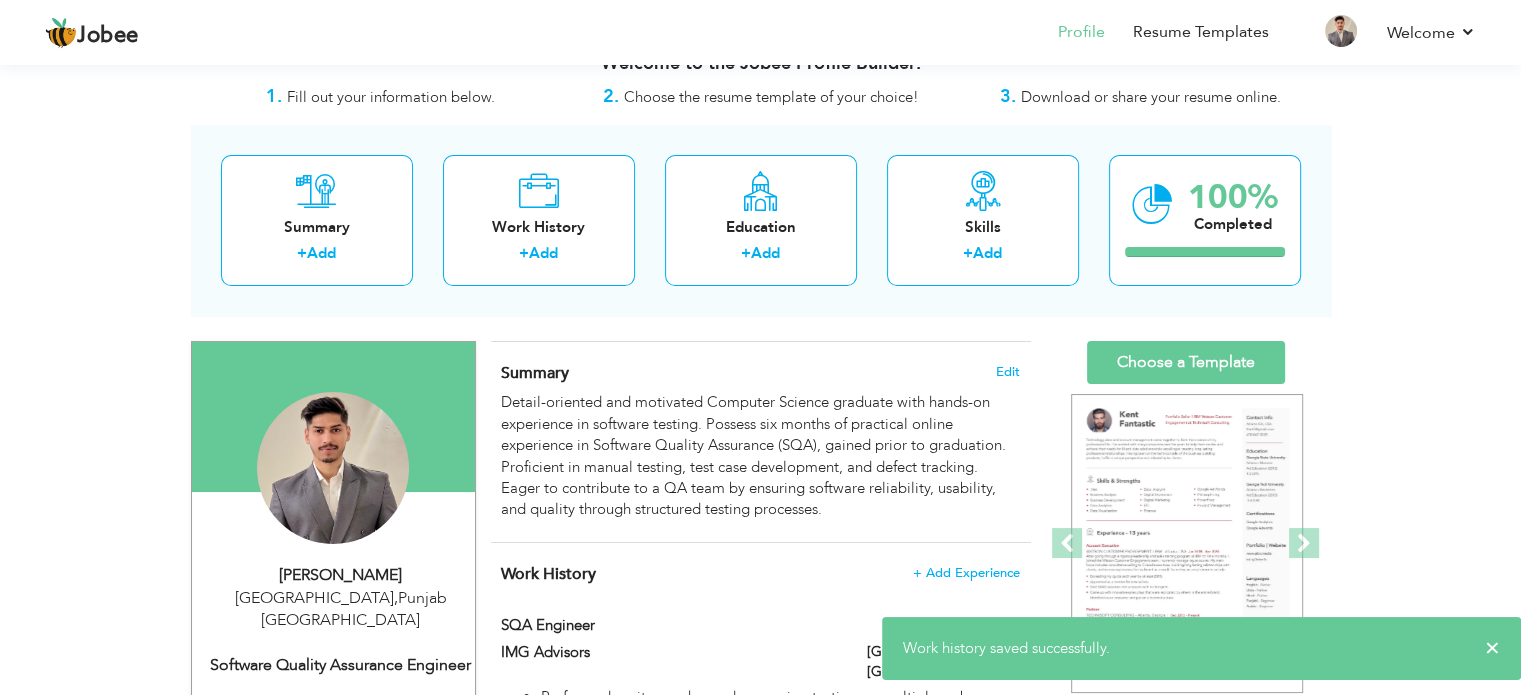 scroll, scrollTop: 0, scrollLeft: 0, axis: both 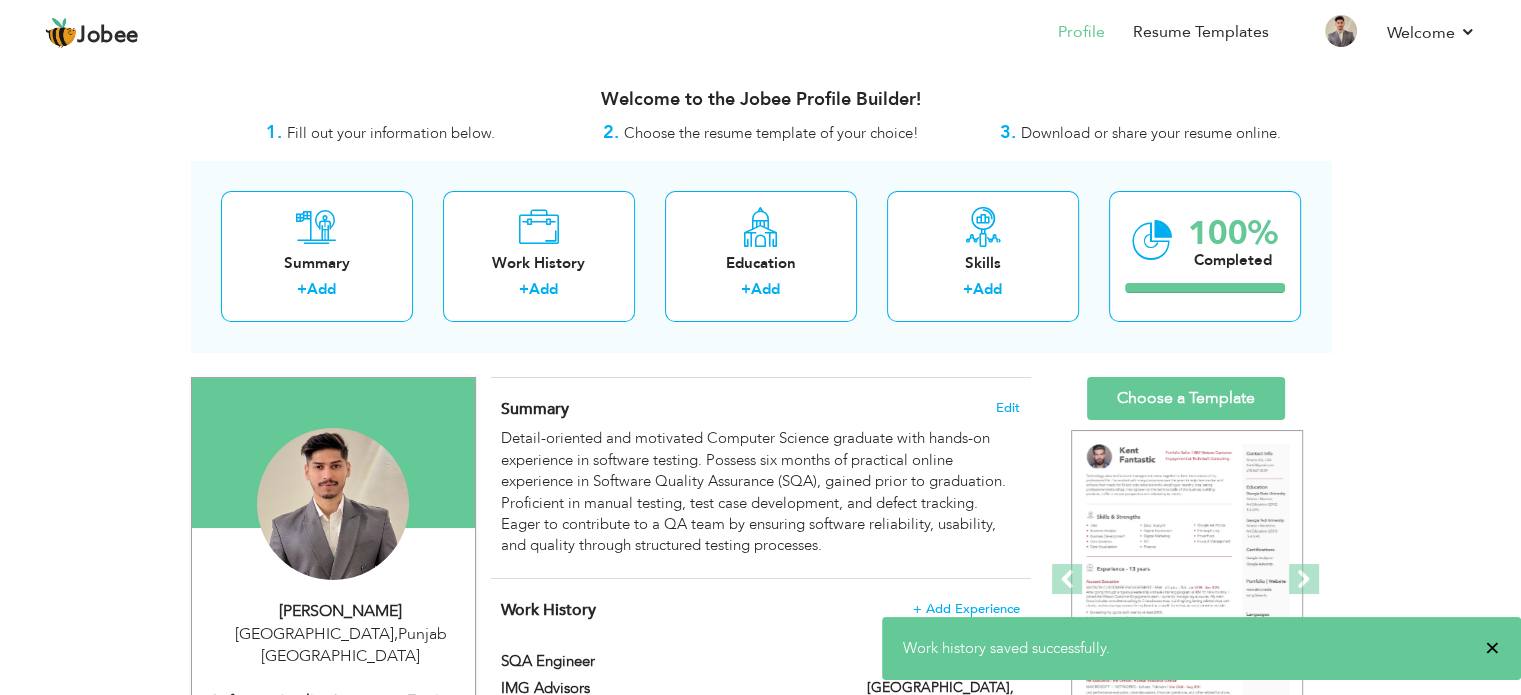 click on "×" at bounding box center (1492, 648) 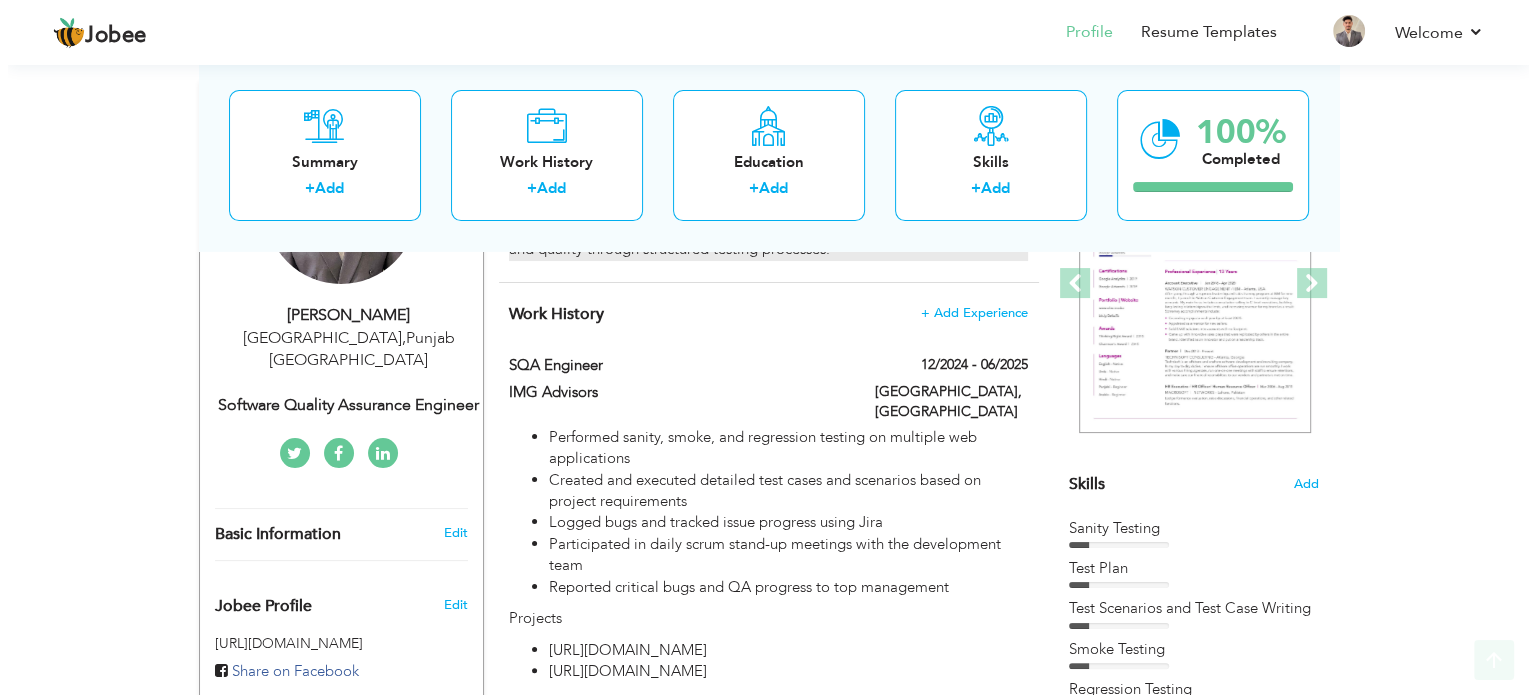 scroll, scrollTop: 300, scrollLeft: 0, axis: vertical 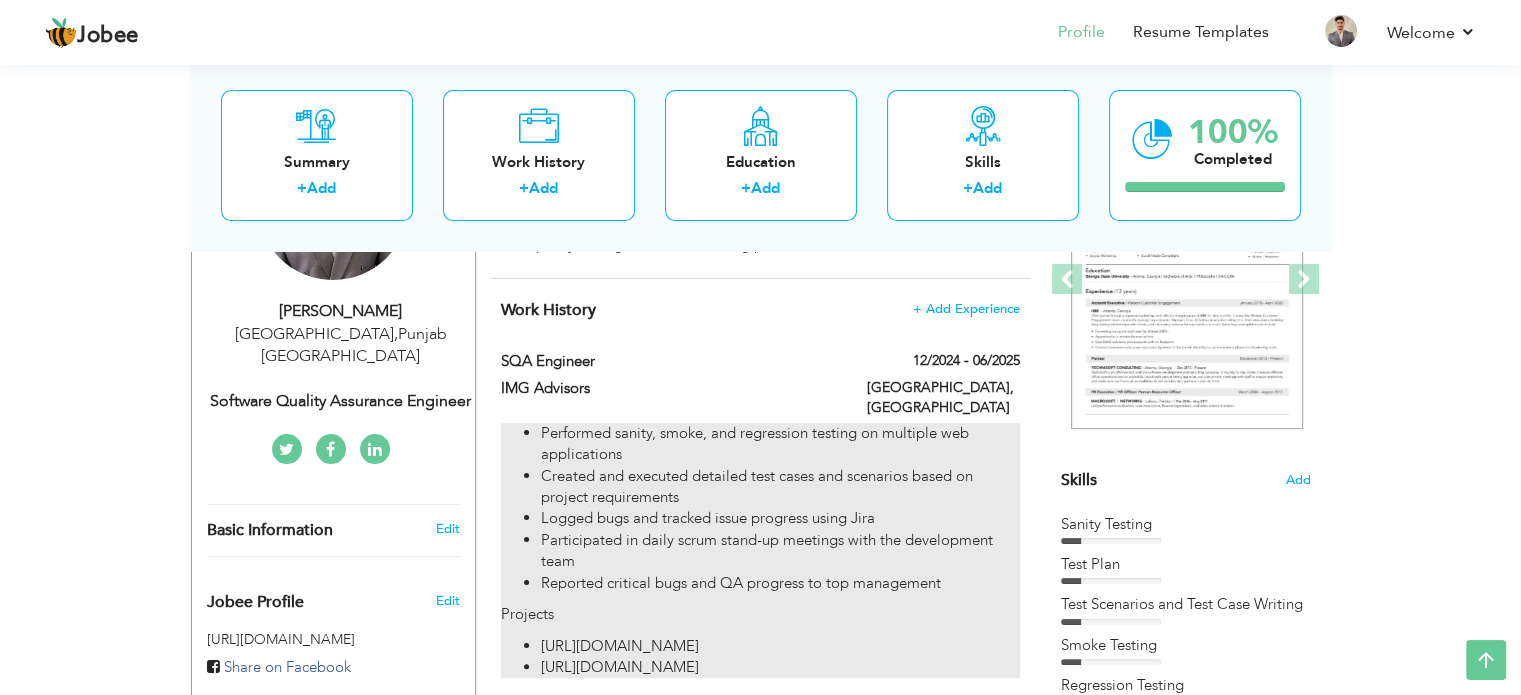 click on "Created and executed detailed test cases and scenarios based on project requirements" at bounding box center (780, 487) 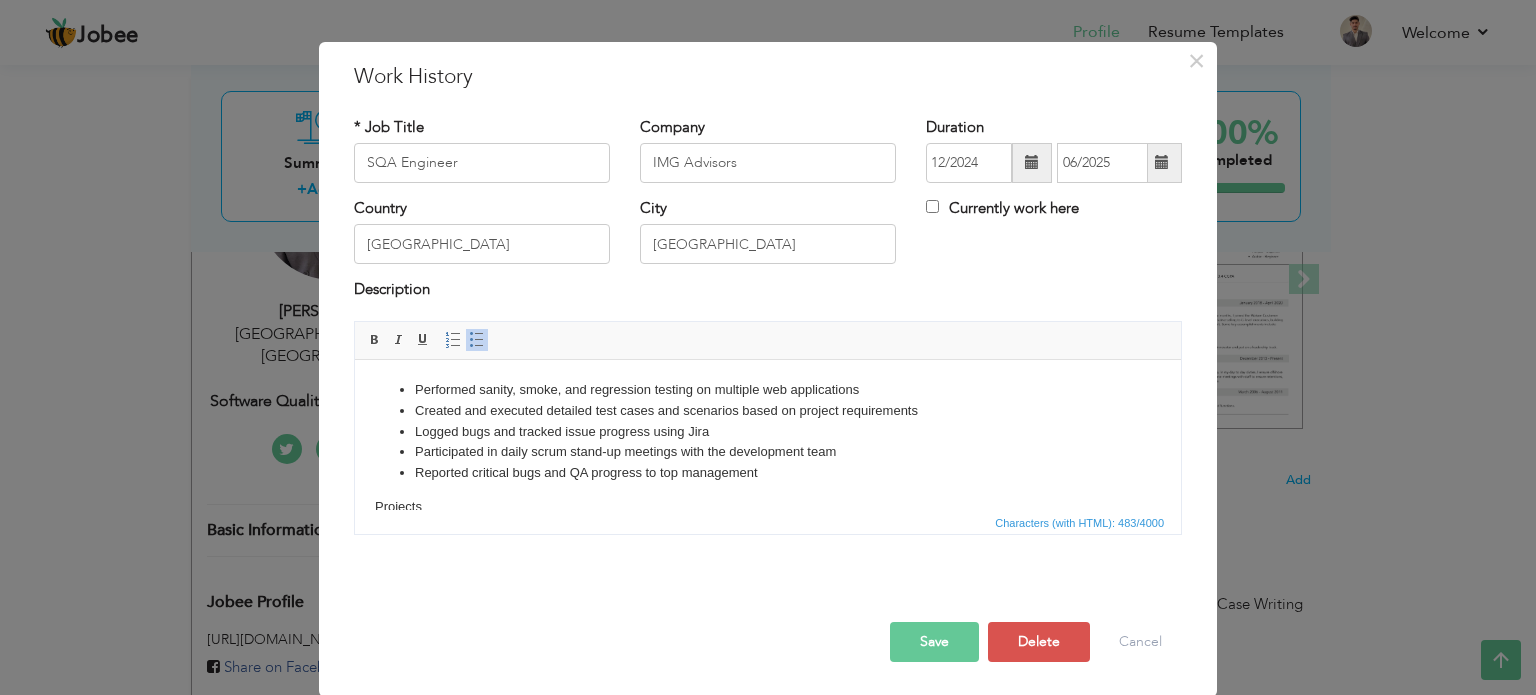 scroll, scrollTop: 0, scrollLeft: 0, axis: both 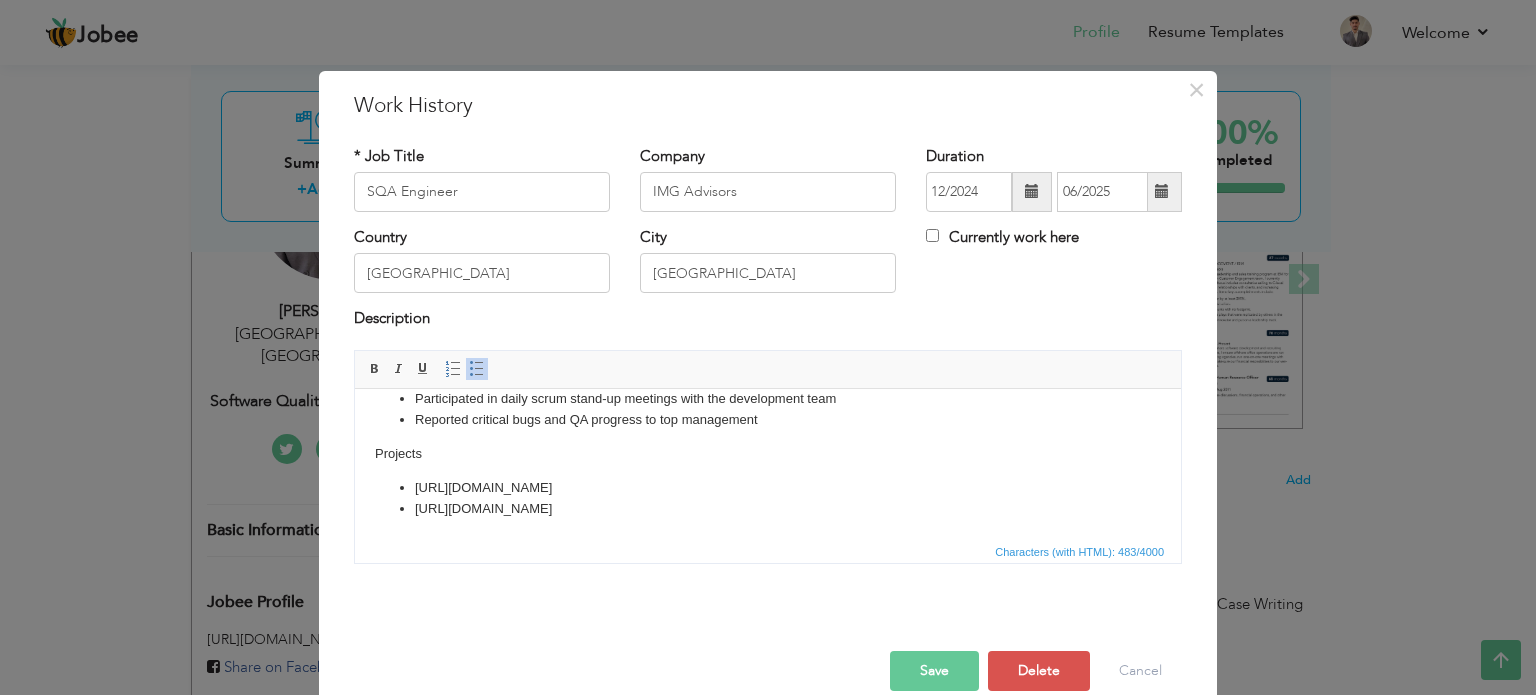 drag, startPoint x: 584, startPoint y: 516, endPoint x: 417, endPoint y: 481, distance: 170.62825 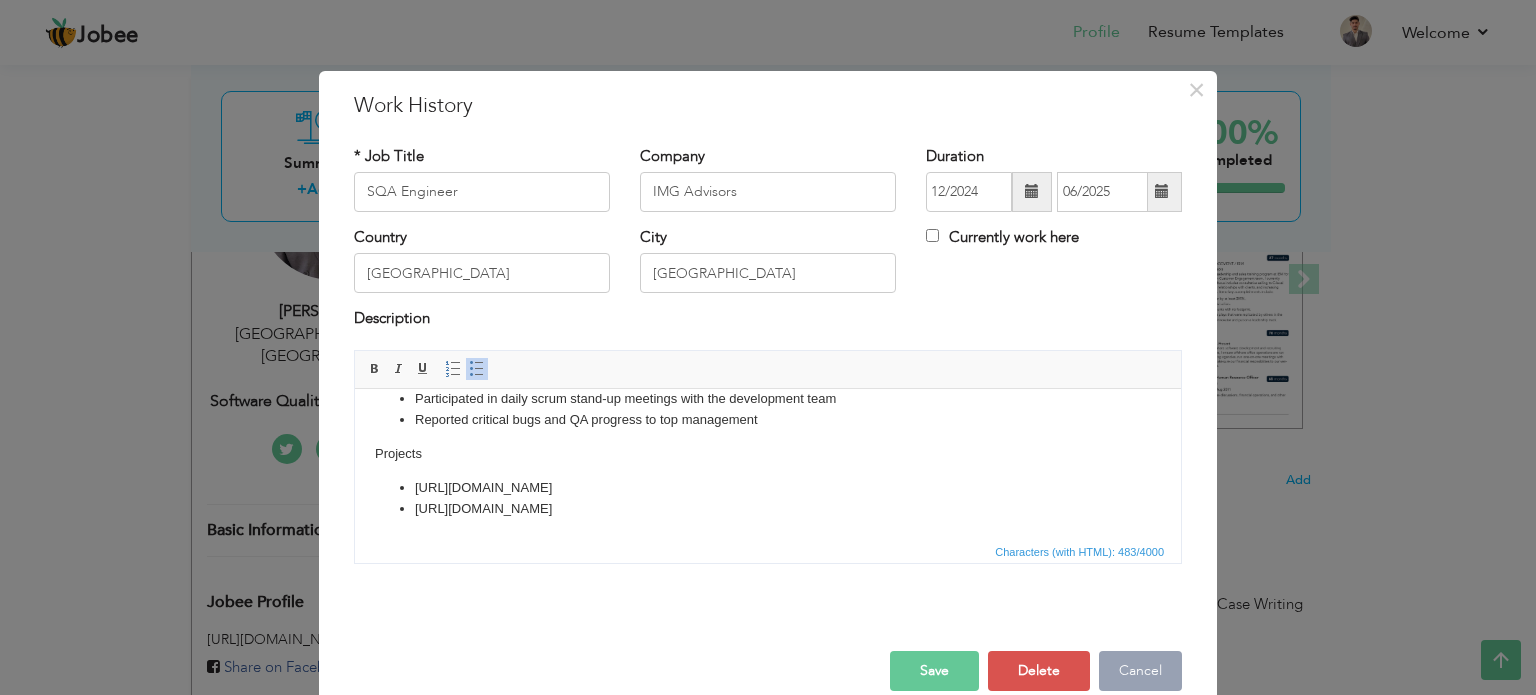 click on "Cancel" at bounding box center [1140, 671] 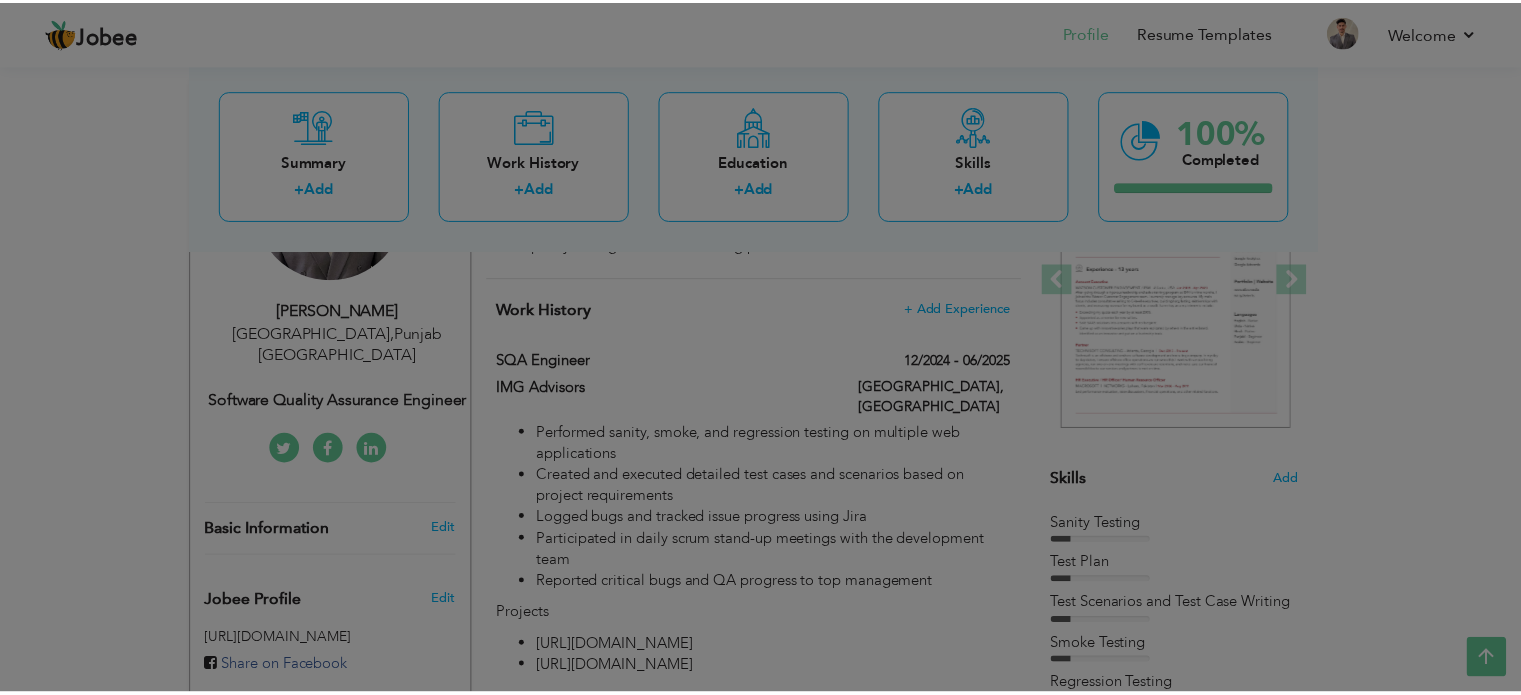 scroll, scrollTop: 0, scrollLeft: 0, axis: both 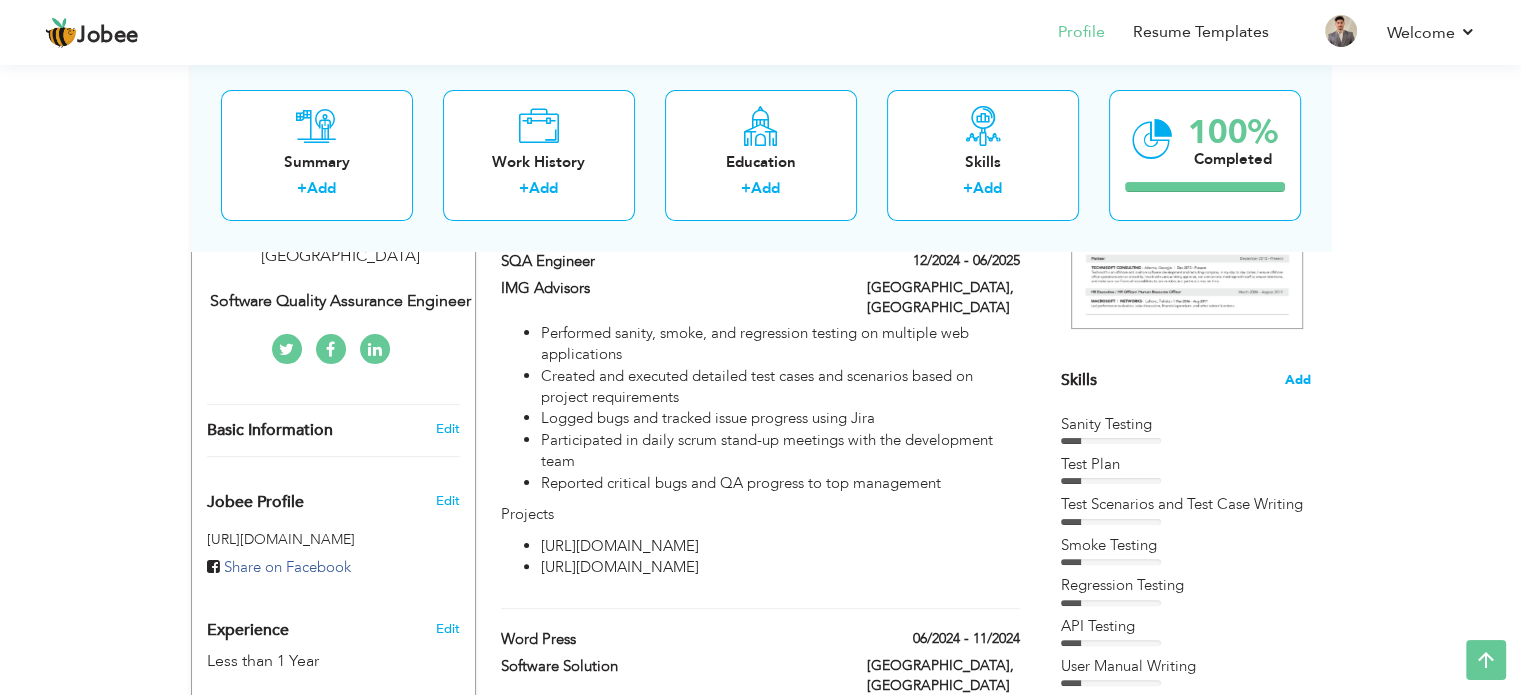 click on "Add" at bounding box center [1298, 380] 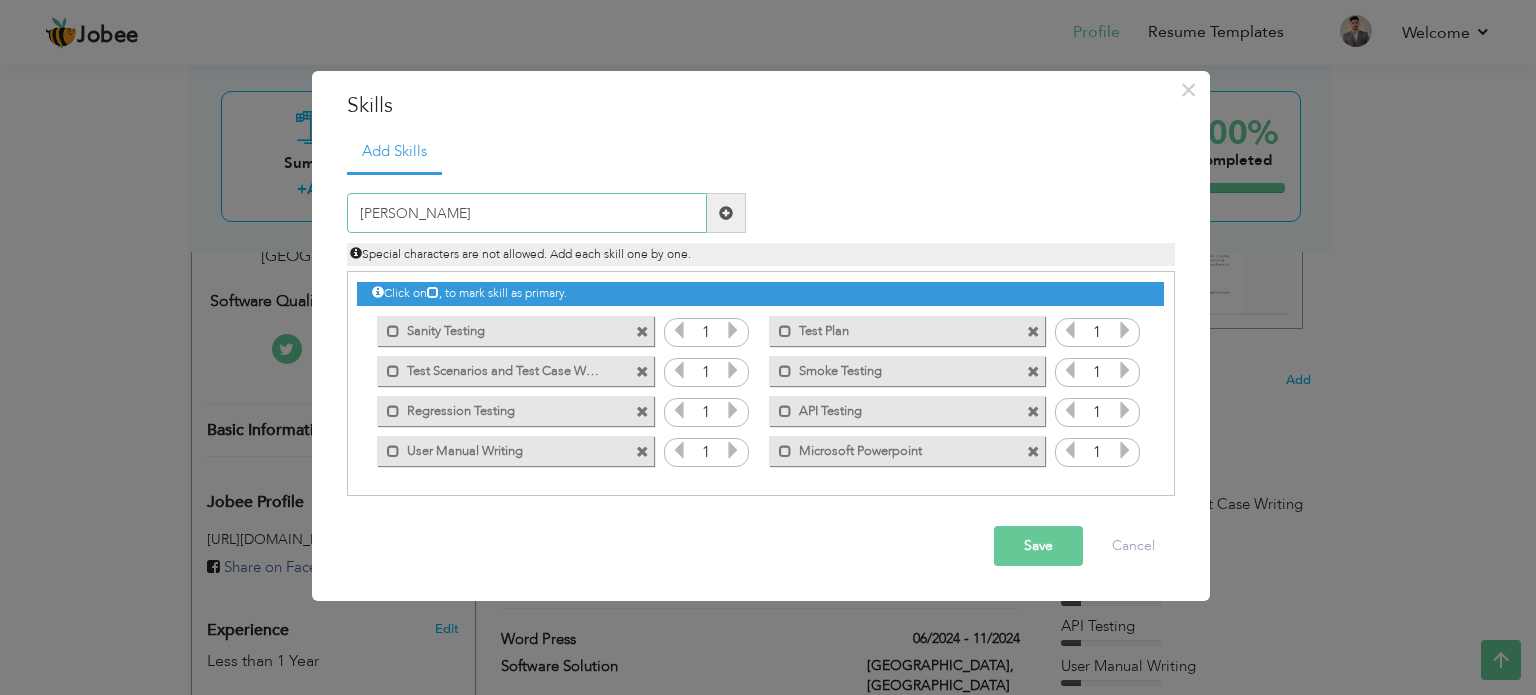 type on "[PERSON_NAME]" 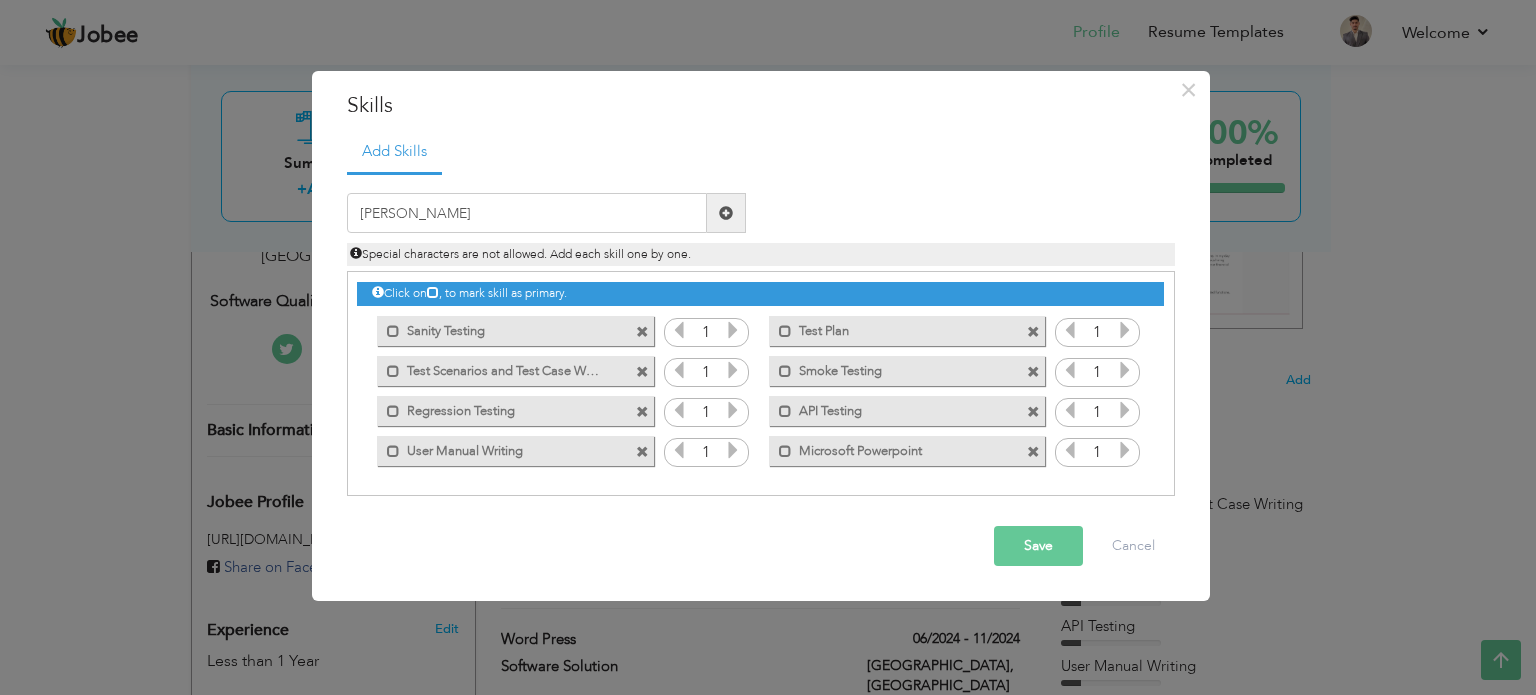 click at bounding box center (726, 213) 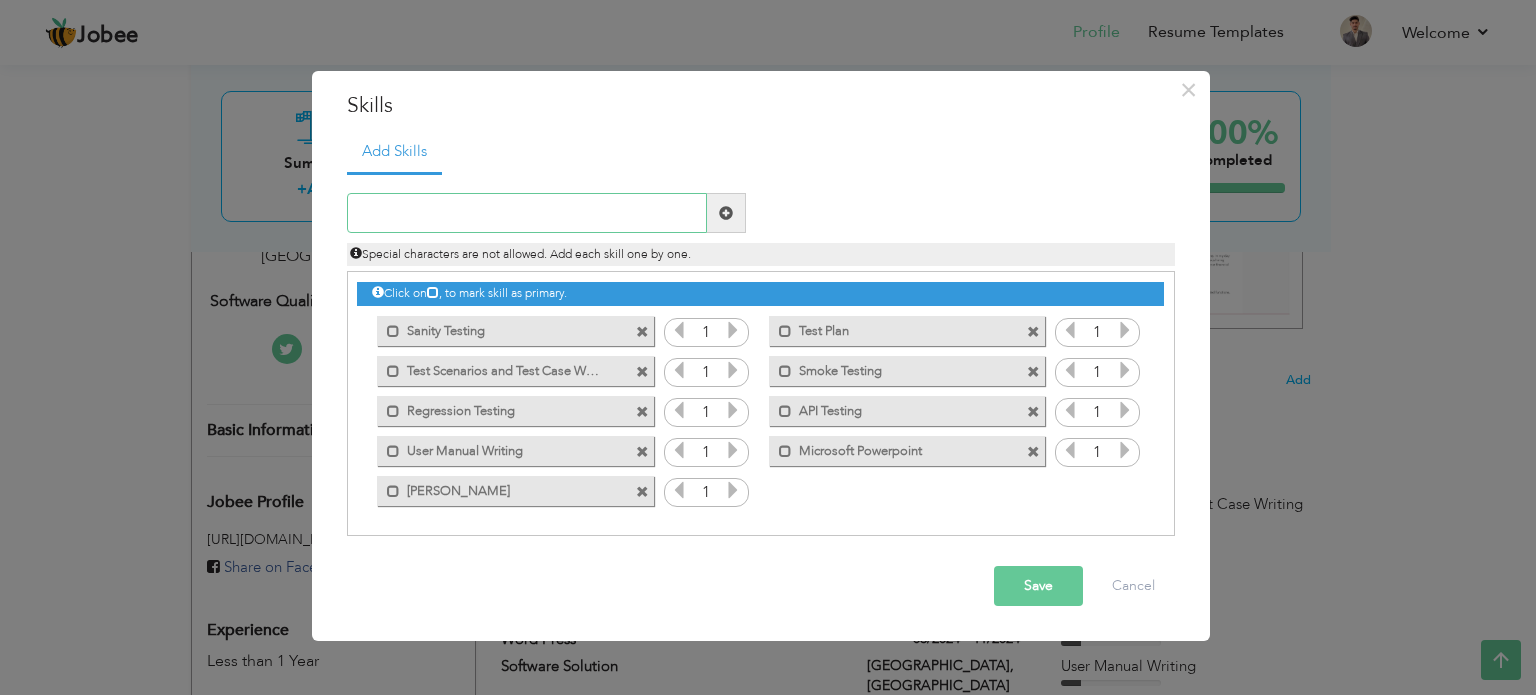 click at bounding box center [527, 213] 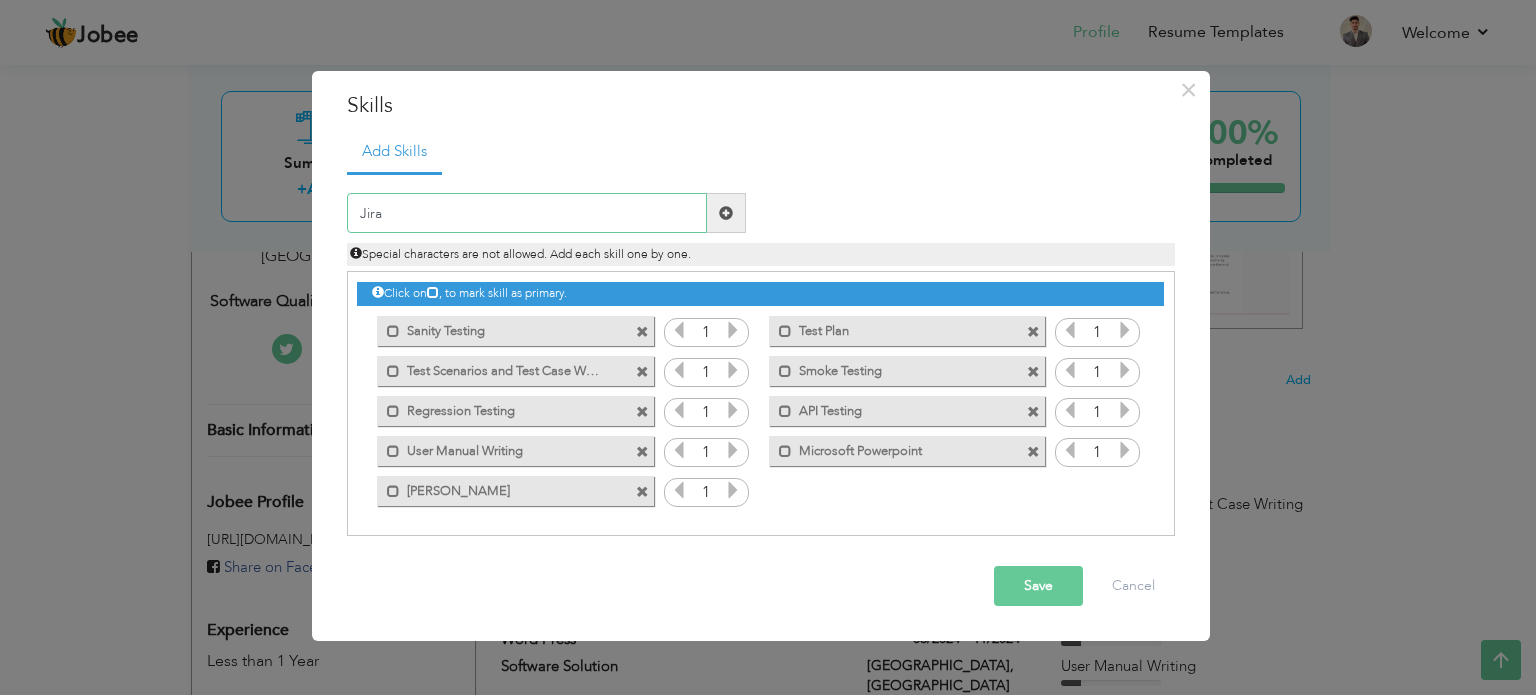 type on "Jira" 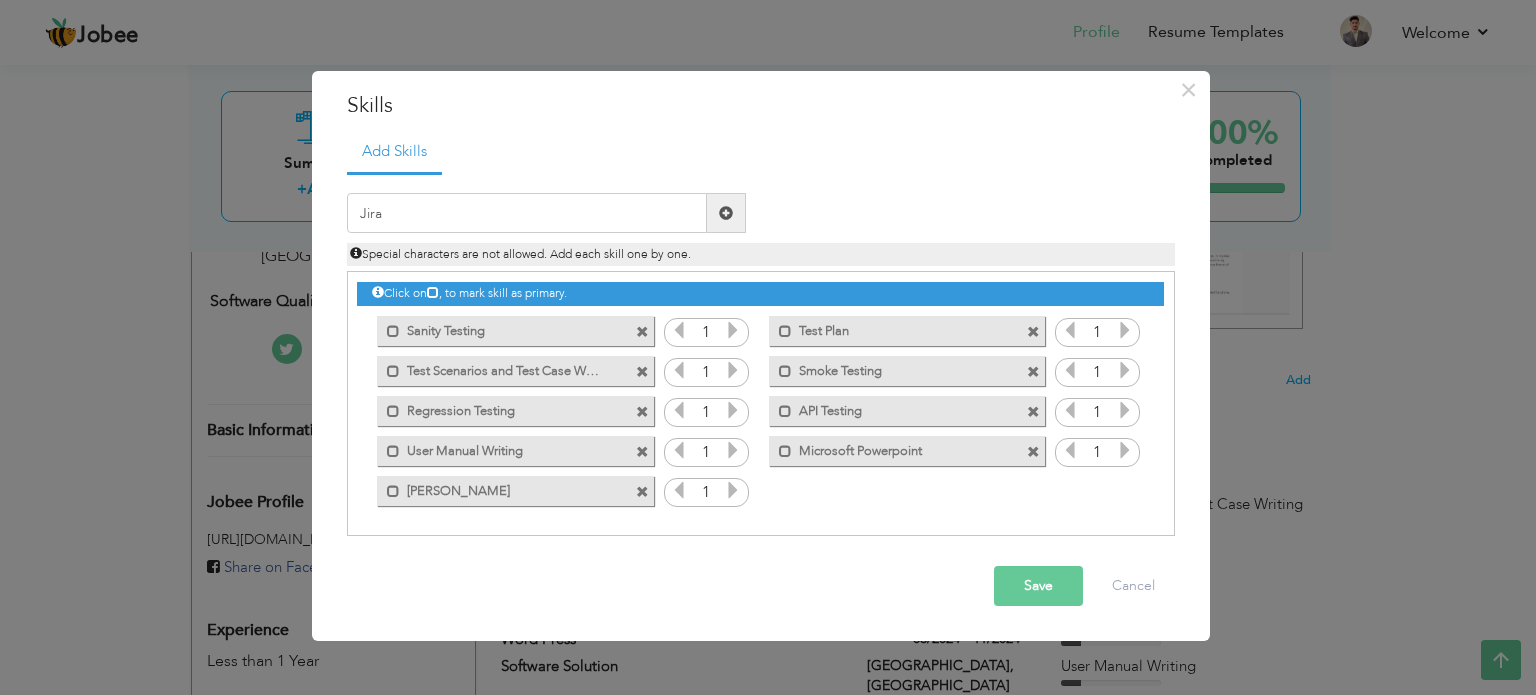click on "Save" at bounding box center [1038, 586] 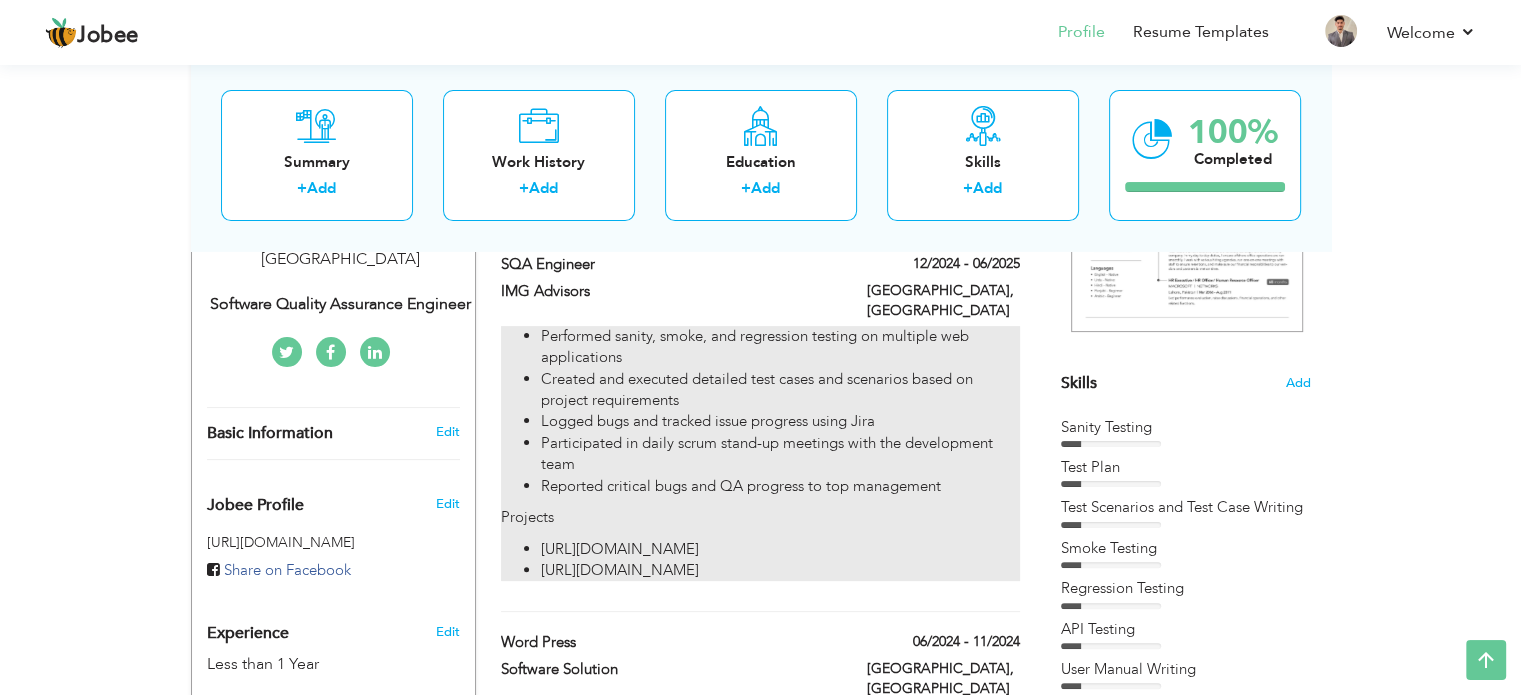 scroll, scrollTop: 384, scrollLeft: 0, axis: vertical 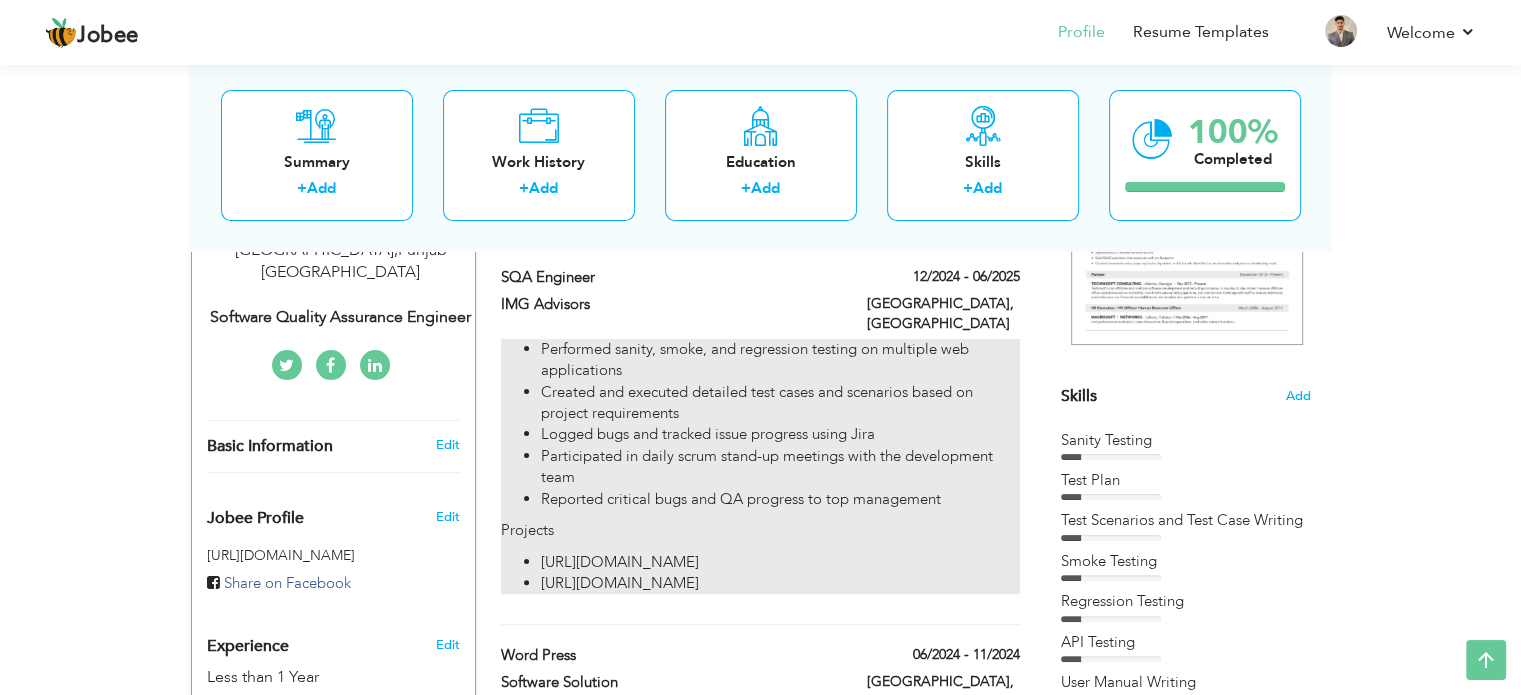 drag, startPoint x: 513, startPoint y: 327, endPoint x: 768, endPoint y: 489, distance: 302.1076 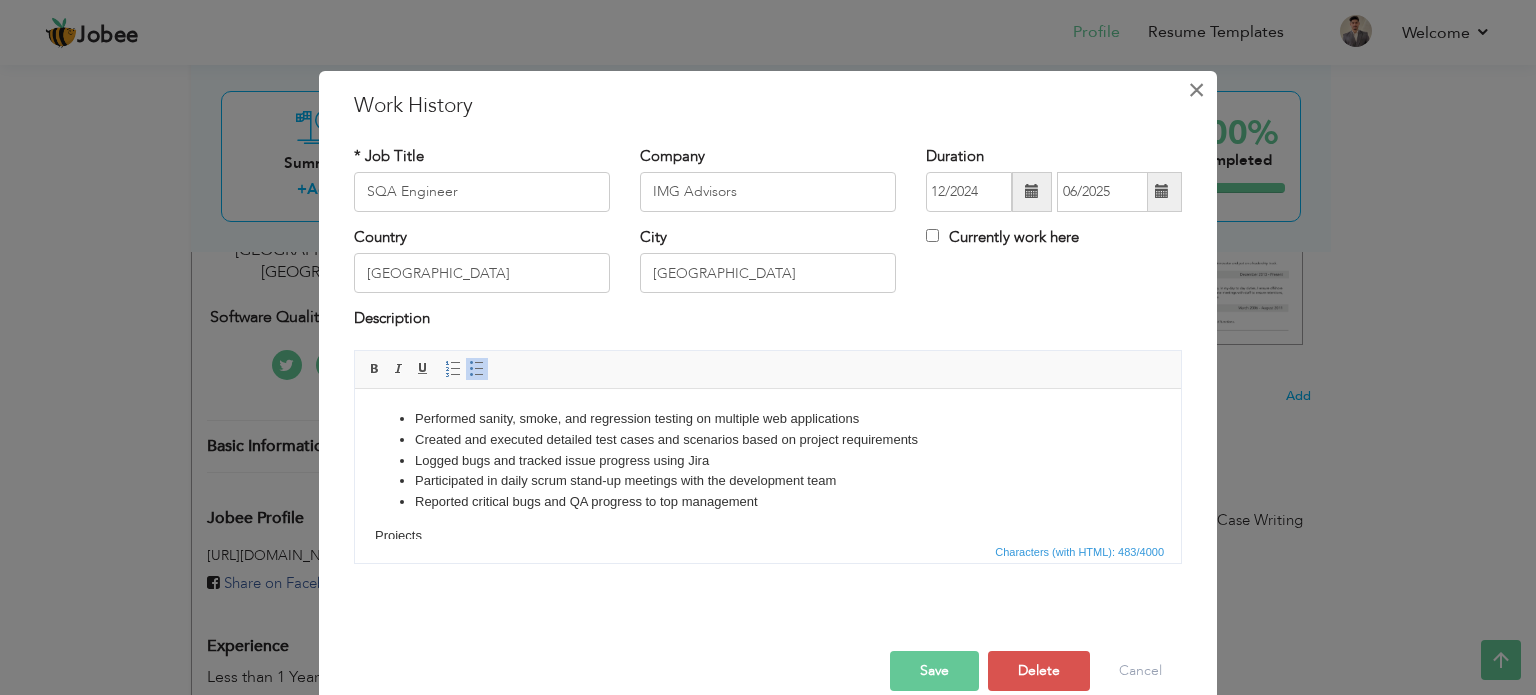 click on "×" at bounding box center (1196, 90) 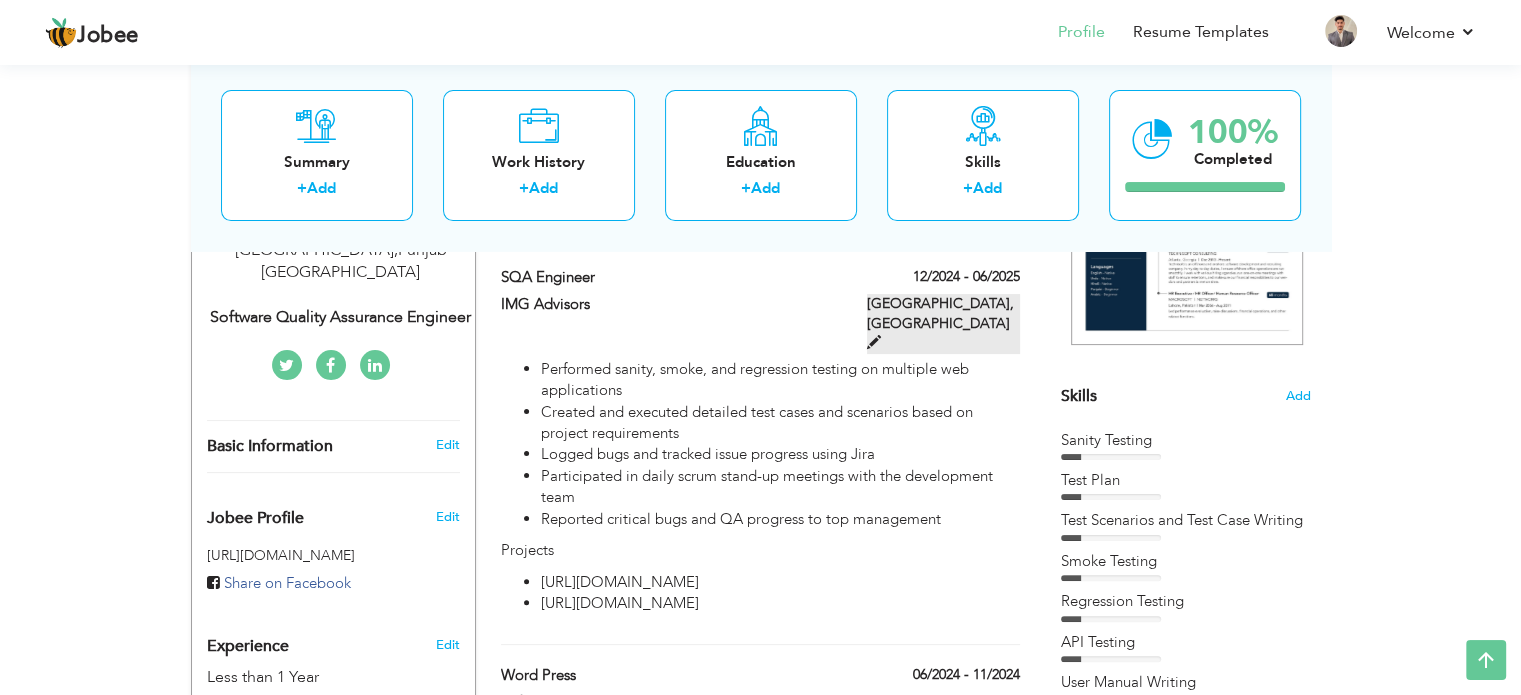 click on "[GEOGRAPHIC_DATA], [GEOGRAPHIC_DATA]" at bounding box center (943, 324) 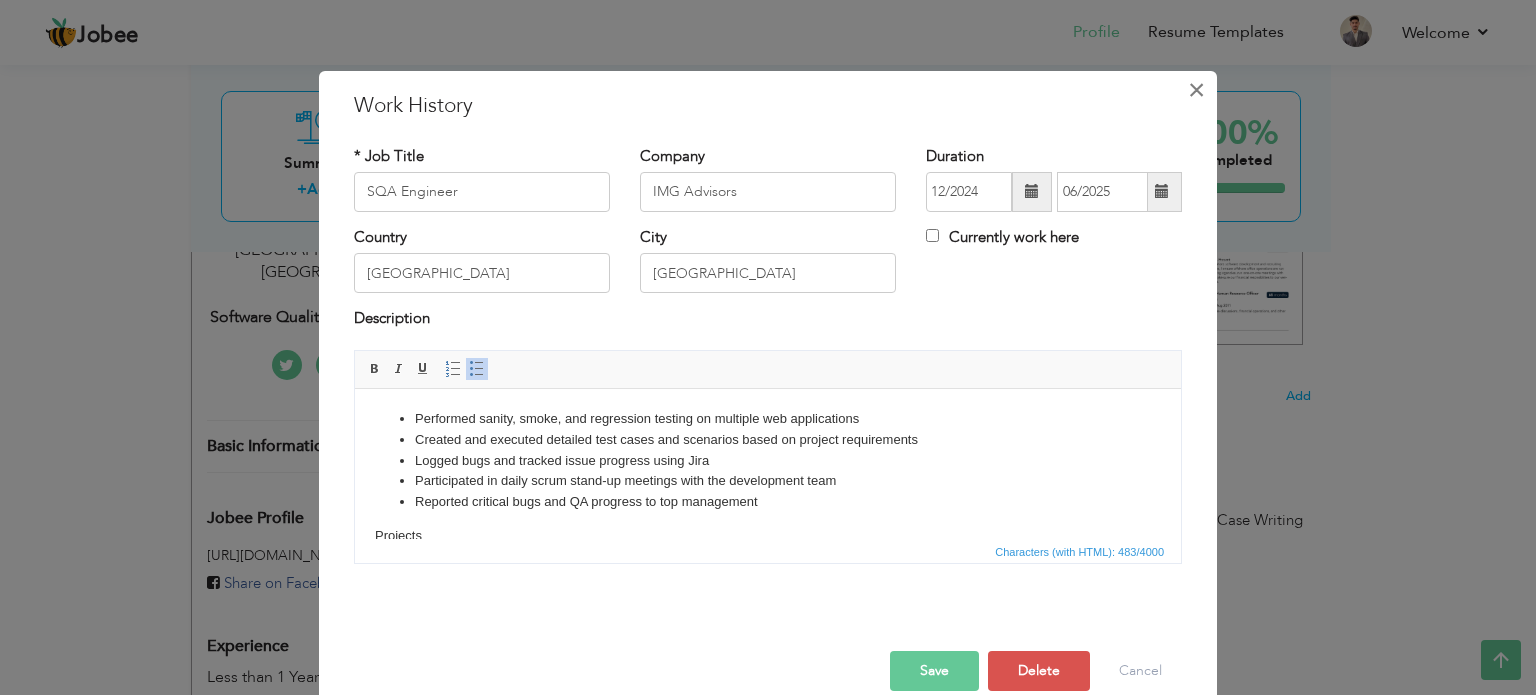 click on "×" at bounding box center [1196, 90] 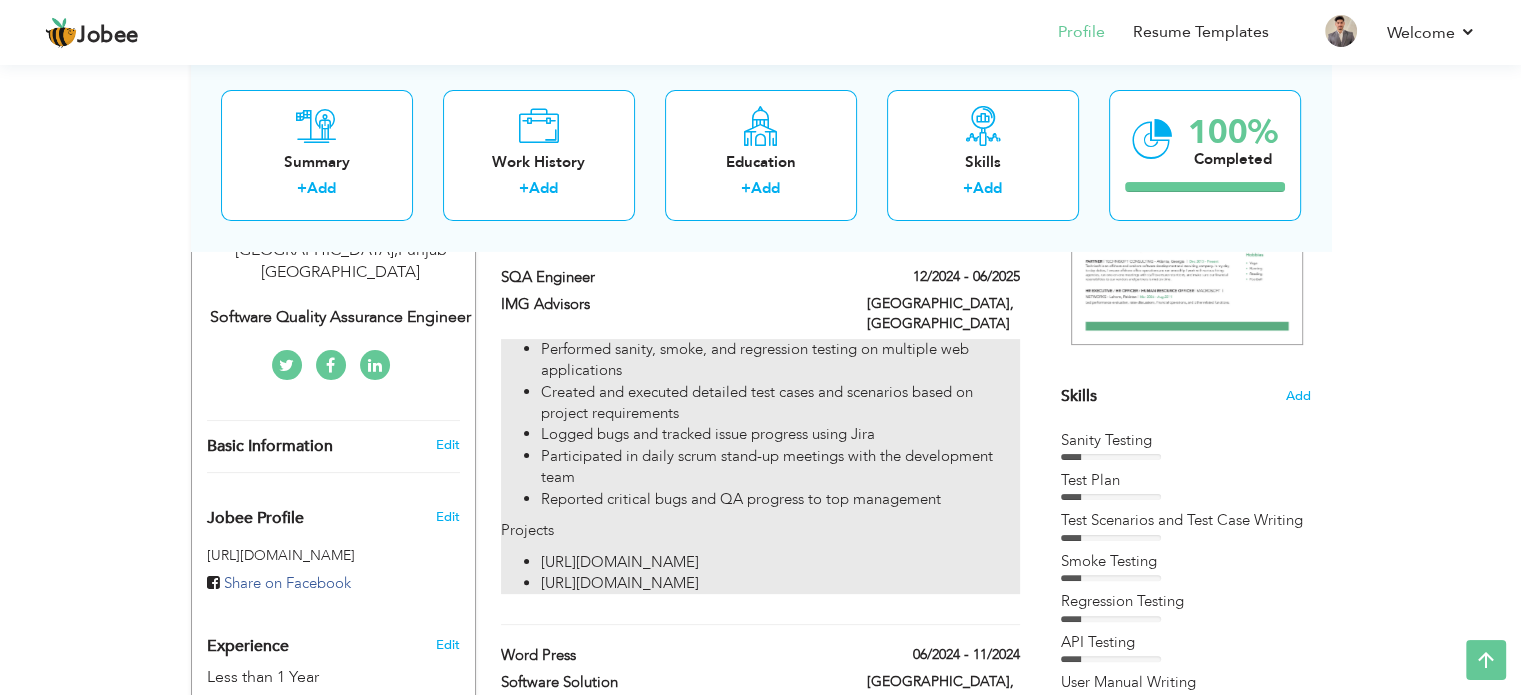 drag, startPoint x: 543, startPoint y: 323, endPoint x: 788, endPoint y: 455, distance: 278.2966 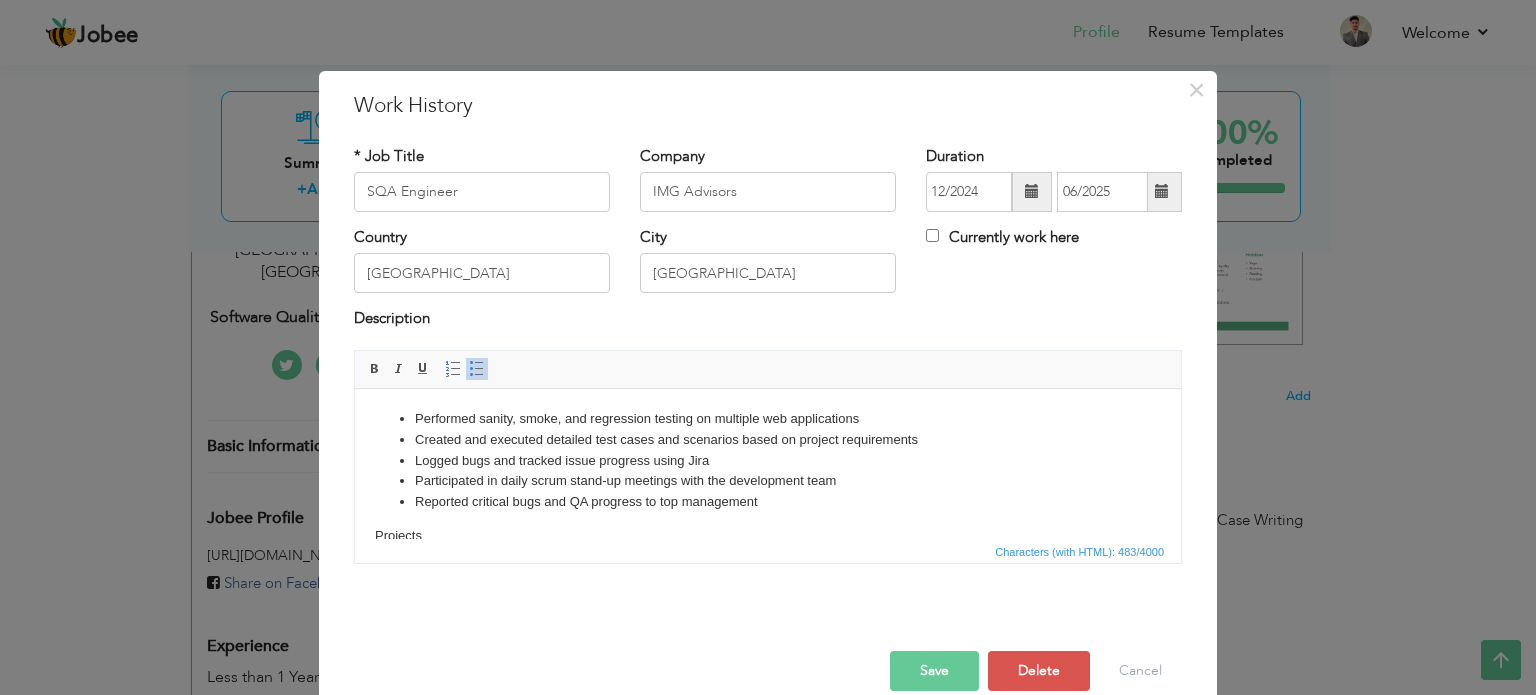 click on "Performed sanity, smoke, and regression testing on multiple web applications" at bounding box center [768, 418] 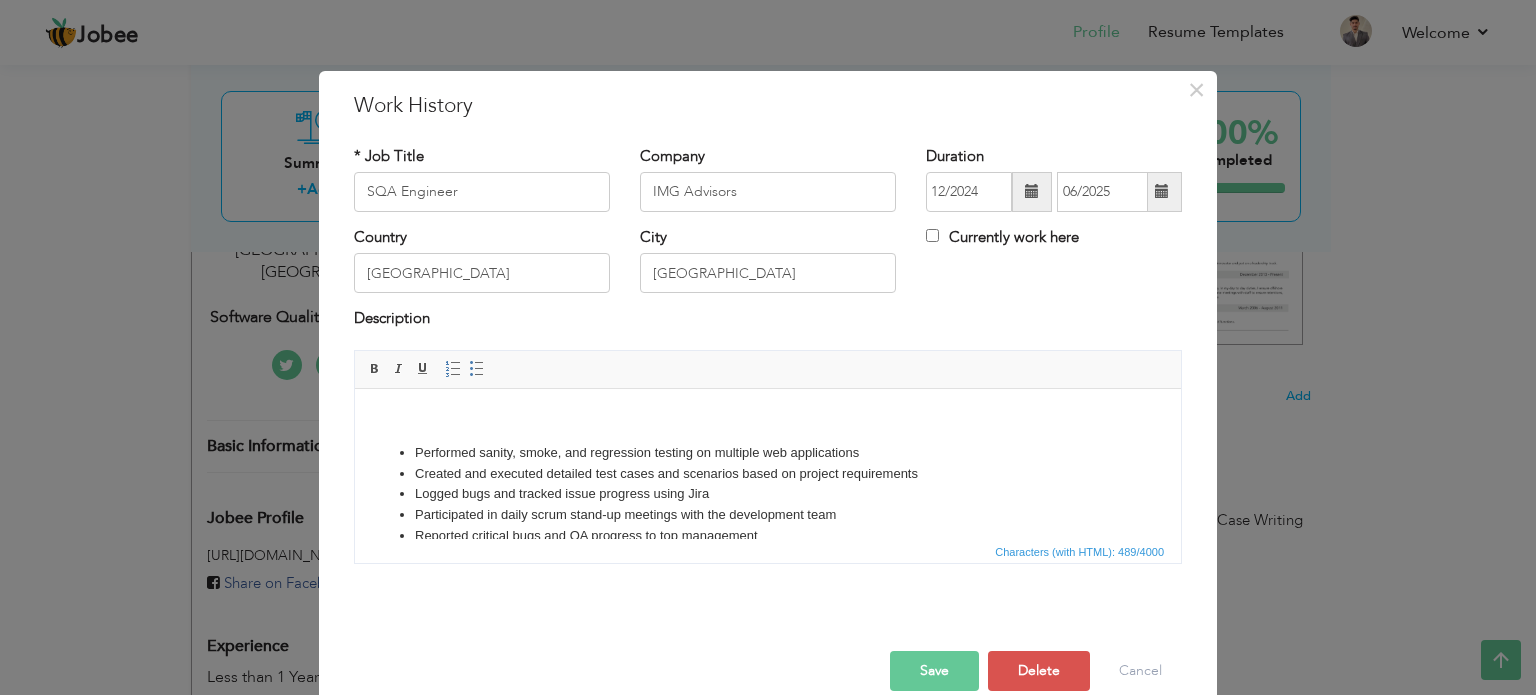 type 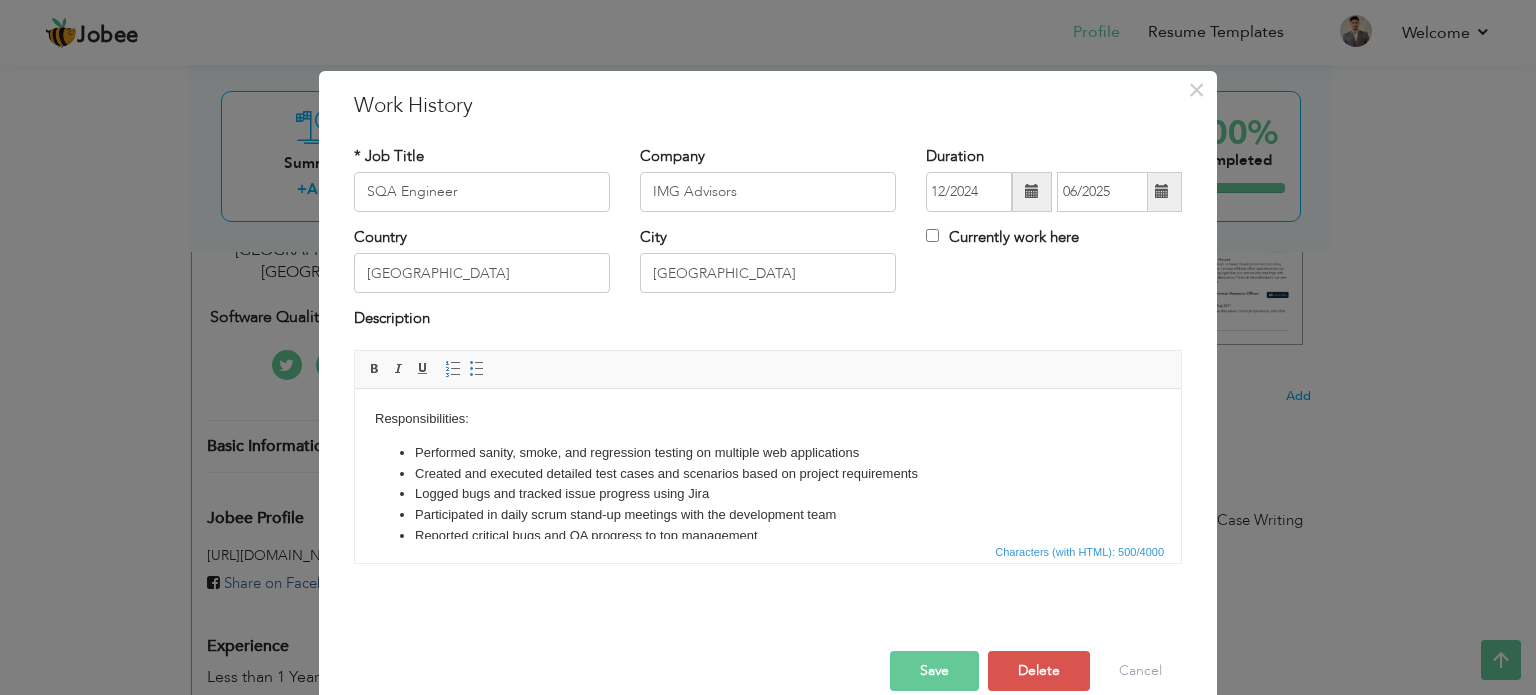 click on "Responsibilities: Performed sanity, smoke, and regression testing on multiple web applications Created and executed detailed test cases and scenarios based on project requirements Logged bugs and tracked issue progress using Jira Participated in daily scrum stand-up meetings with the development team Reported critical bugs and QA progress to top management Projects [URL][DOMAIN_NAME] [URL][DOMAIN_NAME]" at bounding box center [768, 521] 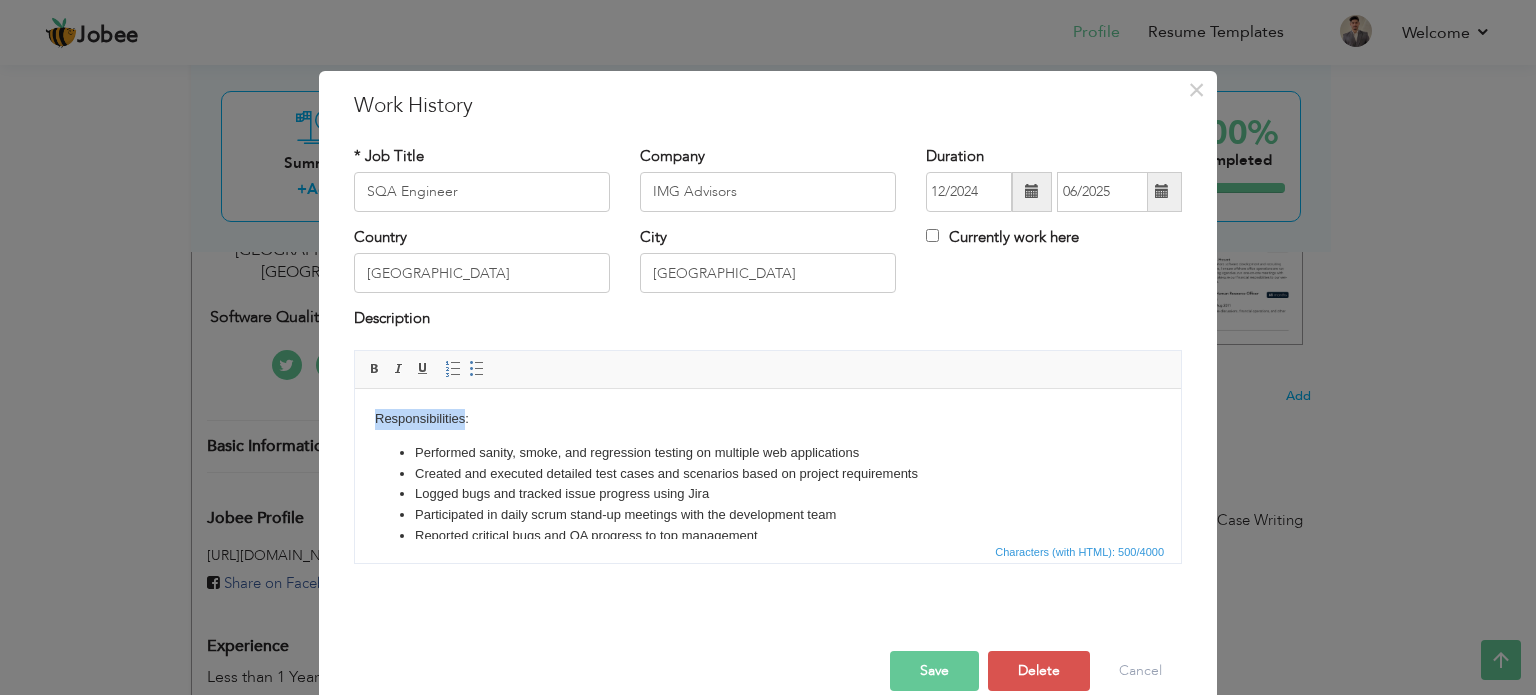click on "Responsibilities: Performed sanity, smoke, and regression testing on multiple web applications Created and executed detailed test cases and scenarios based on project requirements Logged bugs and tracked issue progress using Jira Participated in daily scrum stand-up meetings with the development team Reported critical bugs and QA progress to top management Projects [URL][DOMAIN_NAME] [URL][DOMAIN_NAME]" at bounding box center (768, 521) 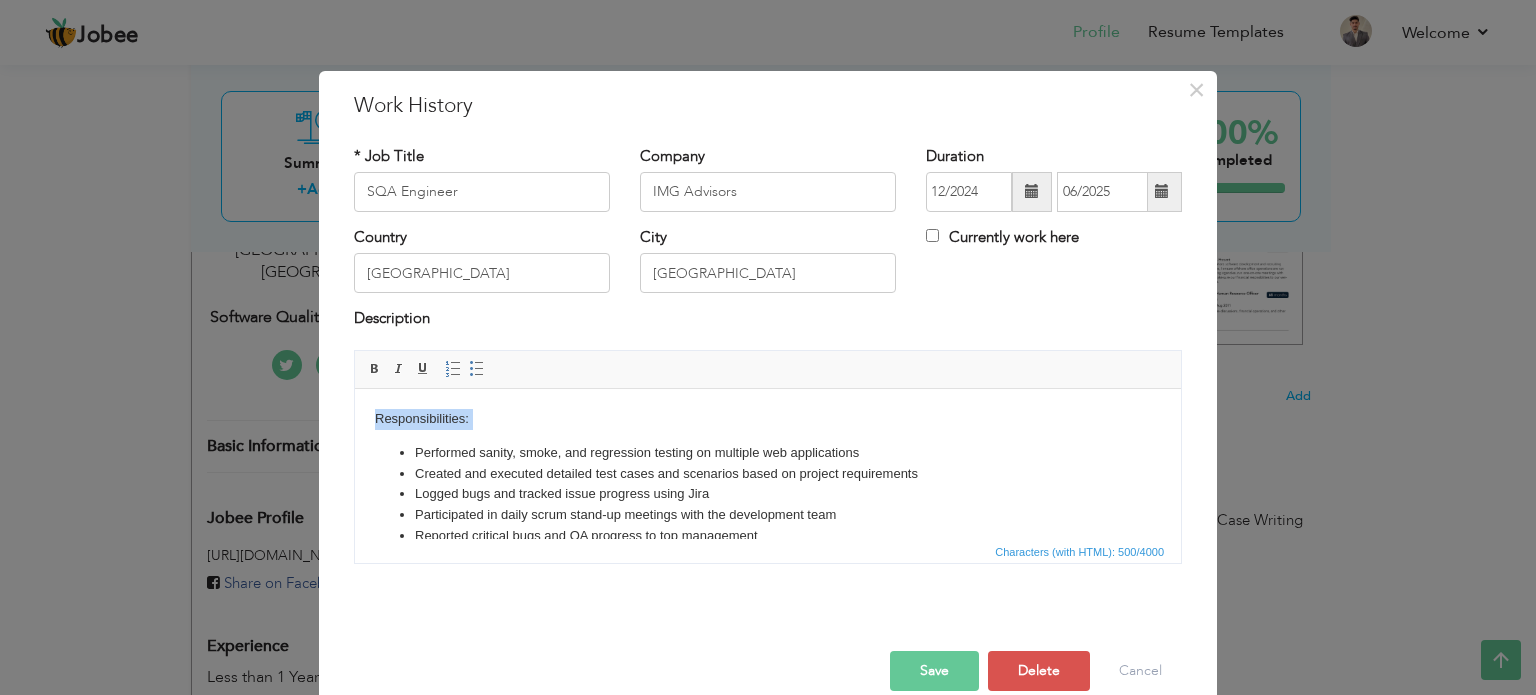 click on "Responsibilities: Performed sanity, smoke, and regression testing on multiple web applications Created and executed detailed test cases and scenarios based on project requirements Logged bugs and tracked issue progress using Jira Participated in daily scrum stand-up meetings with the development team Reported critical bugs and QA progress to top management Projects [URL][DOMAIN_NAME] [URL][DOMAIN_NAME]" at bounding box center [768, 521] 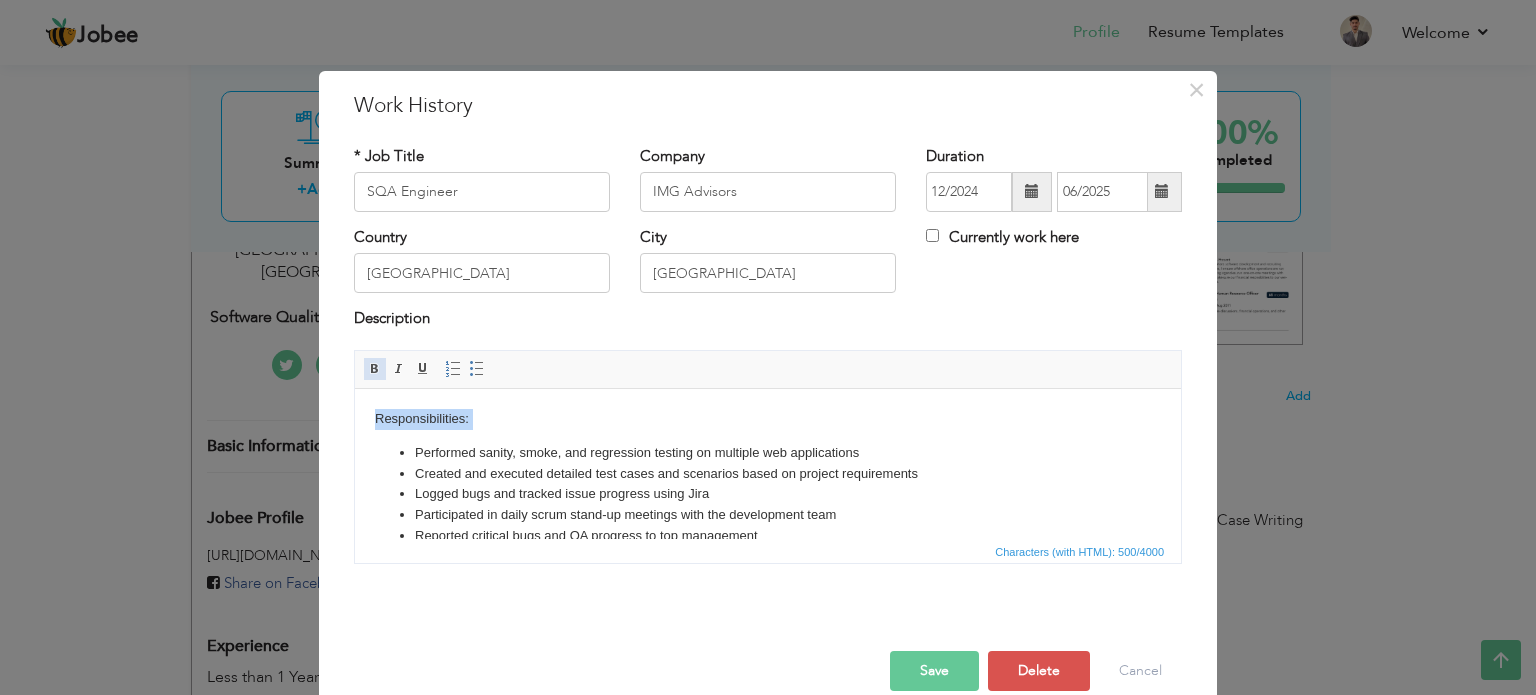 click at bounding box center (375, 369) 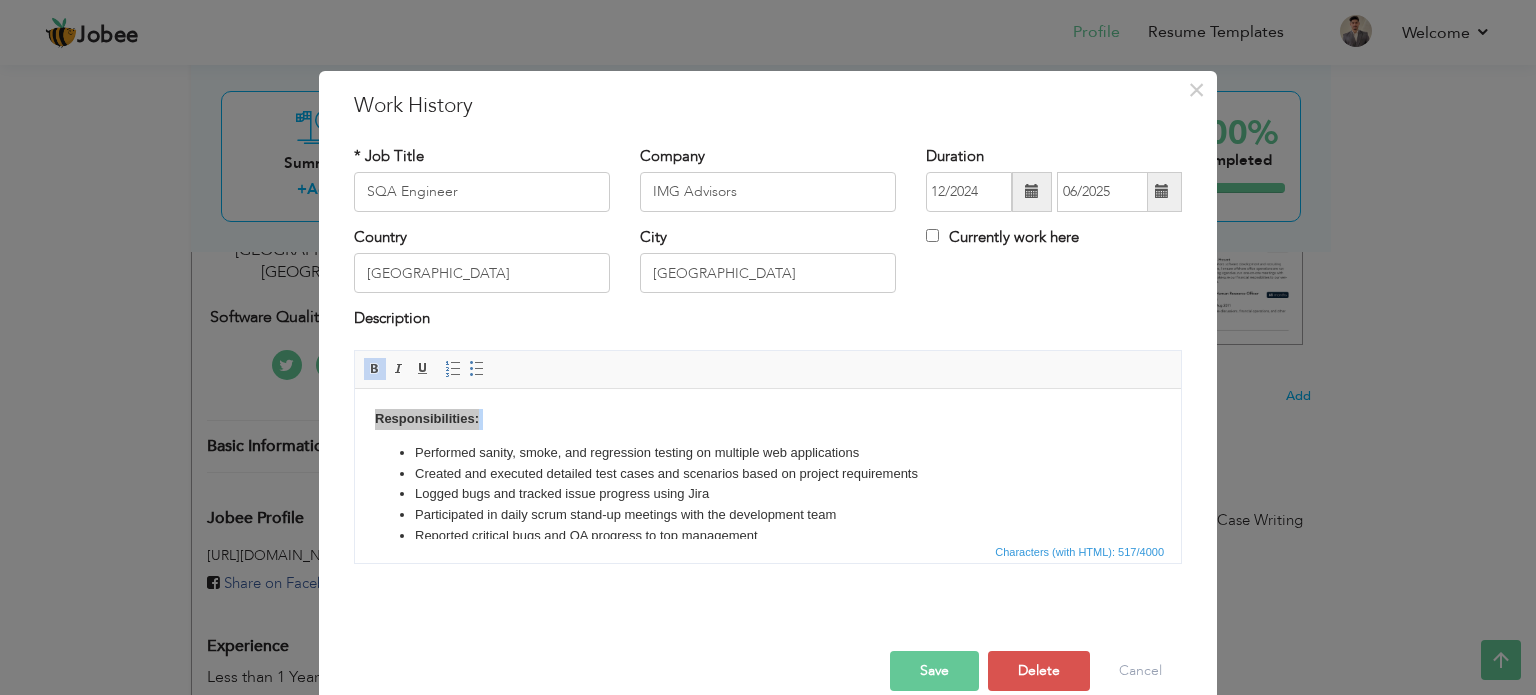 click on "Save" at bounding box center (934, 671) 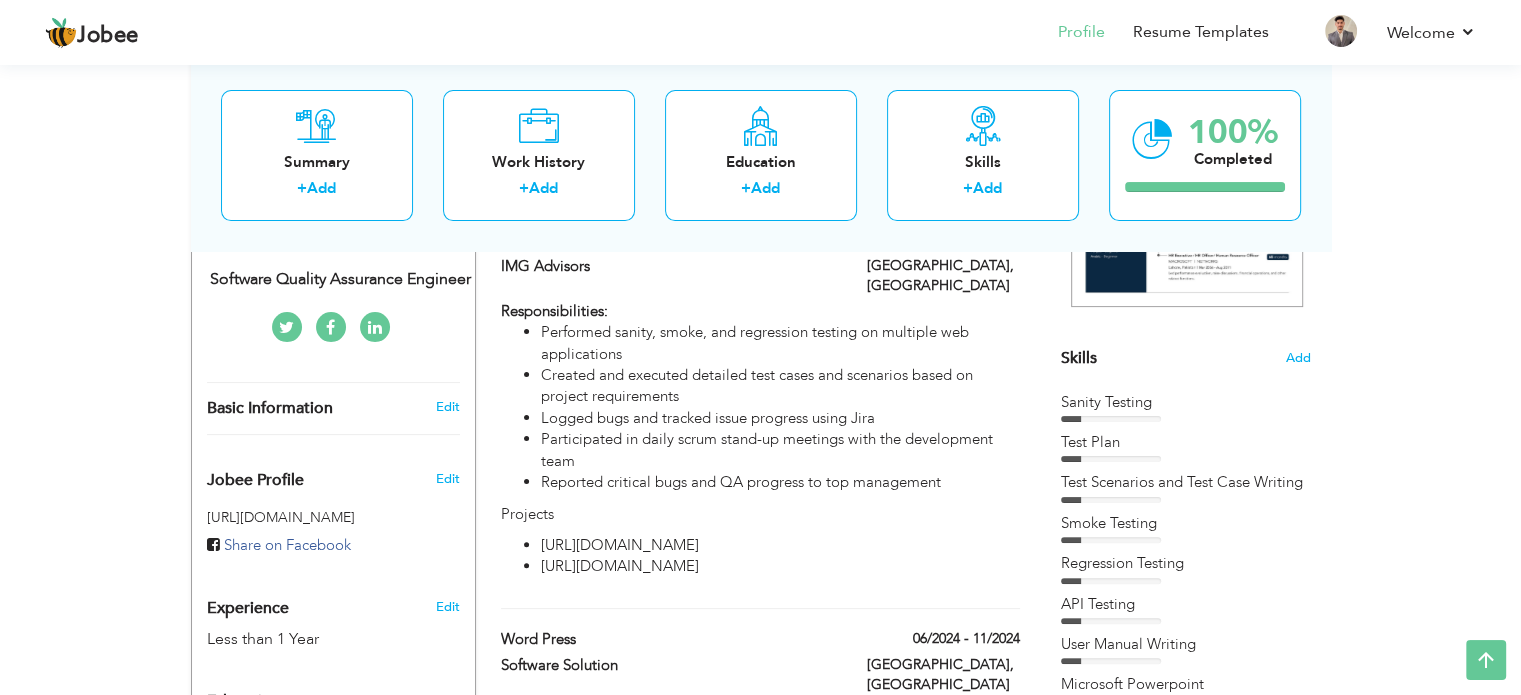 scroll, scrollTop: 284, scrollLeft: 0, axis: vertical 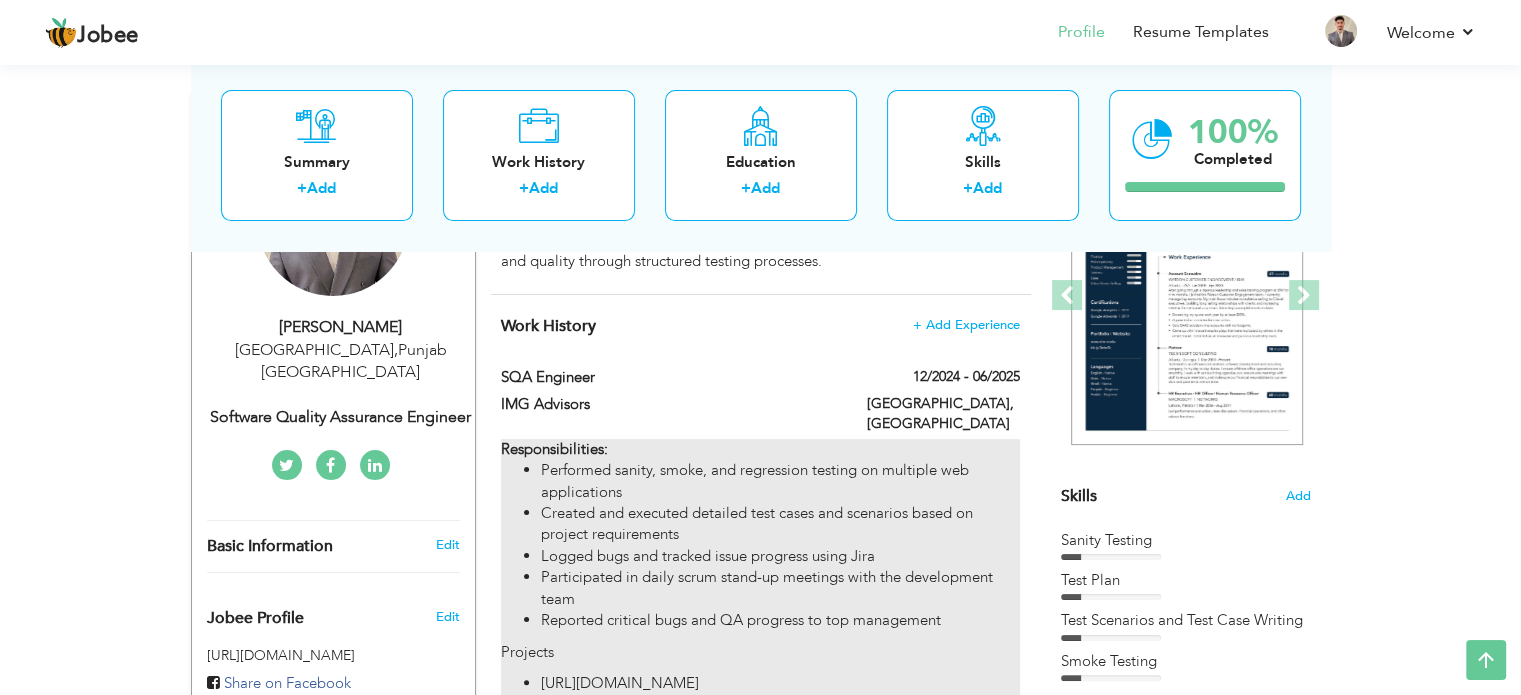 drag, startPoint x: 540, startPoint y: 447, endPoint x: 830, endPoint y: 606, distance: 330.728 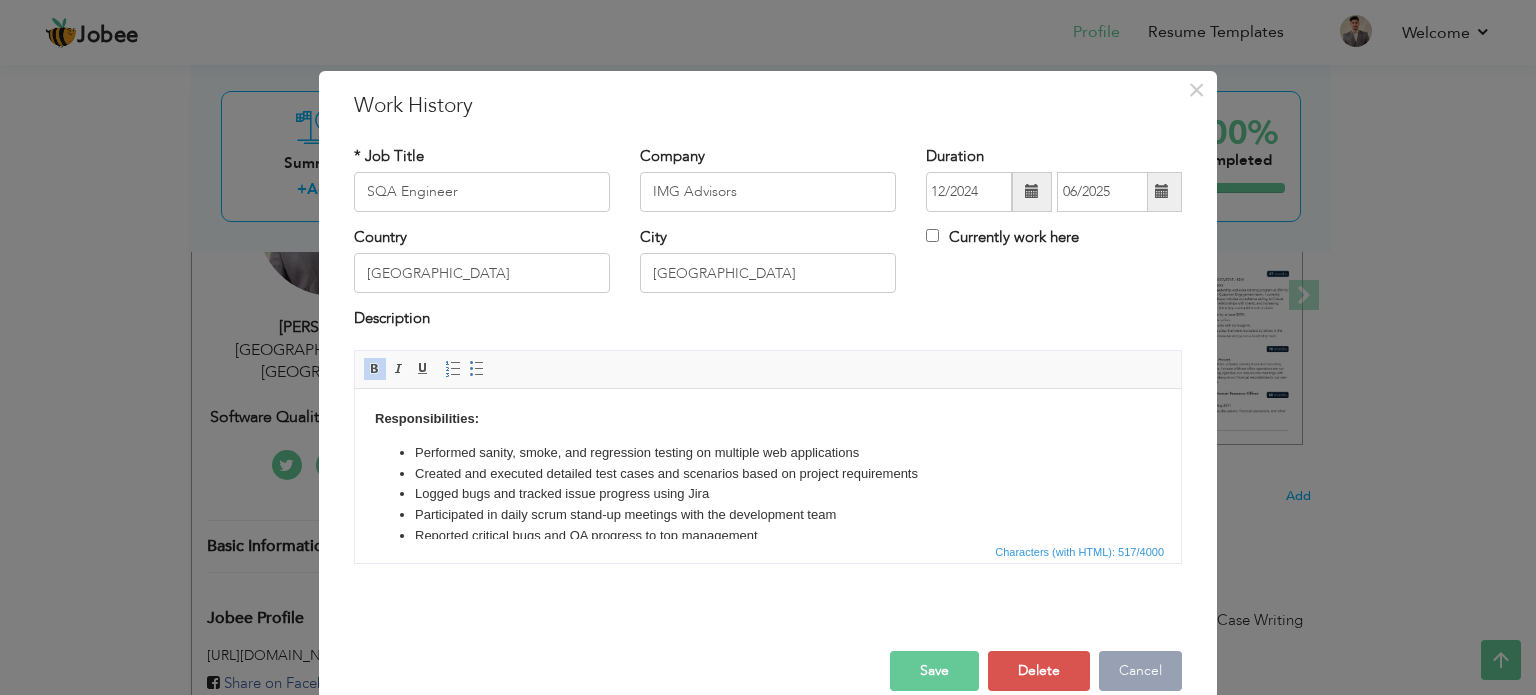click on "Cancel" at bounding box center (1140, 671) 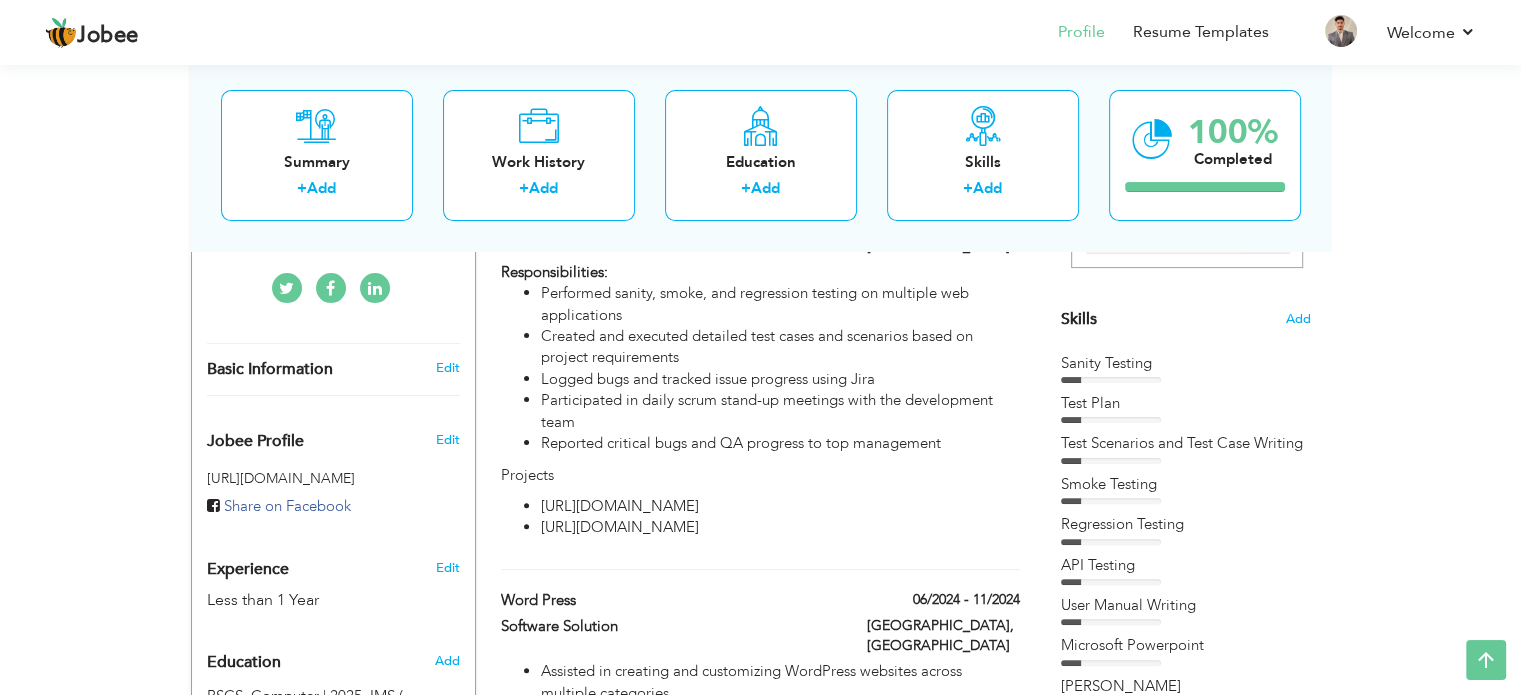 scroll, scrollTop: 484, scrollLeft: 0, axis: vertical 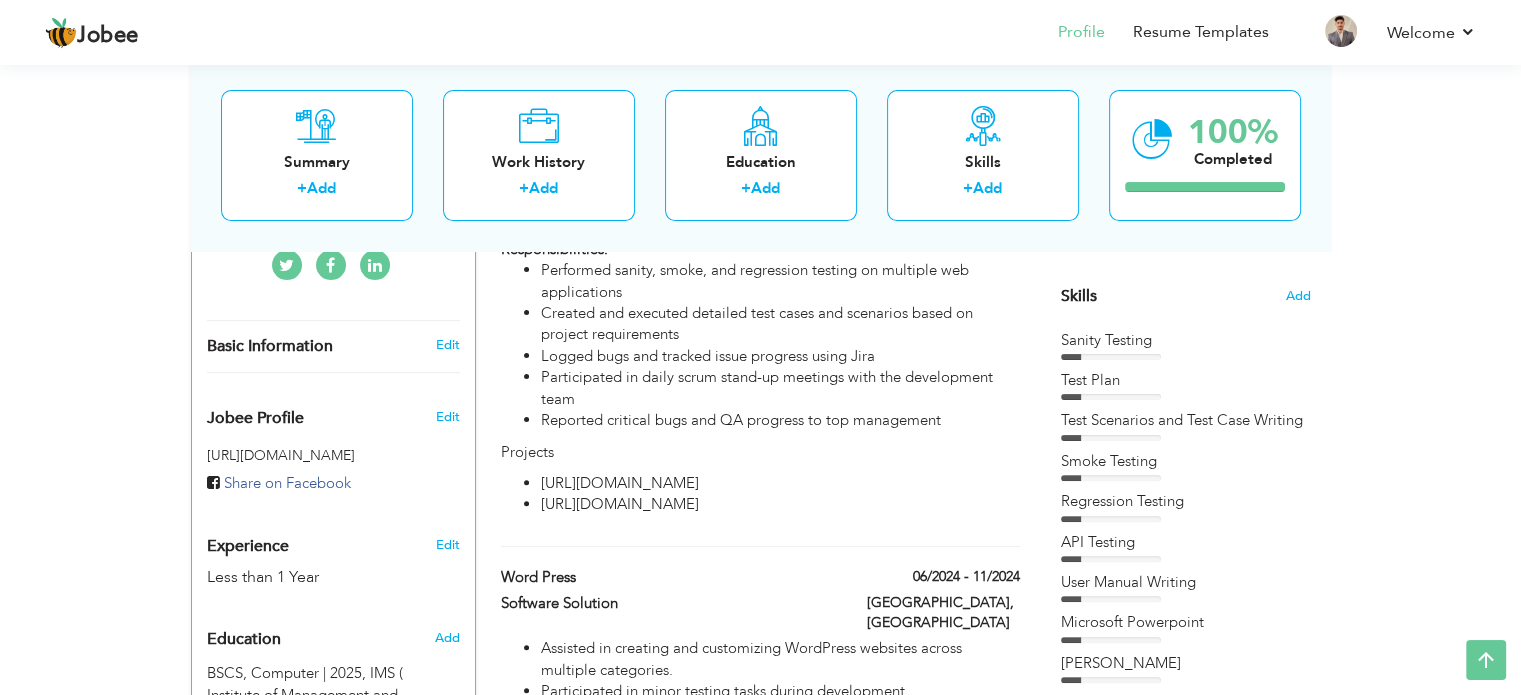 click on "[PERSON_NAME]" at bounding box center (1186, 663) 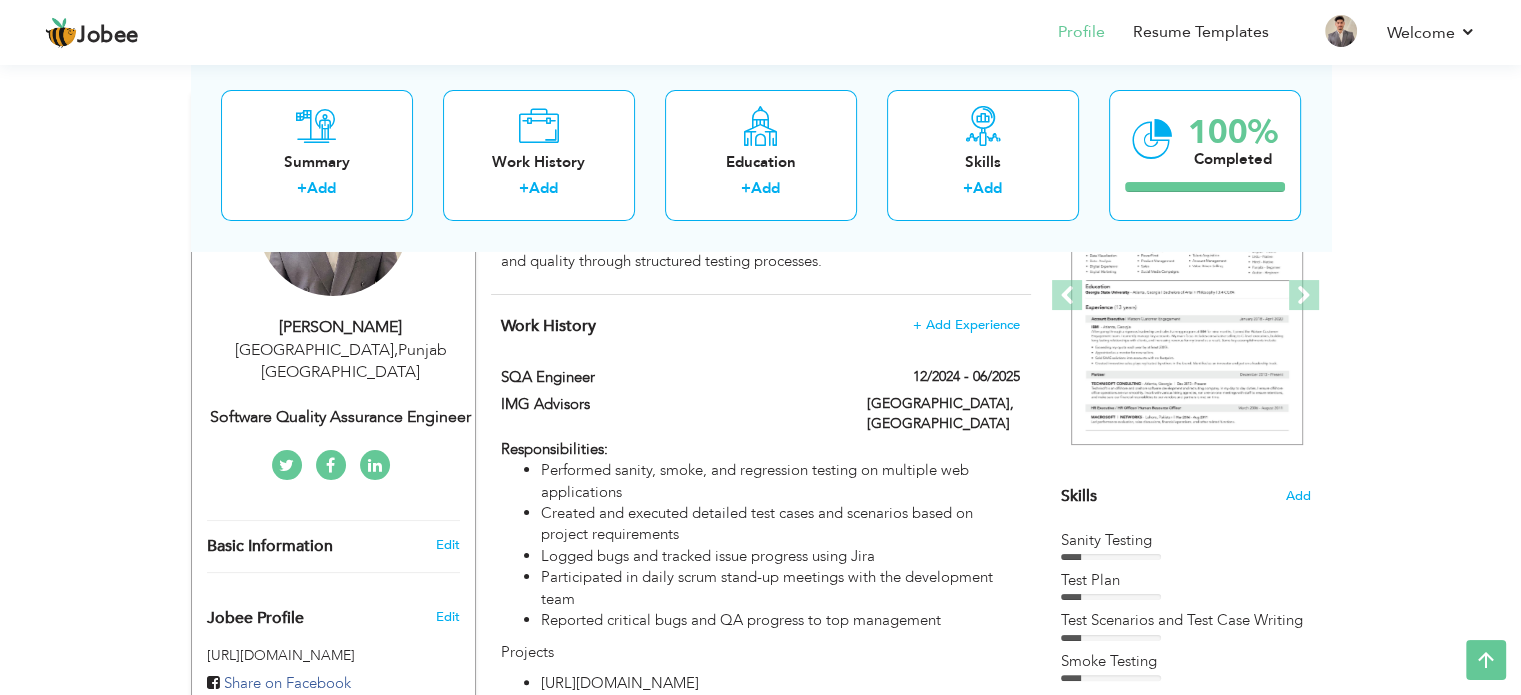 scroll, scrollTop: 0, scrollLeft: 0, axis: both 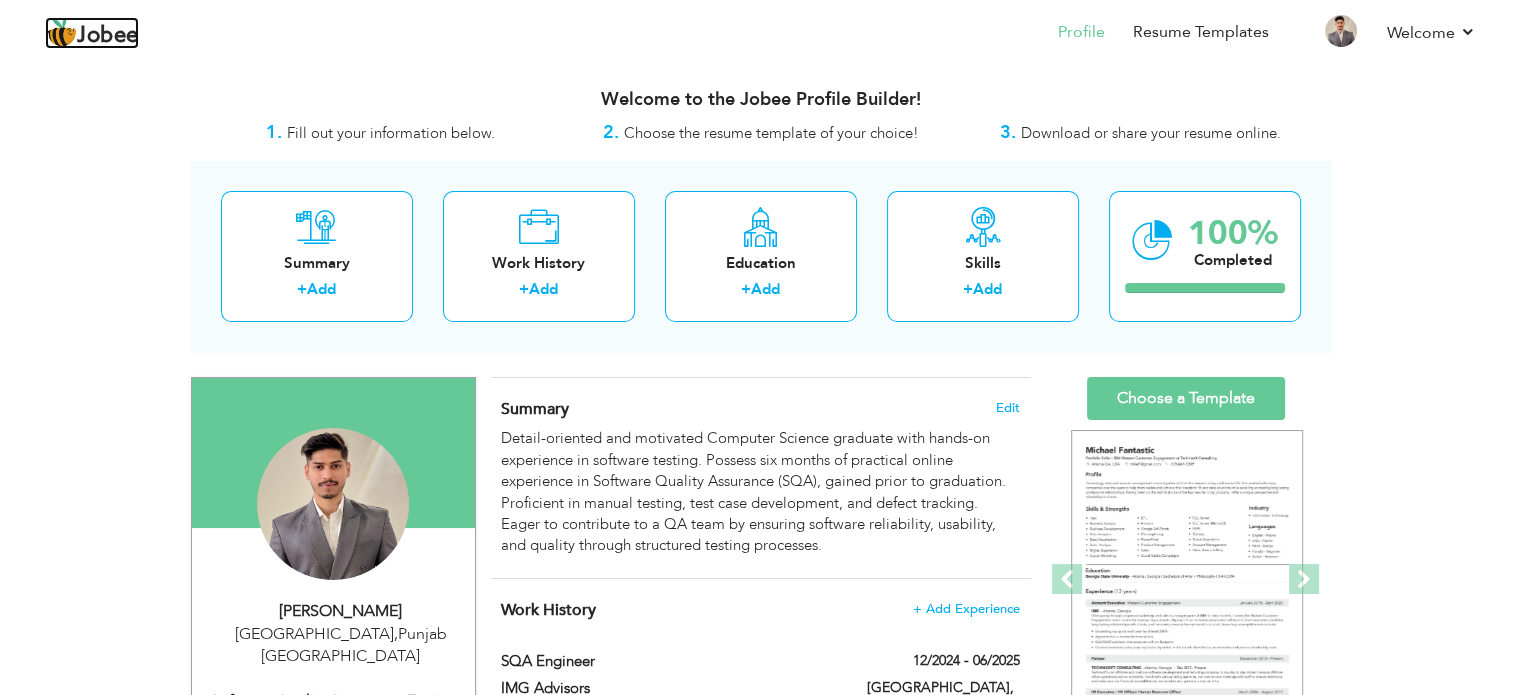 click on "Jobee" at bounding box center (108, 36) 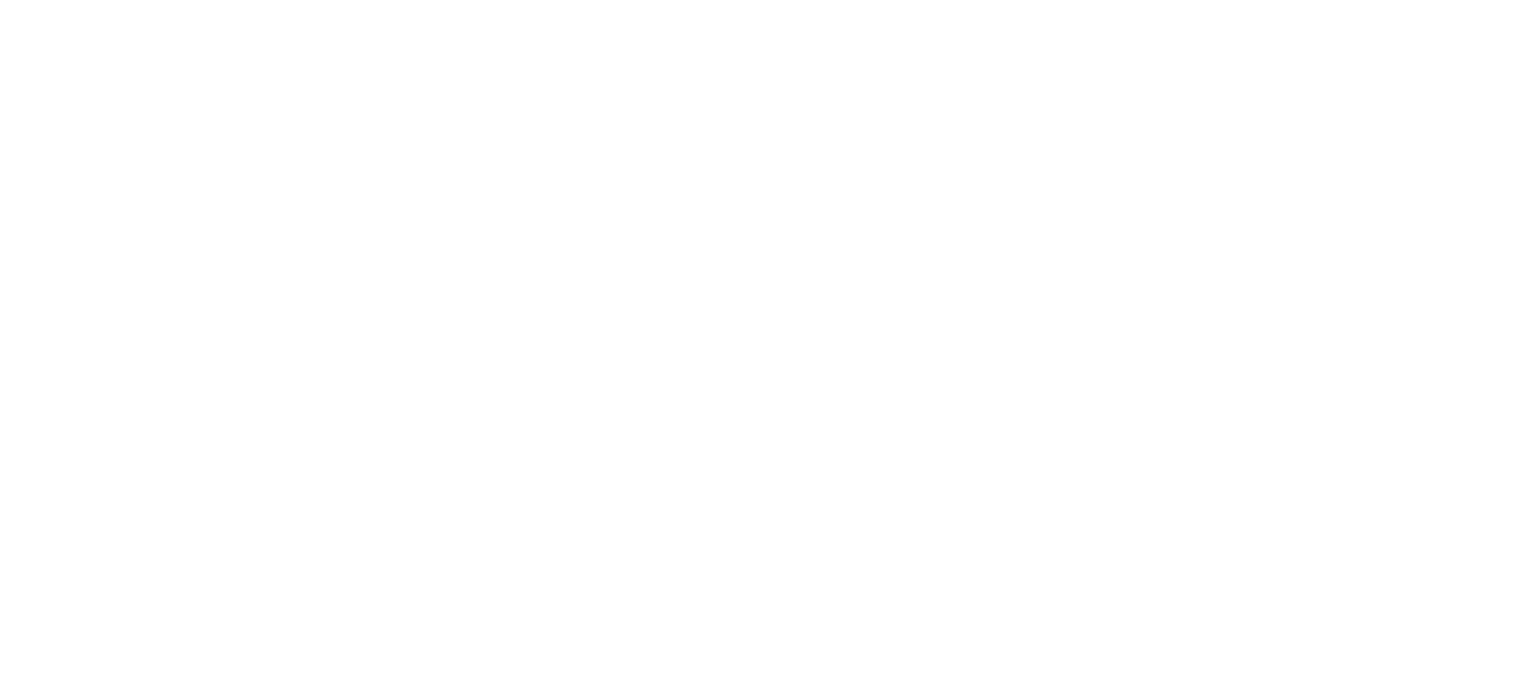 scroll, scrollTop: 0, scrollLeft: 0, axis: both 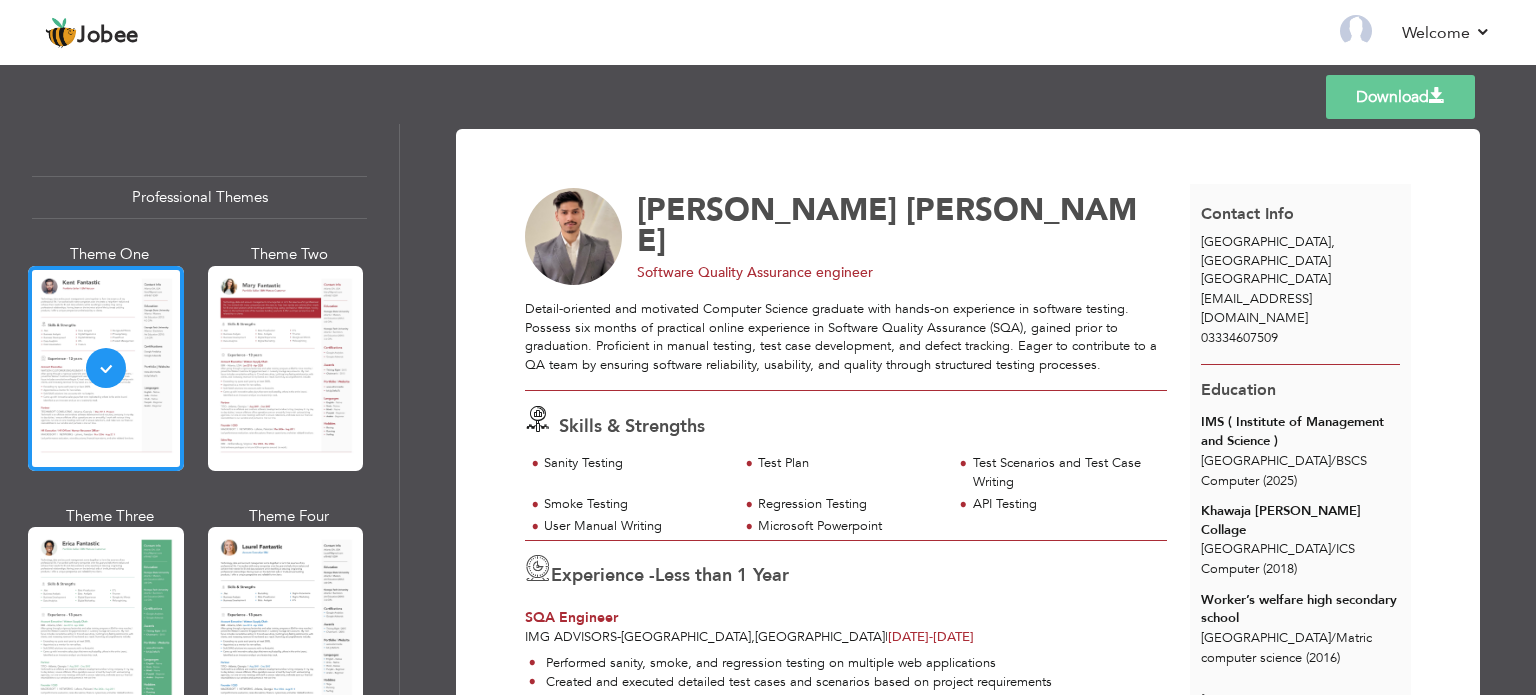 click at bounding box center [286, 368] 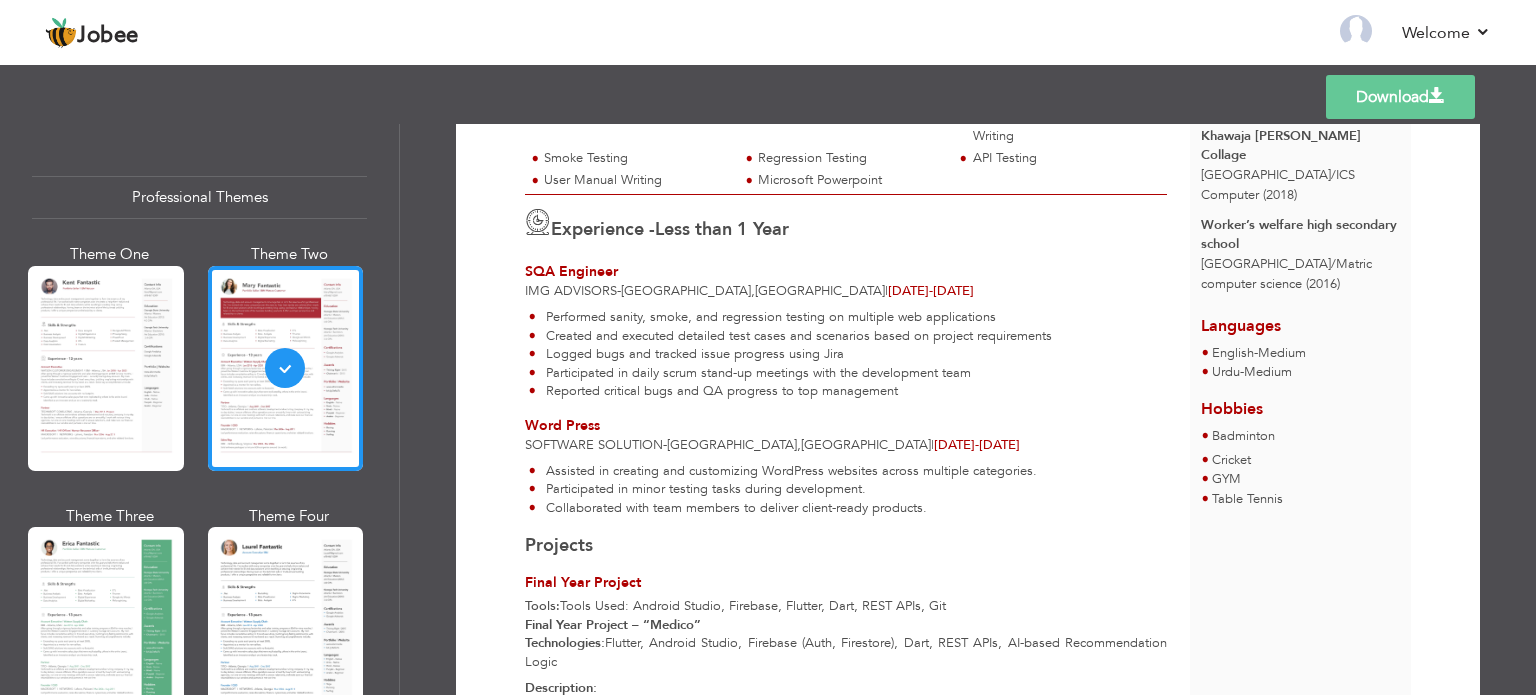 scroll, scrollTop: 0, scrollLeft: 0, axis: both 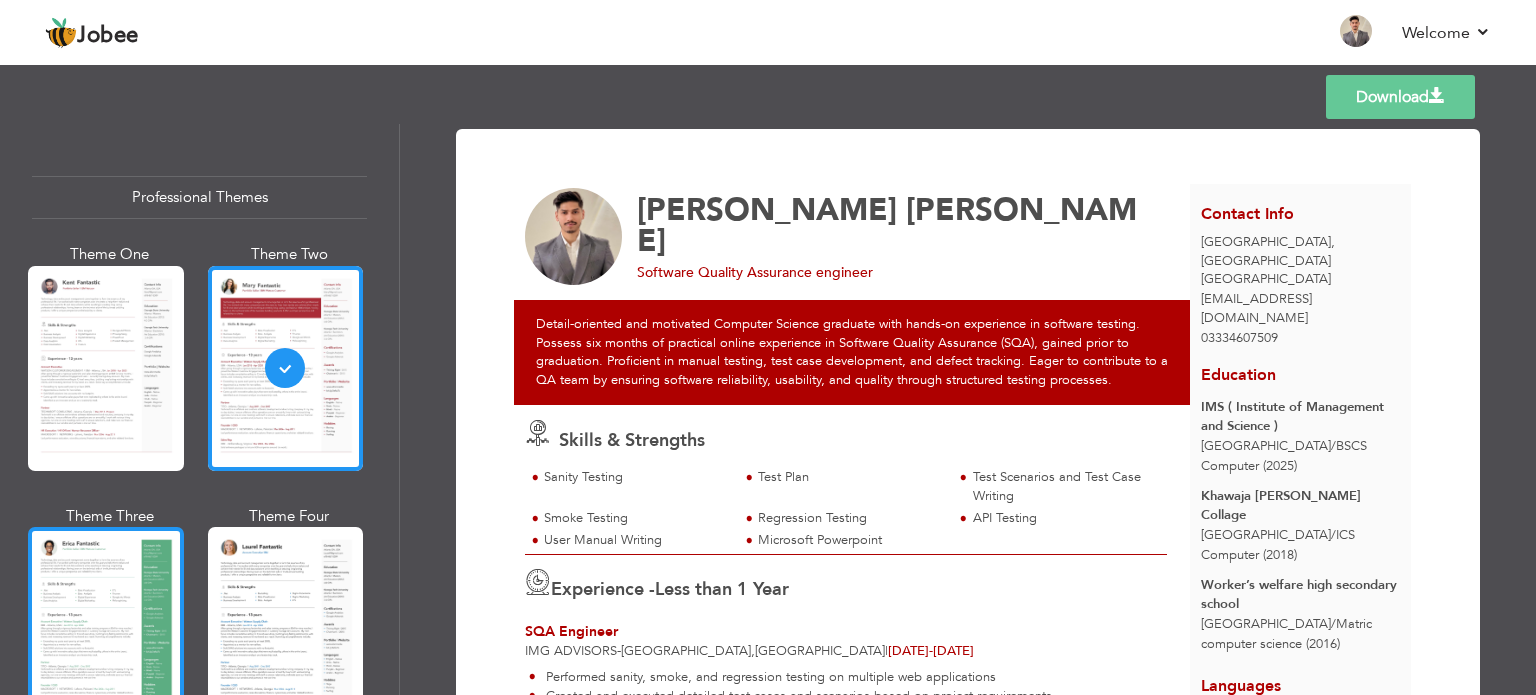 click at bounding box center (106, 629) 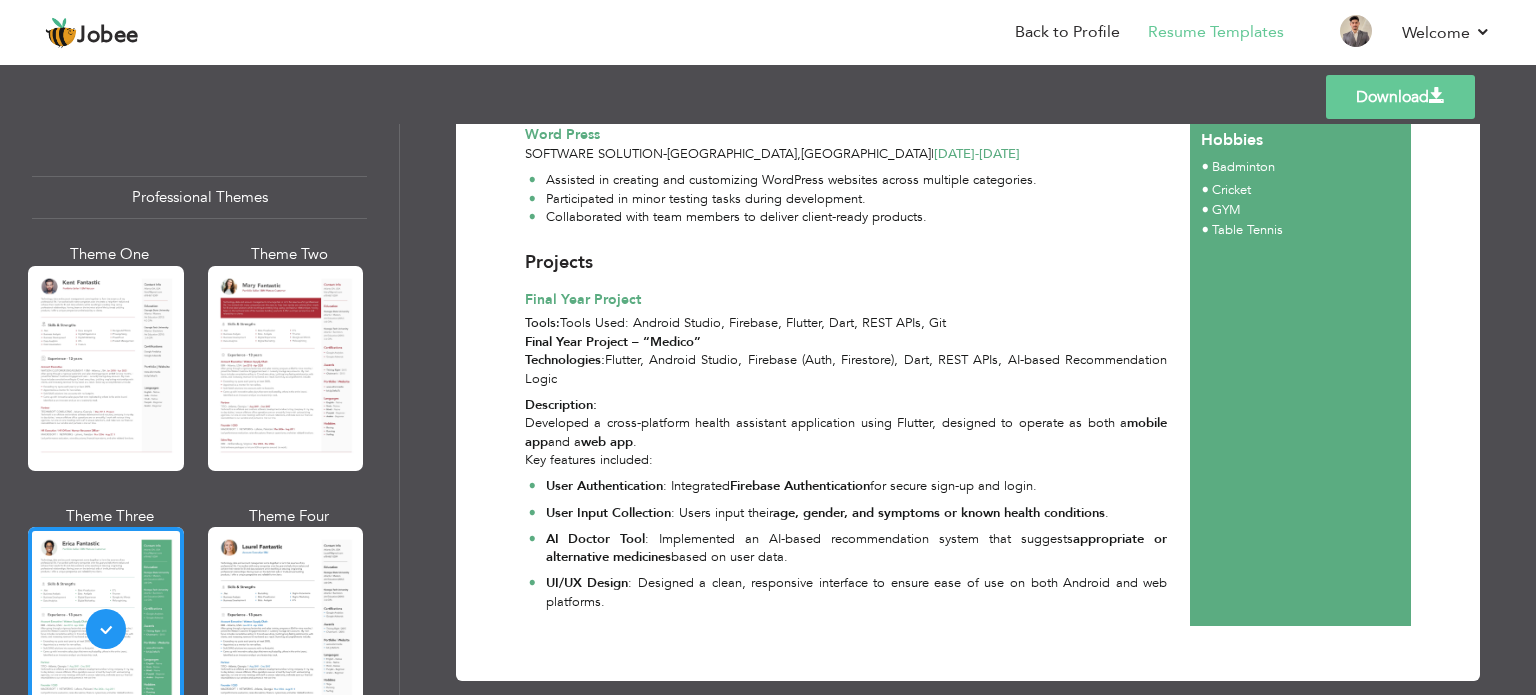 scroll, scrollTop: 668, scrollLeft: 0, axis: vertical 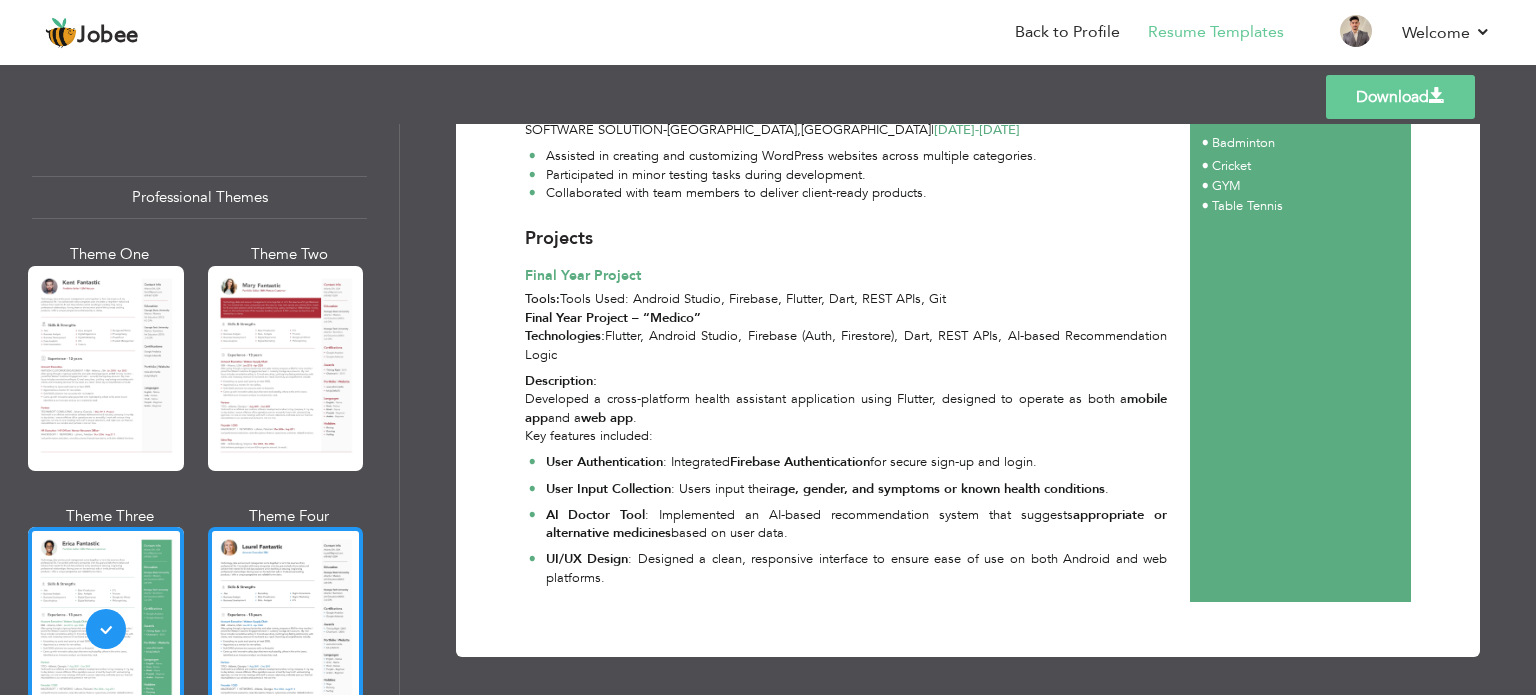 click at bounding box center [286, 629] 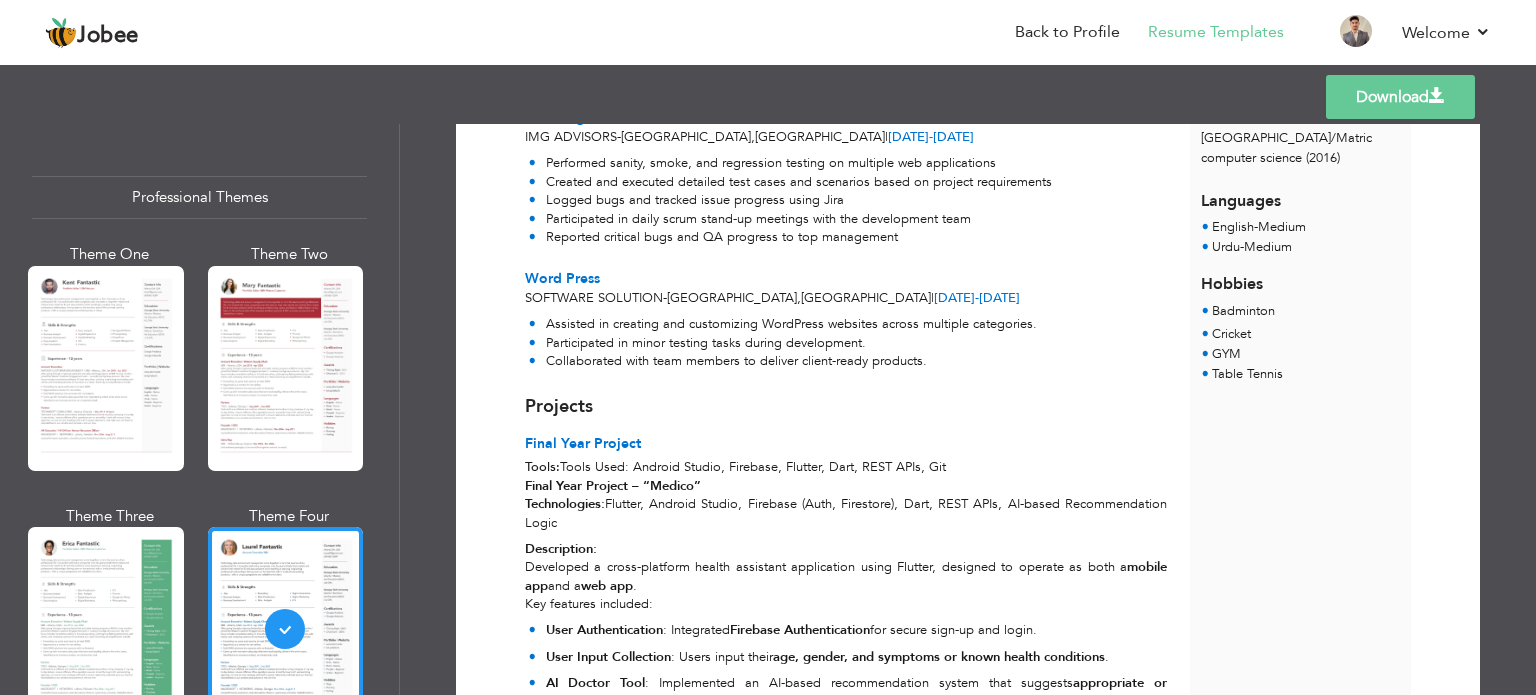 scroll, scrollTop: 0, scrollLeft: 0, axis: both 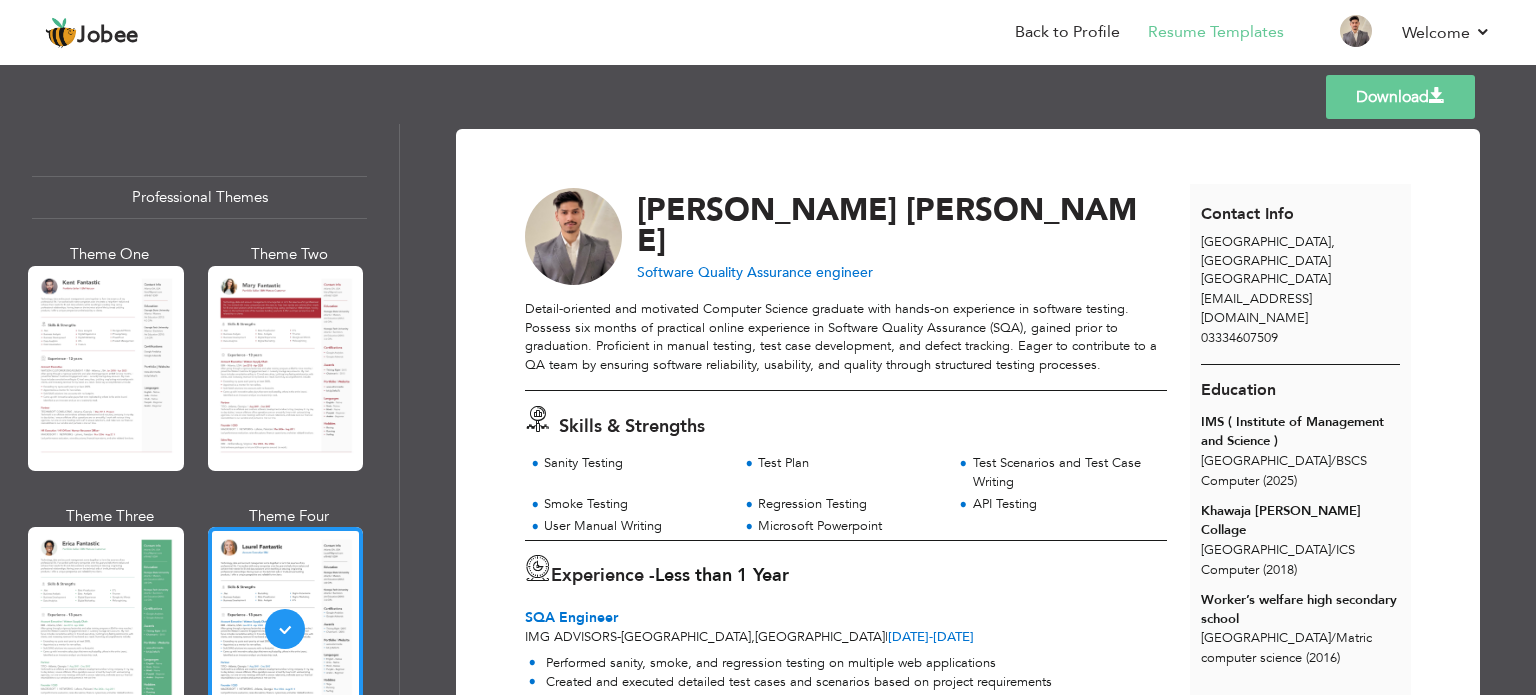 click on "Download" at bounding box center [1400, 97] 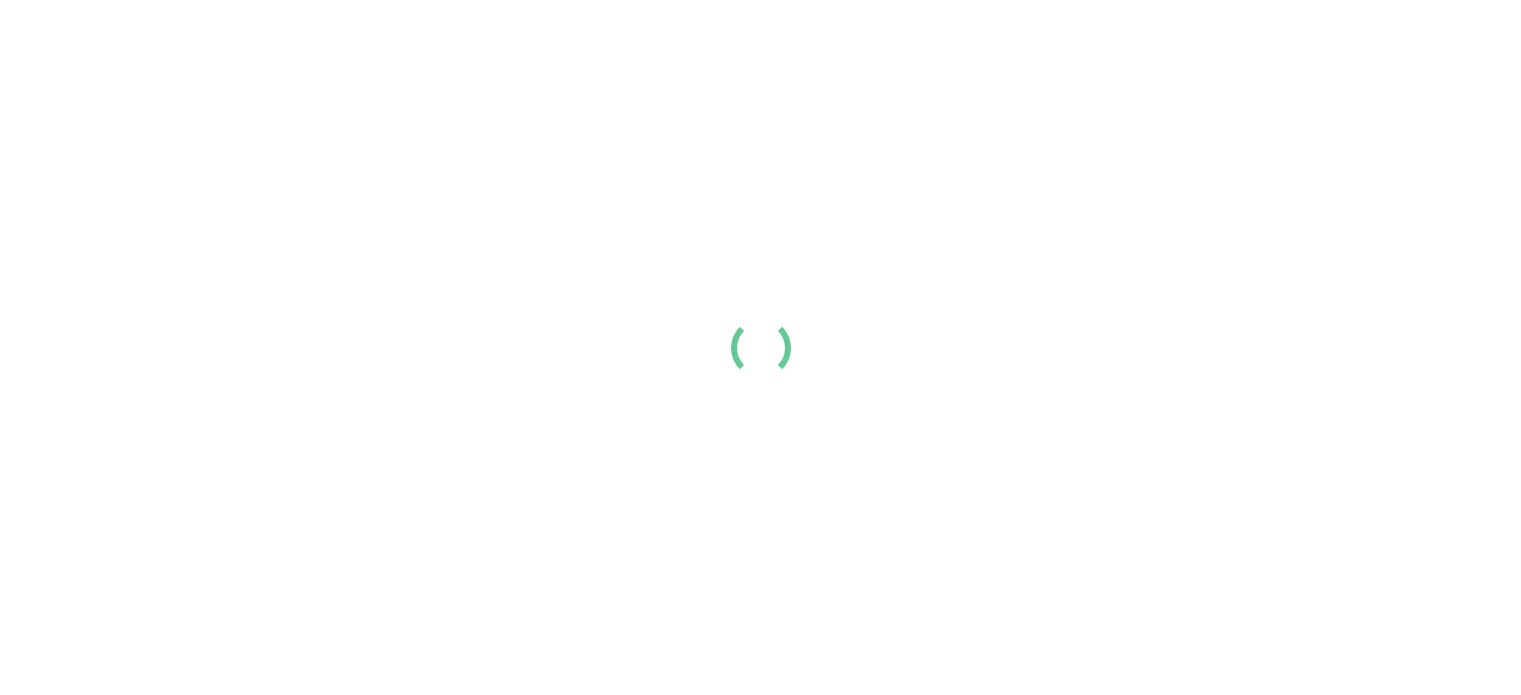 scroll, scrollTop: 0, scrollLeft: 0, axis: both 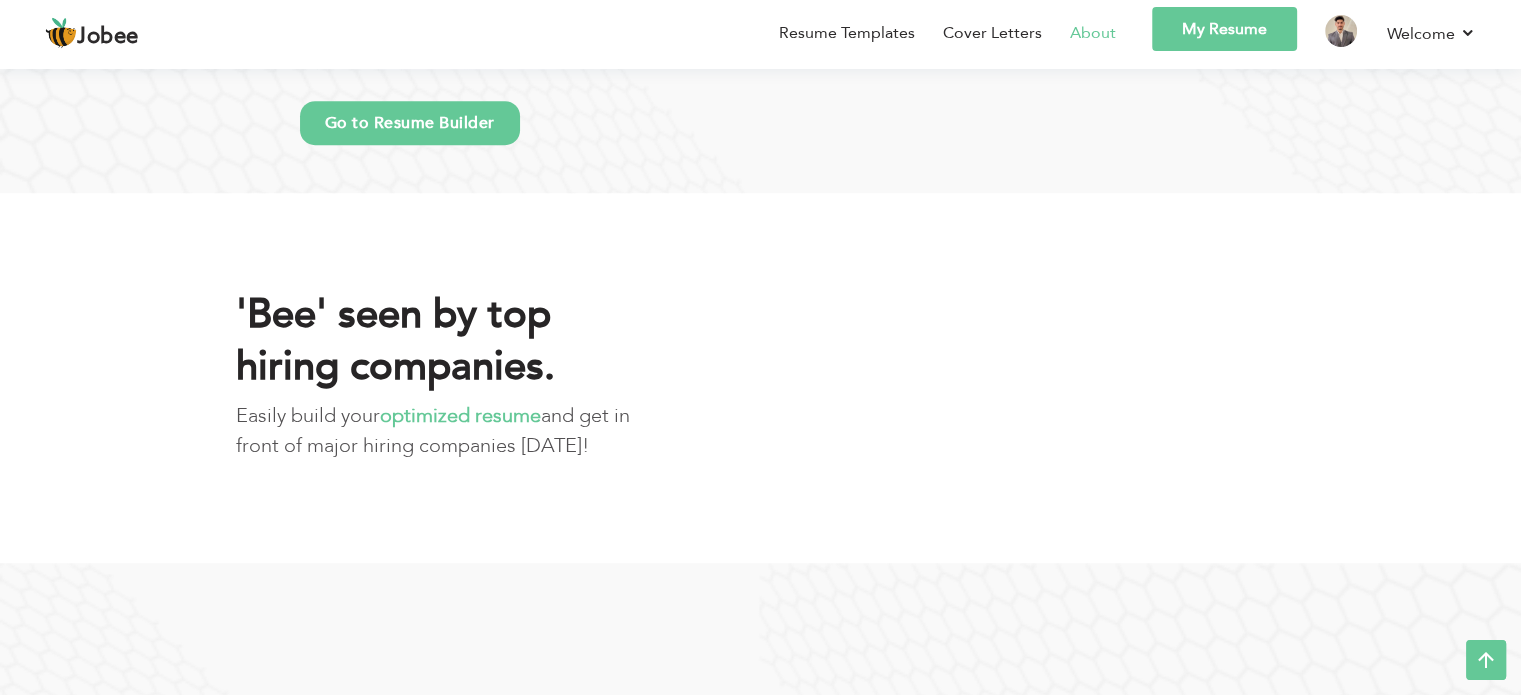 click on "About" at bounding box center [1093, 33] 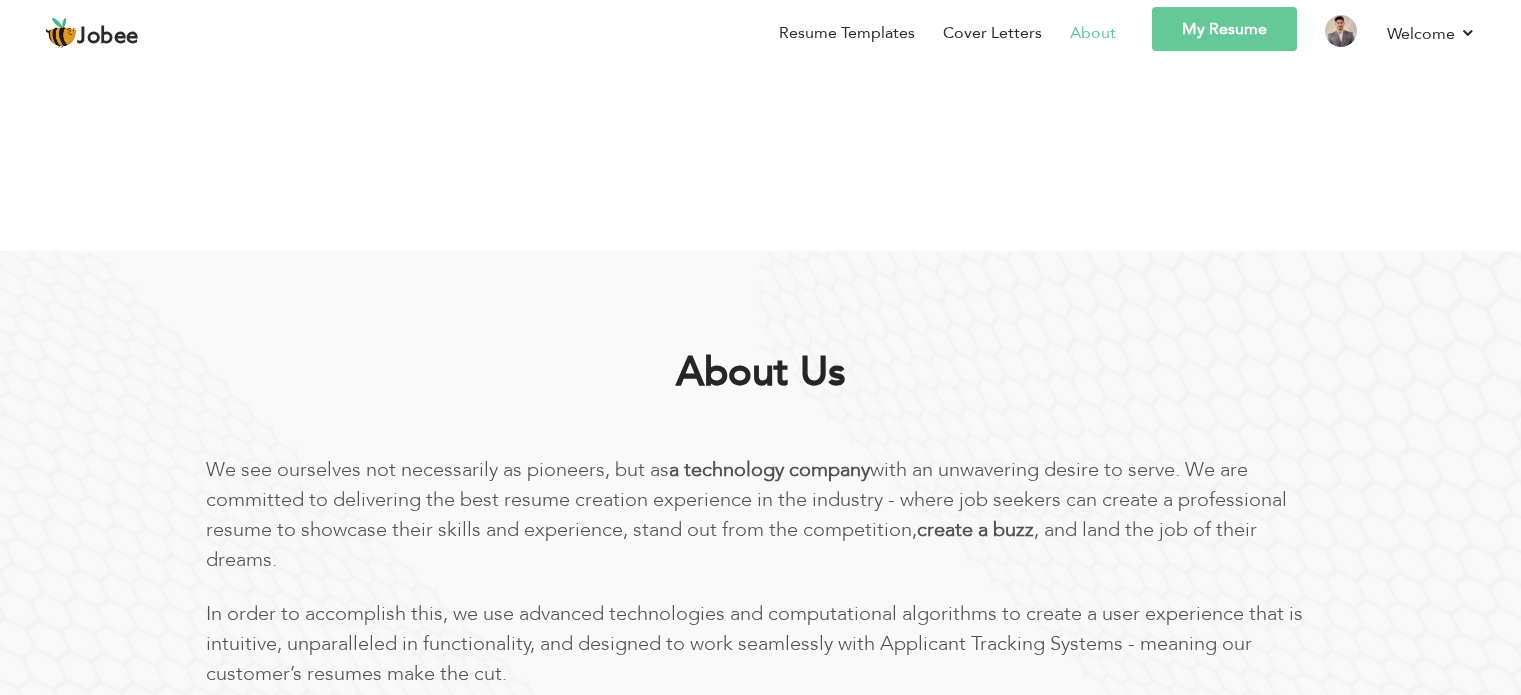 scroll, scrollTop: 0, scrollLeft: 0, axis: both 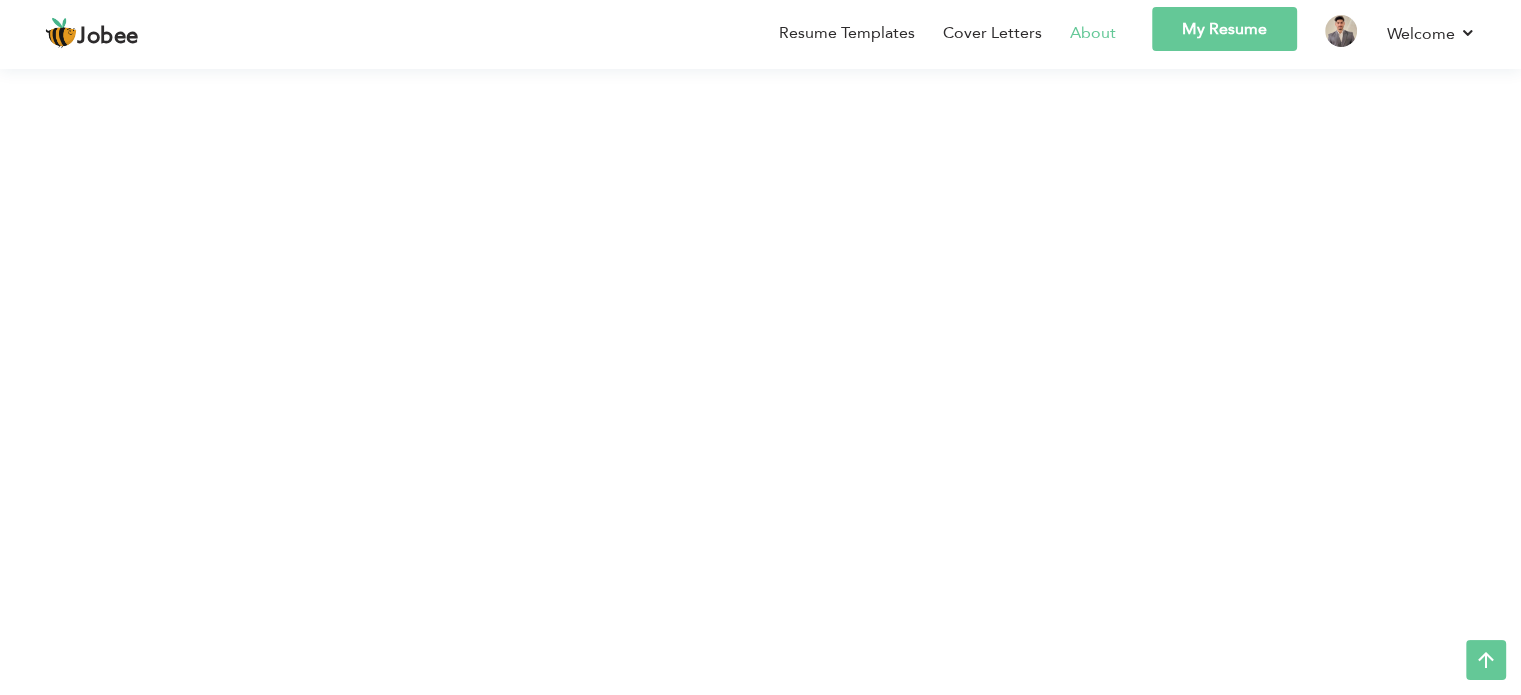 click on "Jobee" at bounding box center (108, 37) 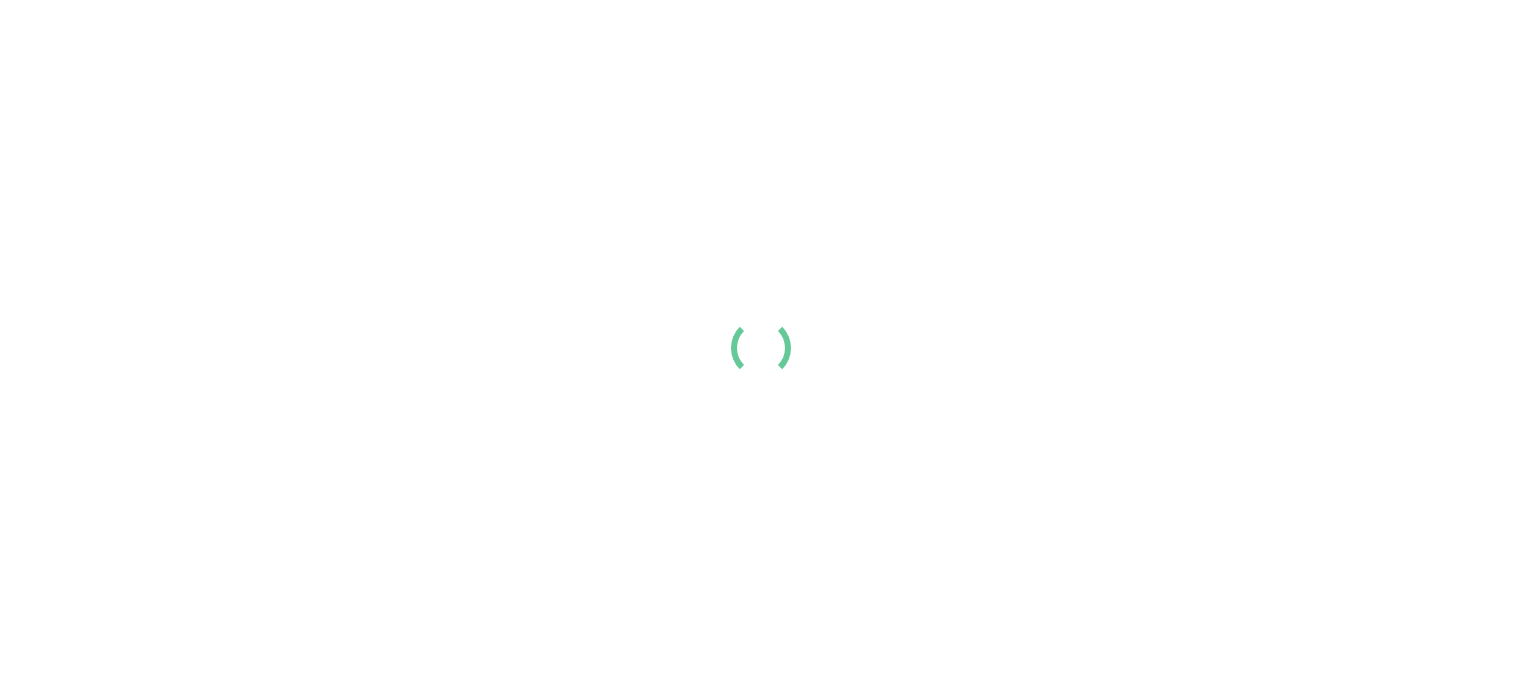 scroll, scrollTop: 0, scrollLeft: 0, axis: both 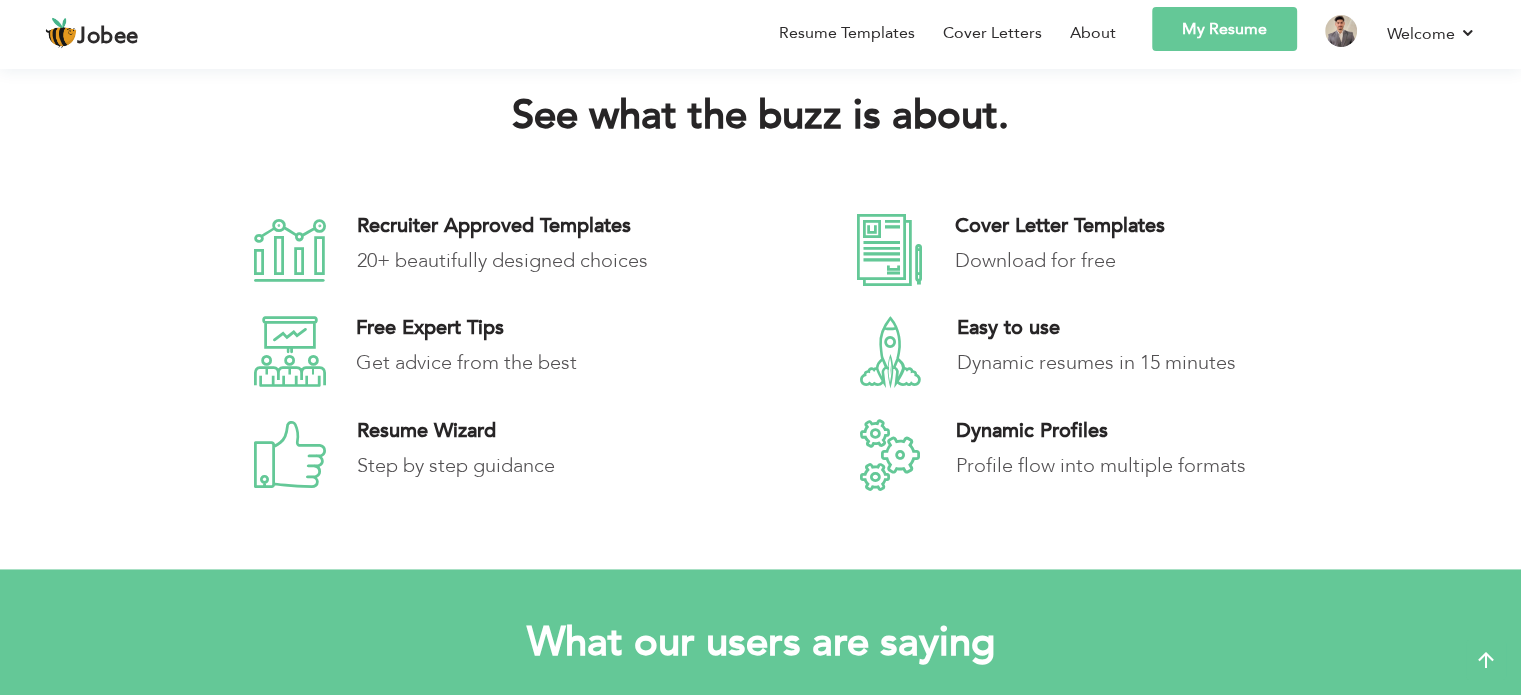click on "My Resume" at bounding box center (1224, 29) 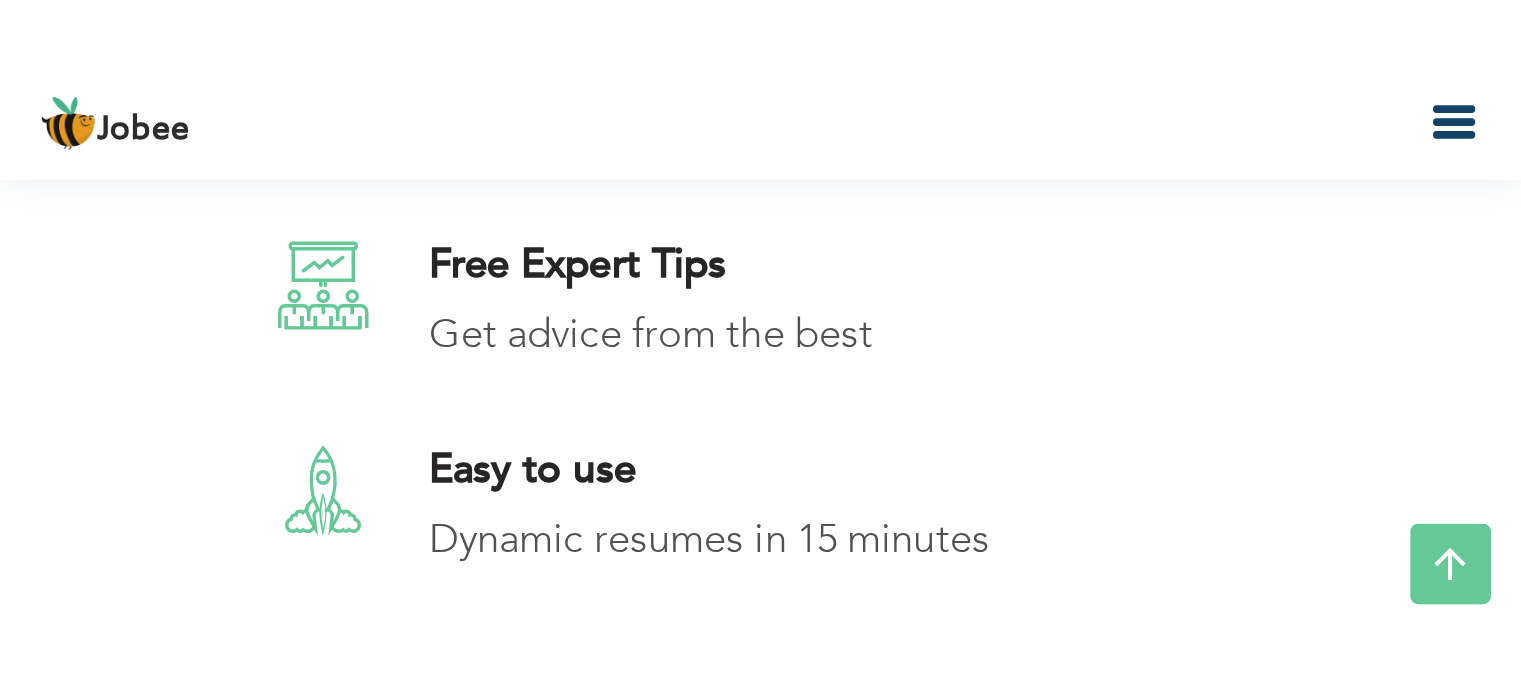 scroll, scrollTop: 2685, scrollLeft: 0, axis: vertical 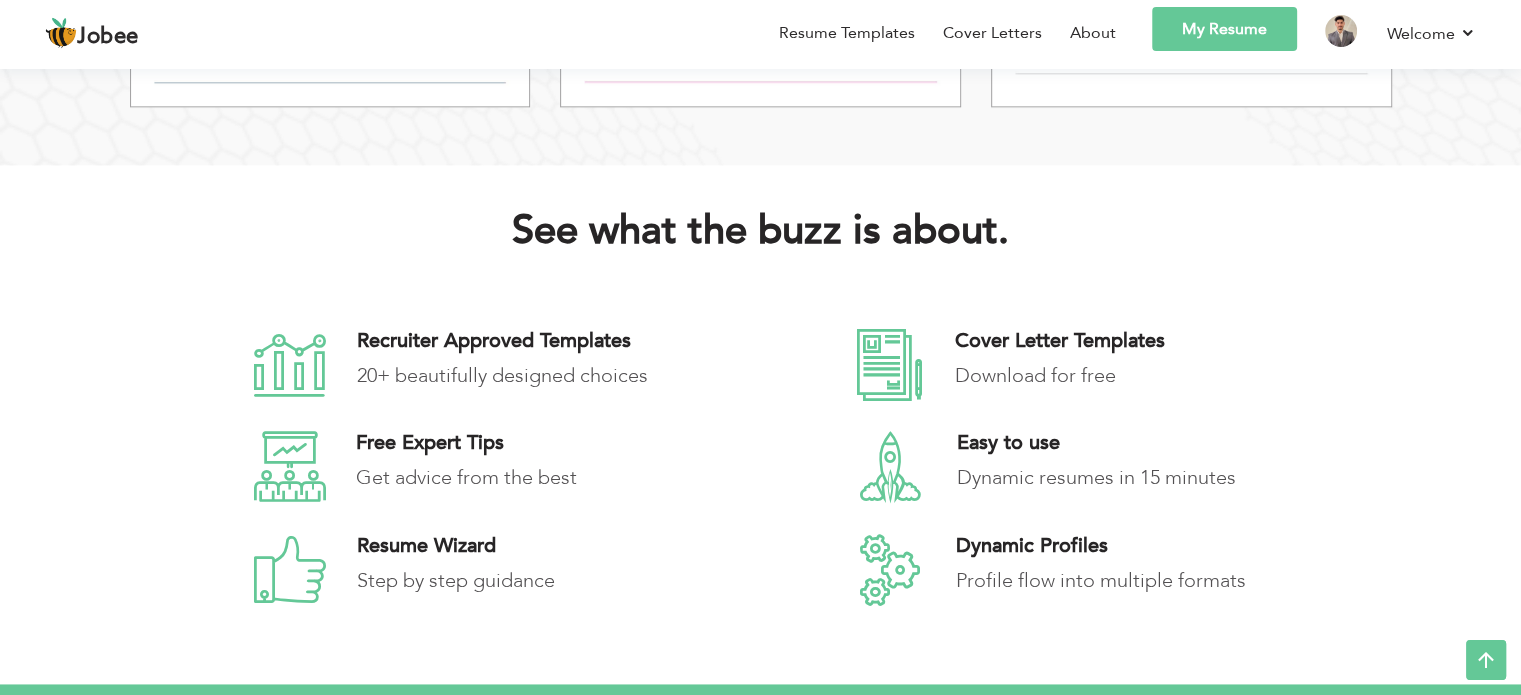 click on "My Resume" at bounding box center (1224, 29) 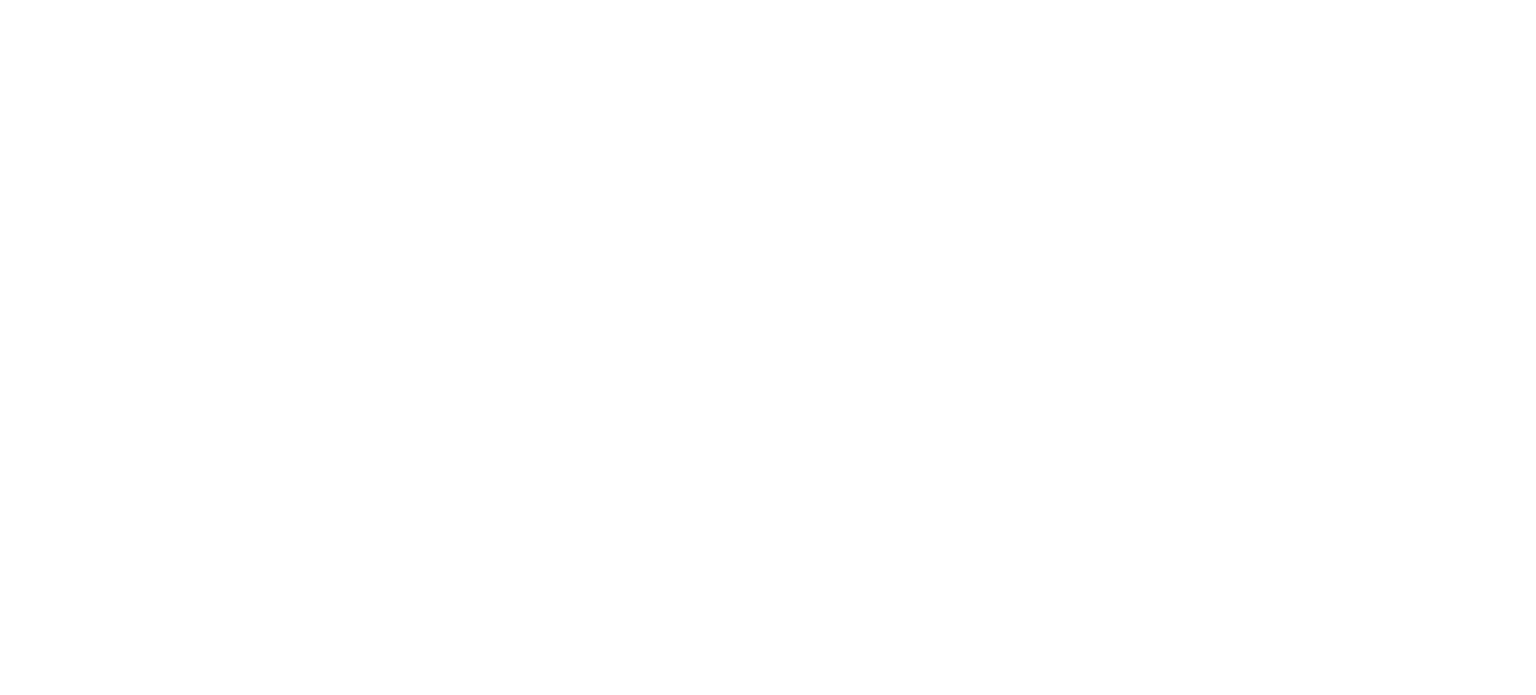 scroll, scrollTop: 0, scrollLeft: 0, axis: both 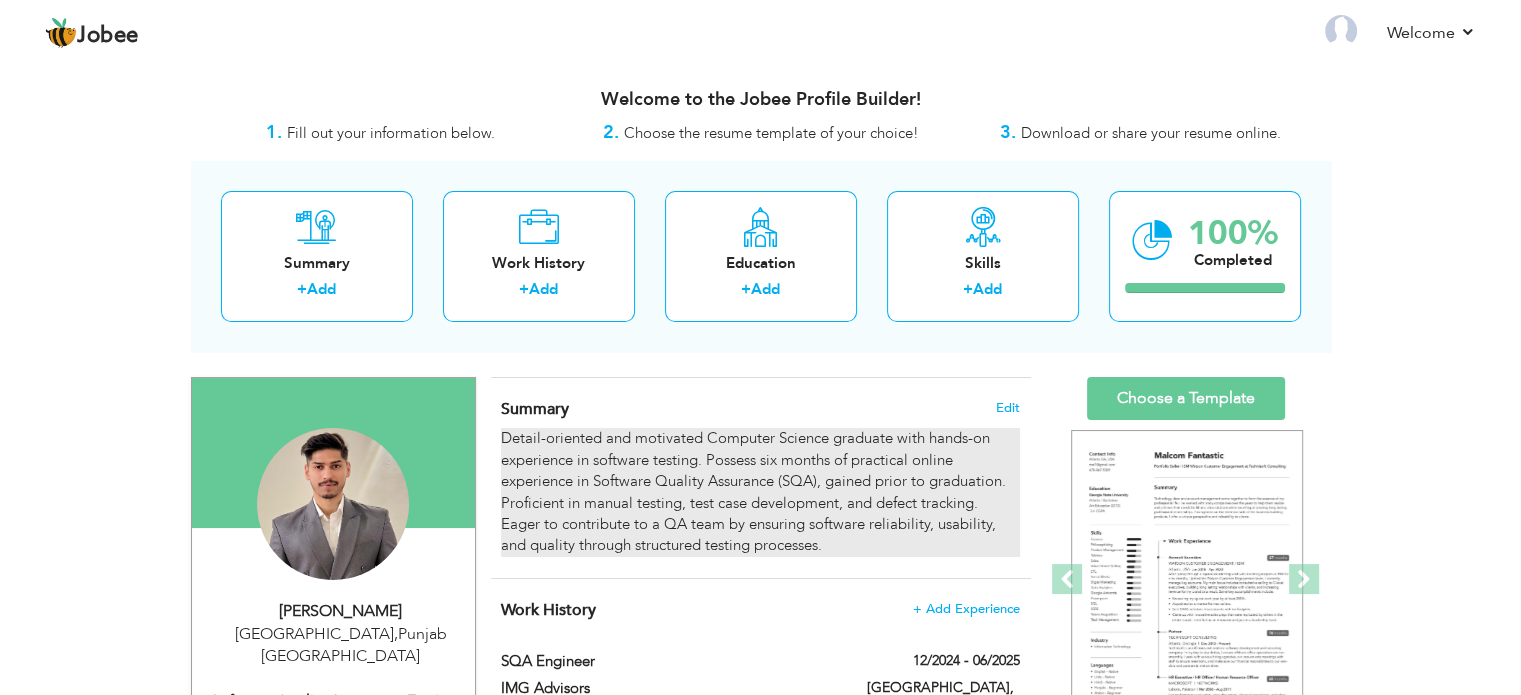 click on "Detail-oriented and motivated Computer Science graduate with hands-on experience in software testing. Possess six months of practical online experience in Software Quality Assurance (SQA), gained prior to graduation. Proficient in manual testing, test case development, and defect tracking. Eager to contribute to a QA team by ensuring software reliability, usability, and quality through structured testing processes." at bounding box center [760, 492] 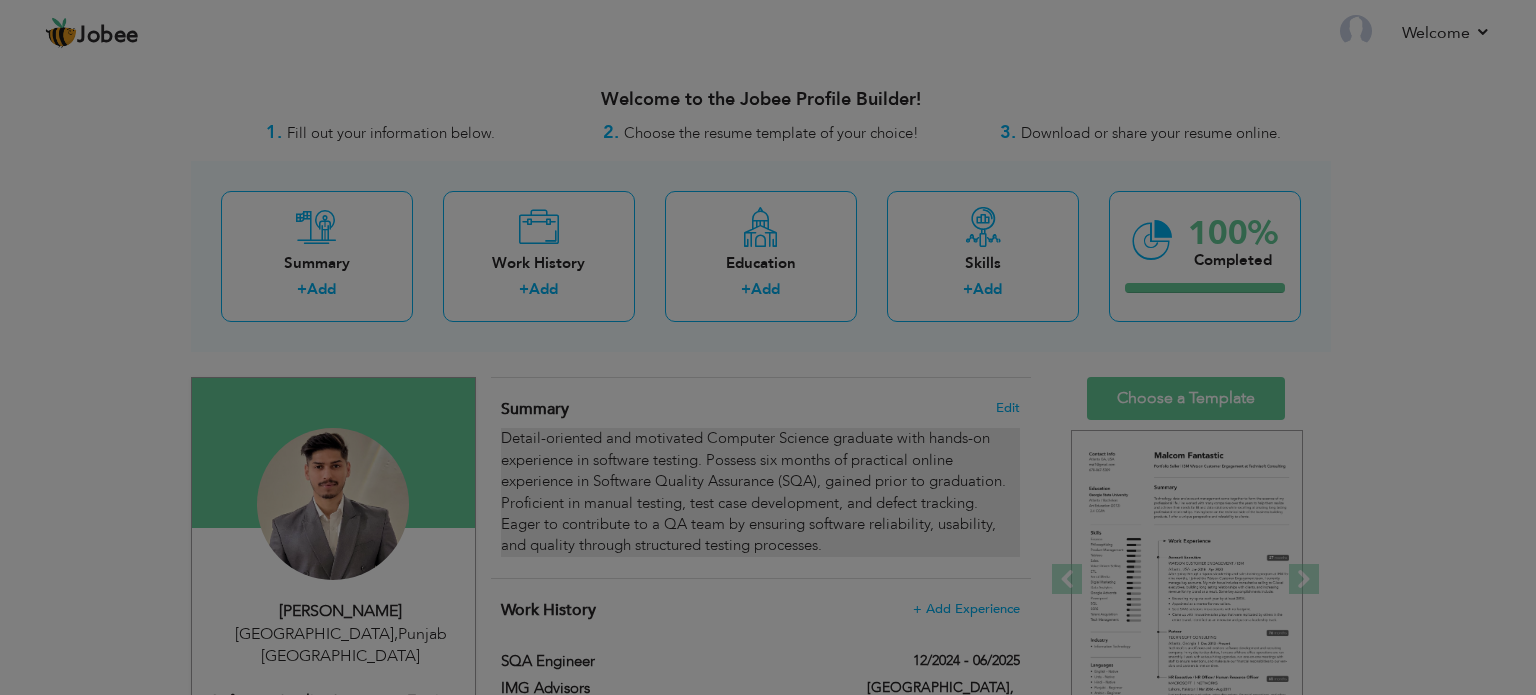 click on "Jobee
Profile
Resume Templates
Resume Templates
Cover Letters
About
My Resume
Welcome
Settings
Log off
Welcome" at bounding box center (768, 904) 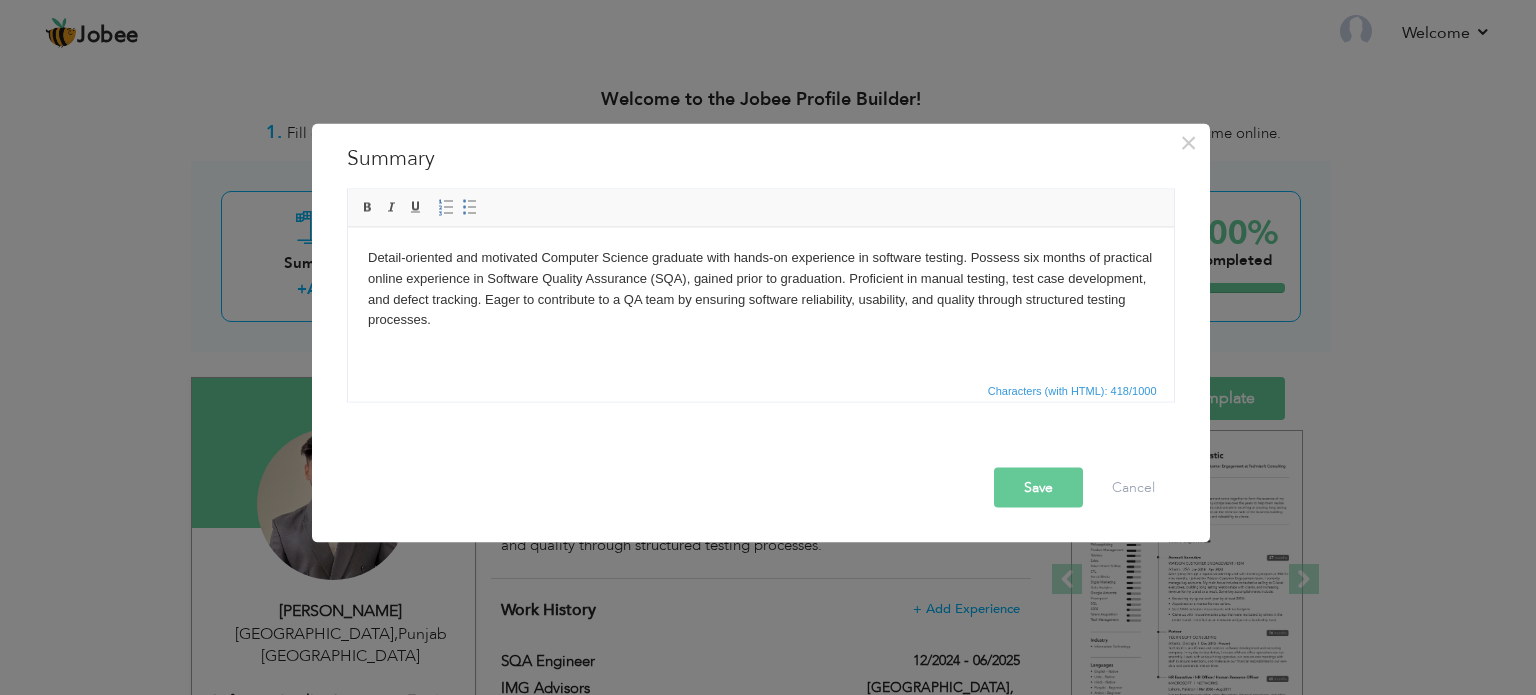 click on "Detail-oriented and motivated Computer Science graduate with hands-on experience in software testing. Possess six months of practical online experience in Software Quality Assurance (SQA), gained prior to graduation. Proficient in manual testing, test case development, and defect tracking. Eager to contribute to a QA team by ensuring software reliability, usability, and quality through structured testing processes." at bounding box center (760, 288) 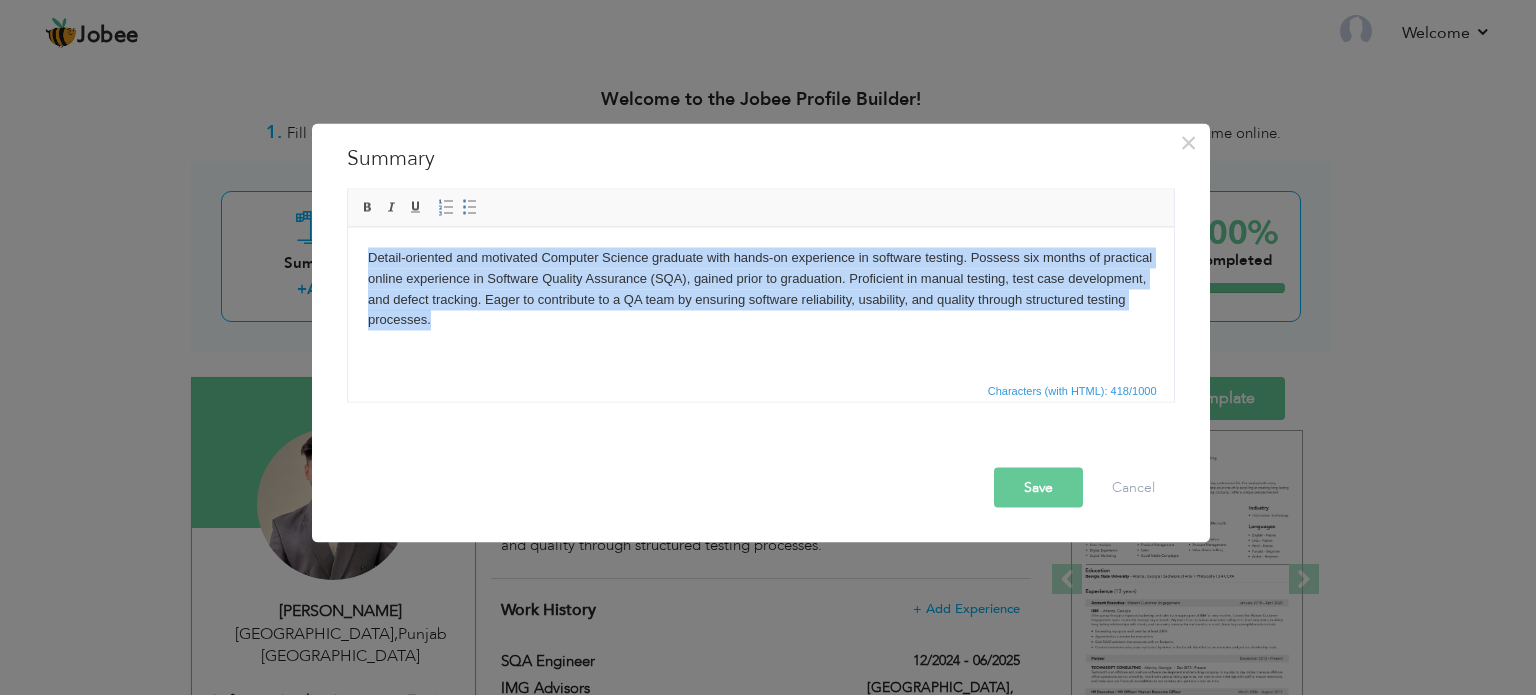 copy on "Detail-oriented and motivated Computer Science graduate with hands-on experience in software testing. Possess six months of practical online experience in Software Quality Assurance (SQA), gained prior to graduation. Proficient in manual testing, test case development, and defect tracking. Eager to contribute to a QA team by ensuring software reliability, usability, and quality through structured testing processes." 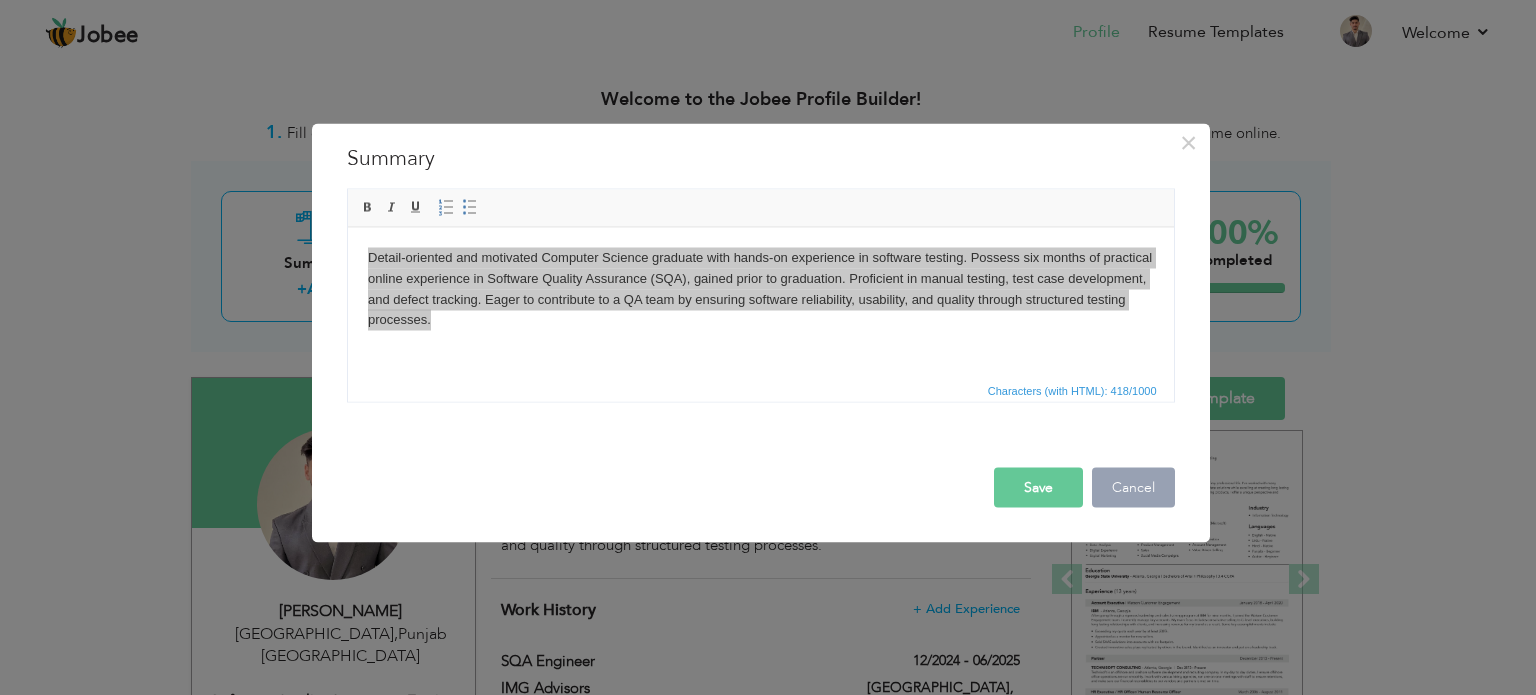 click on "Cancel" at bounding box center [1133, 487] 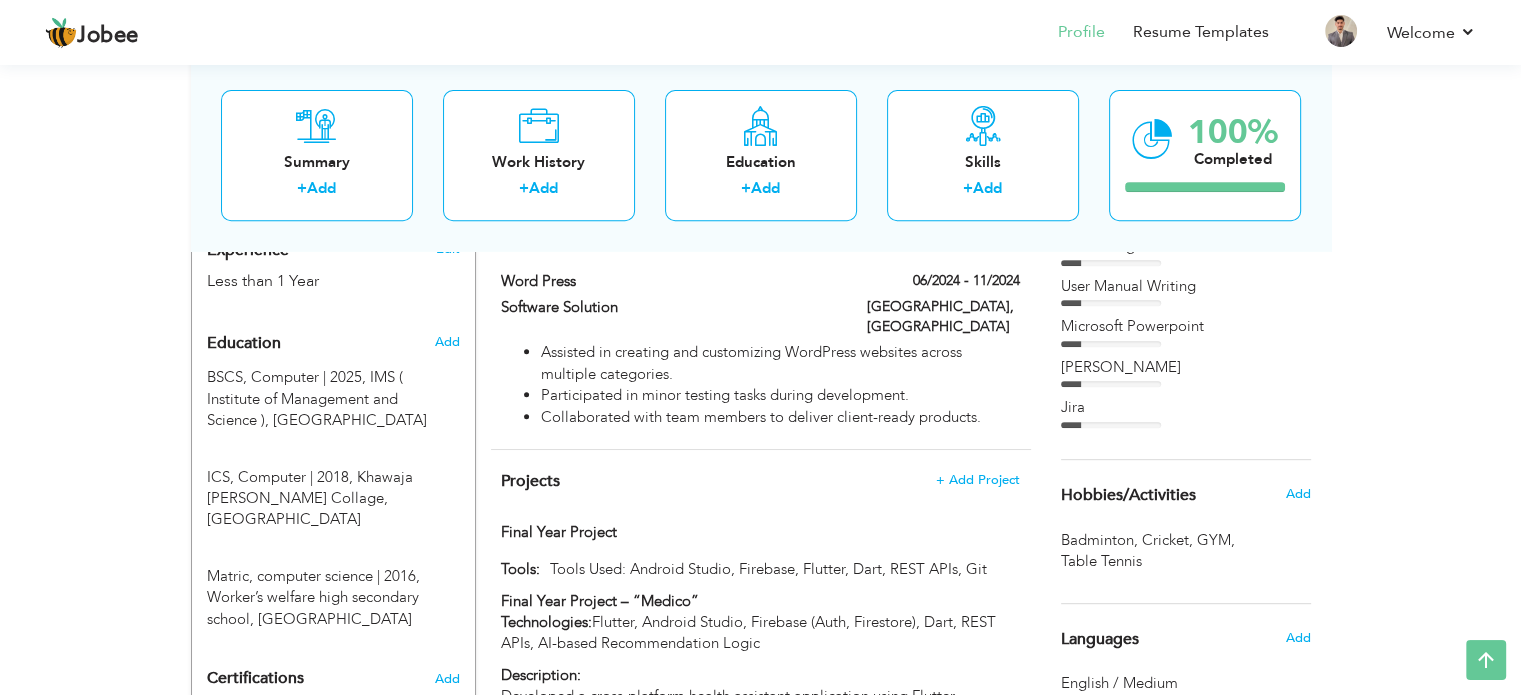 scroll, scrollTop: 800, scrollLeft: 0, axis: vertical 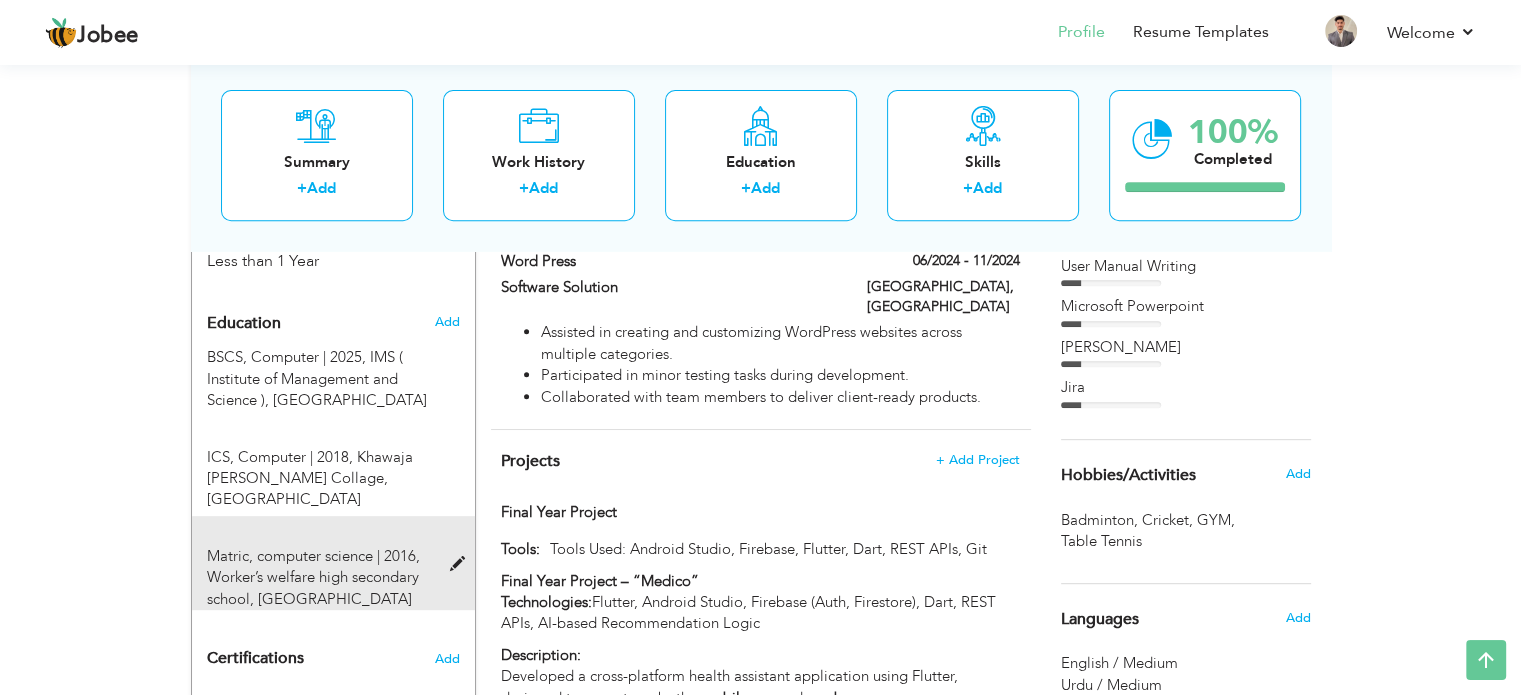 click at bounding box center (461, 564) 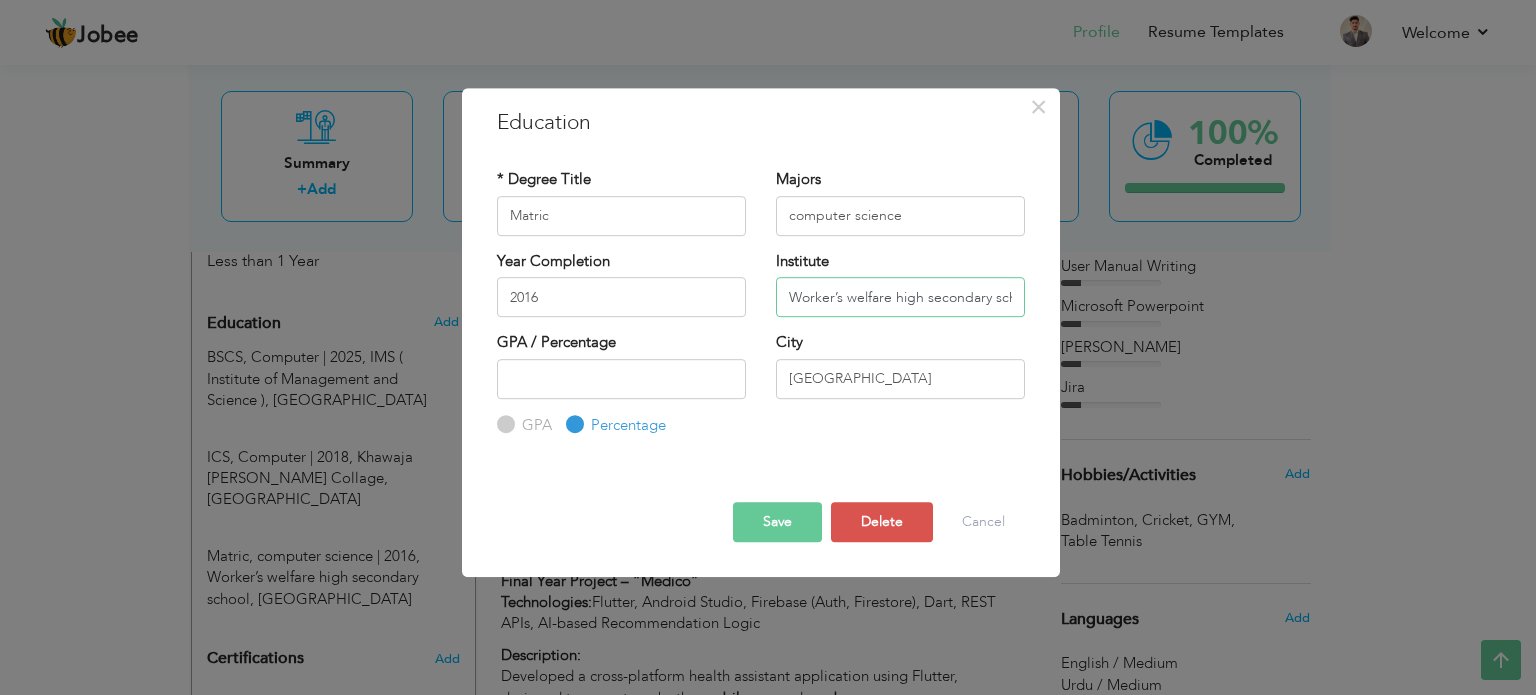 click on "Worker’s welfare high secondary school" at bounding box center [900, 297] 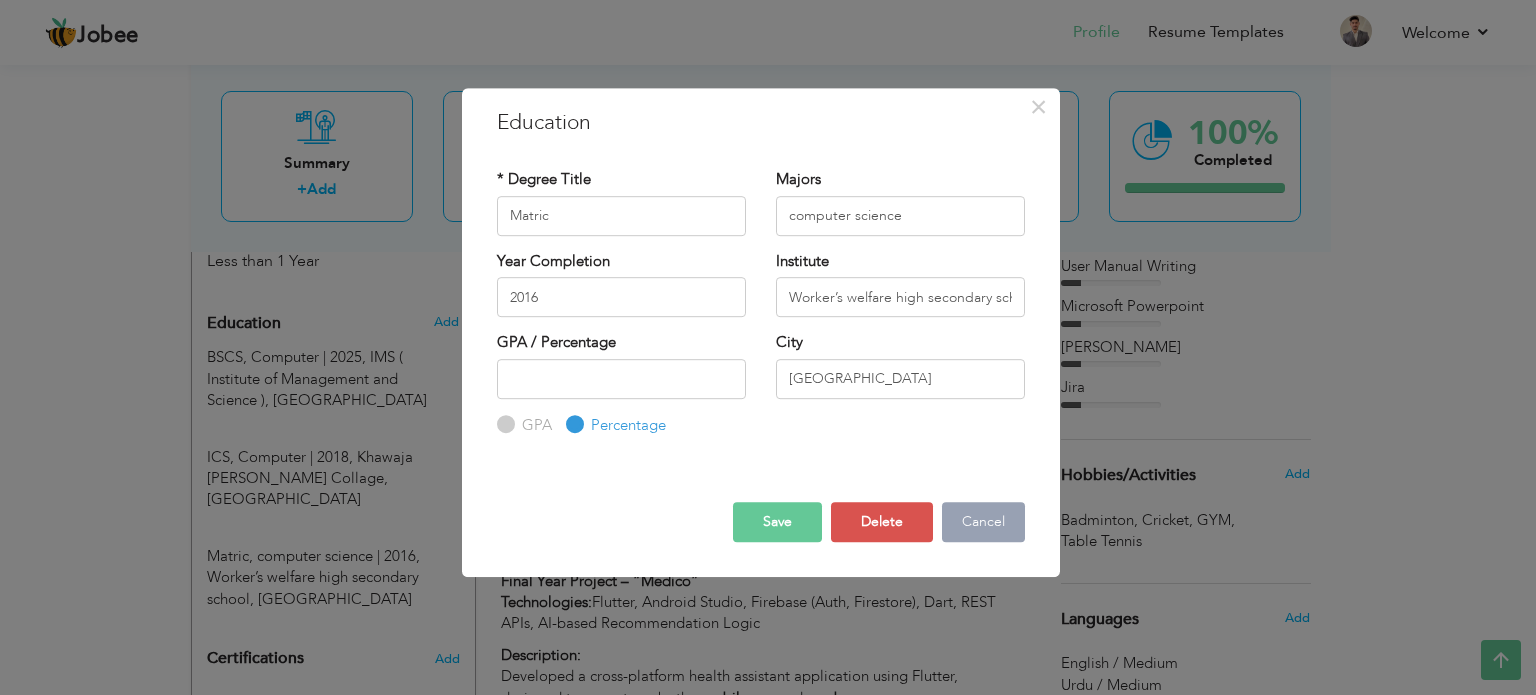 click on "Cancel" at bounding box center (983, 522) 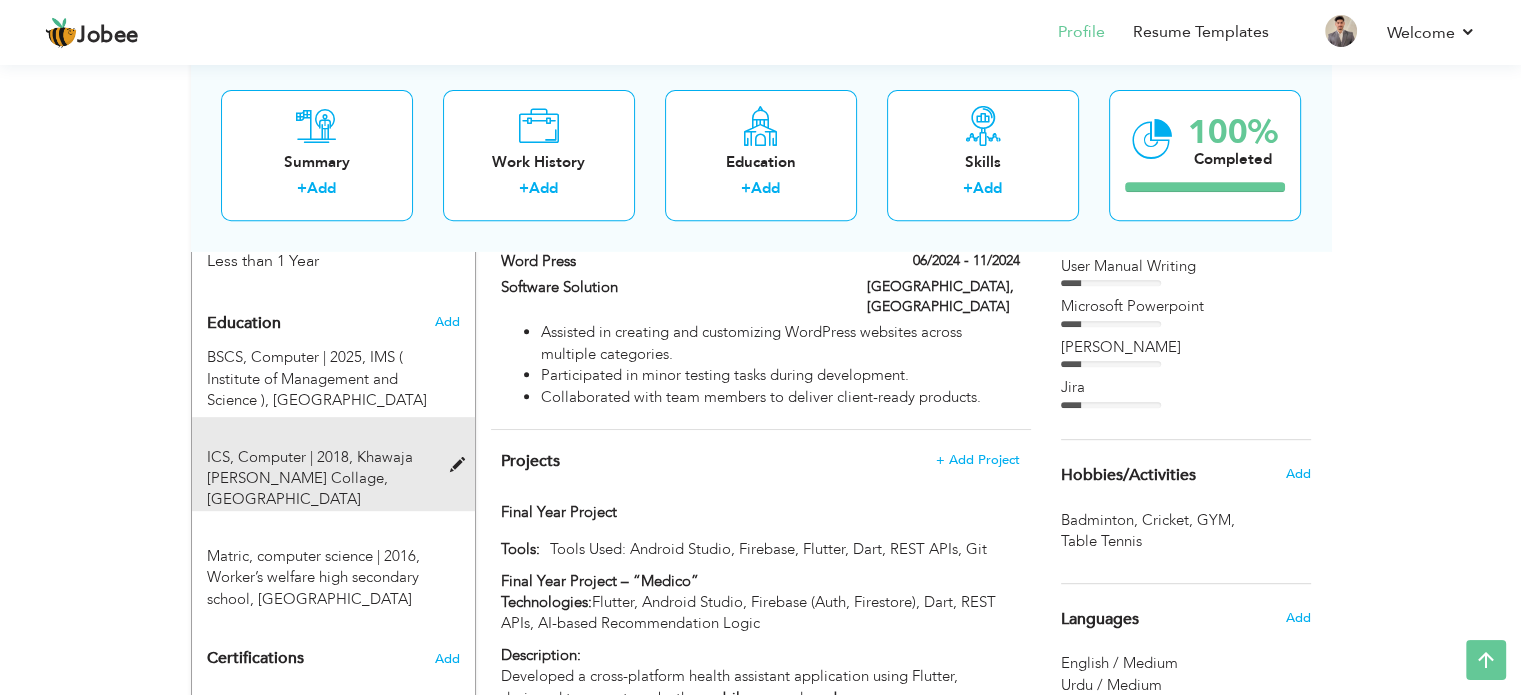 click at bounding box center [461, 465] 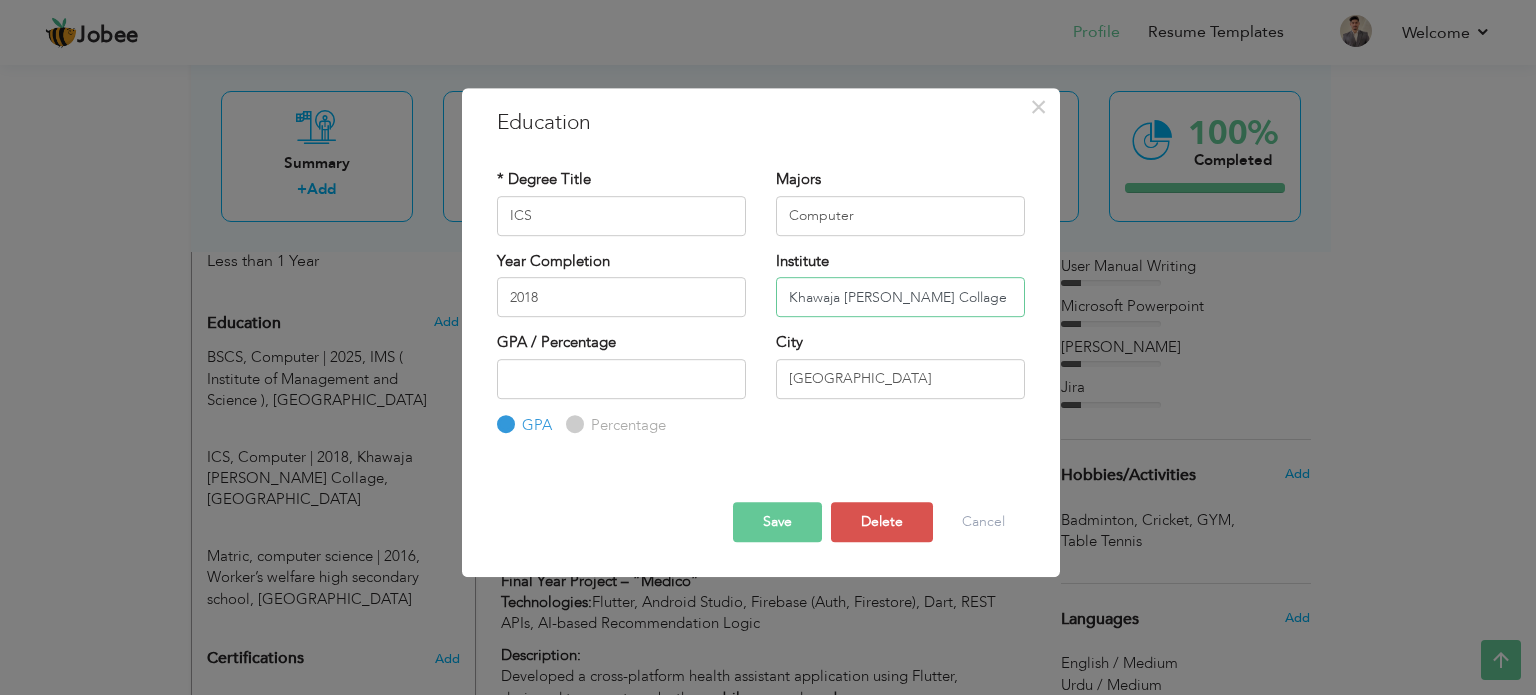 click on "Khawaja [PERSON_NAME] Collage" at bounding box center (900, 297) 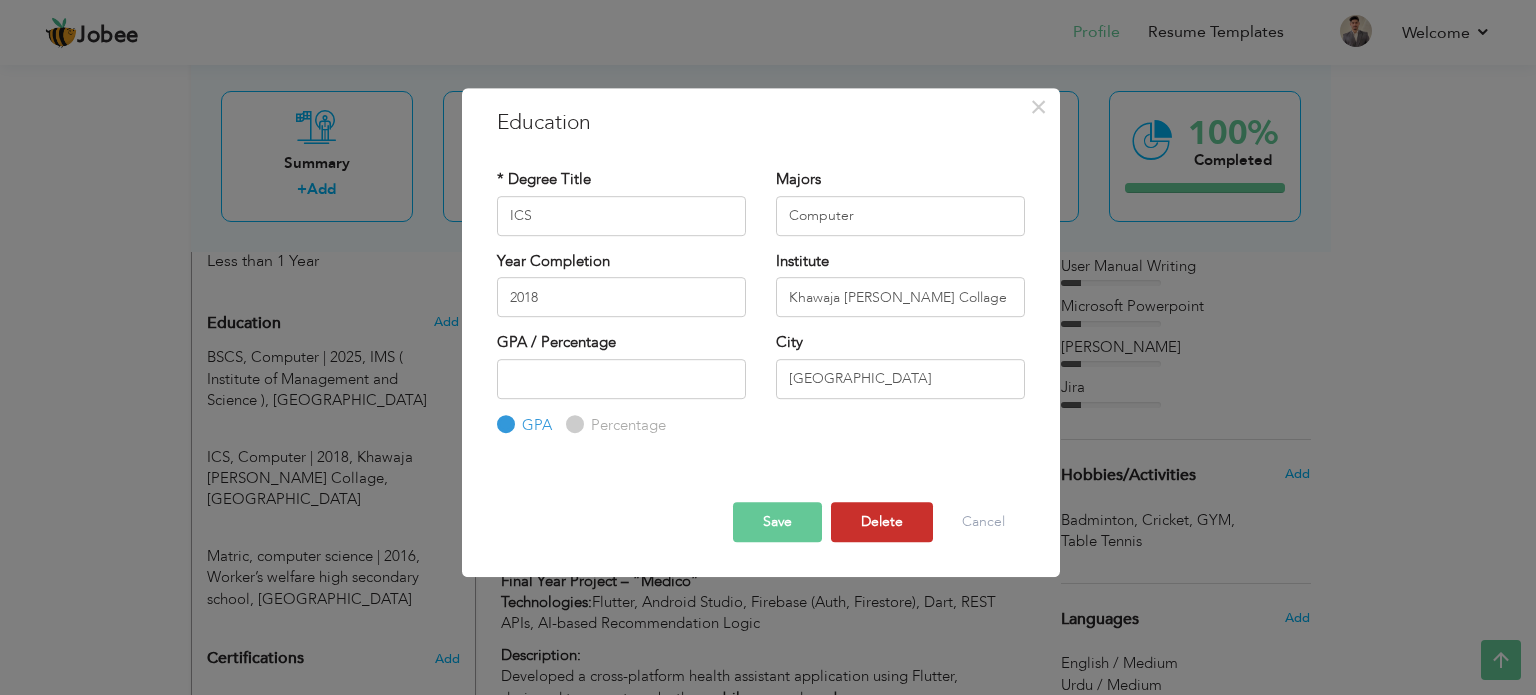 click on "Delete" at bounding box center (882, 522) 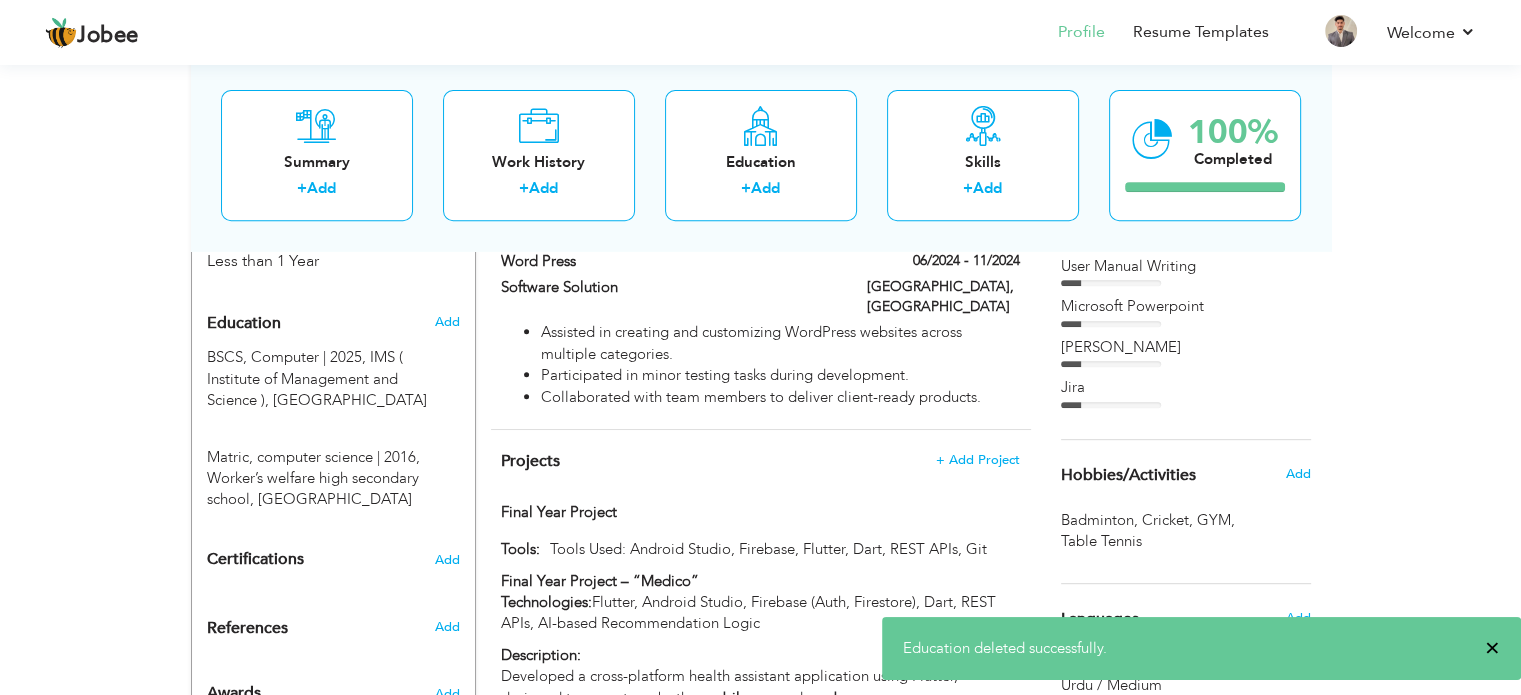 click on "×" at bounding box center [1492, 648] 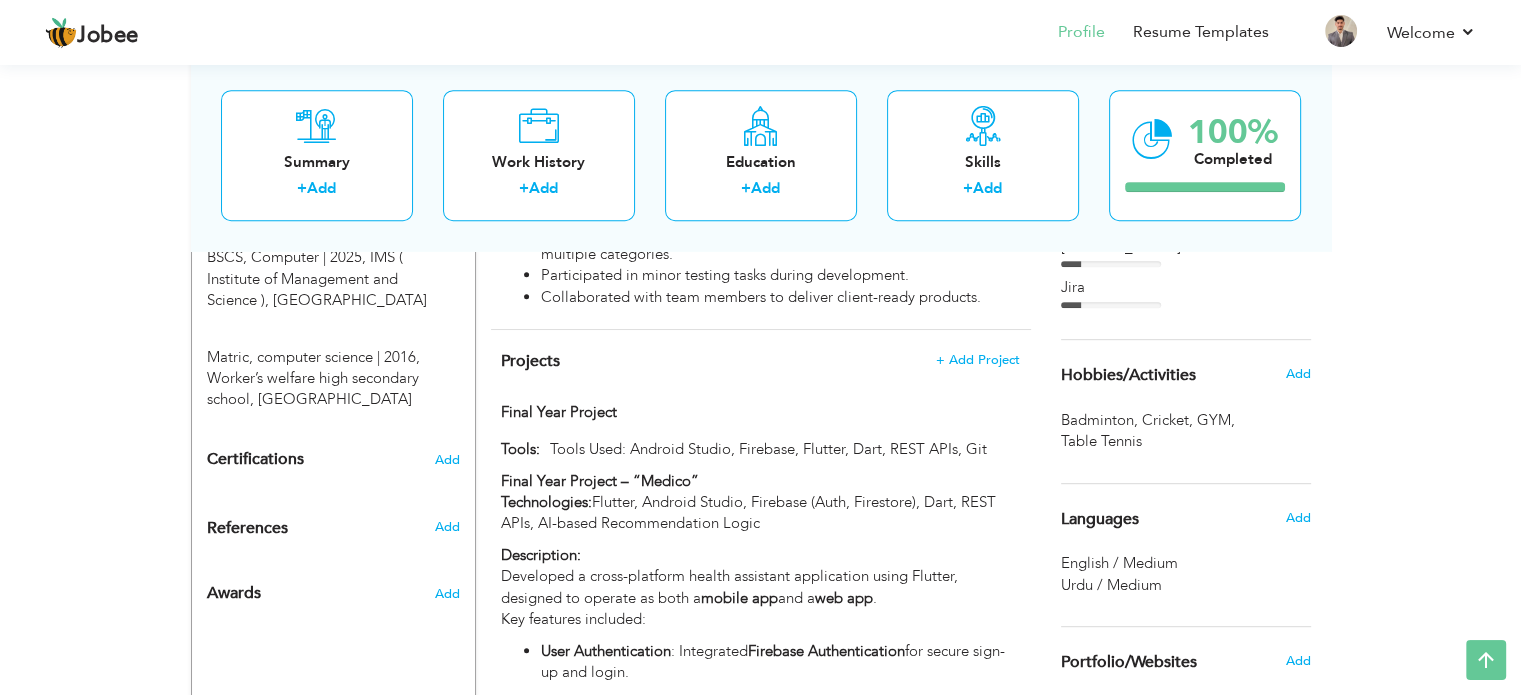 scroll, scrollTop: 700, scrollLeft: 0, axis: vertical 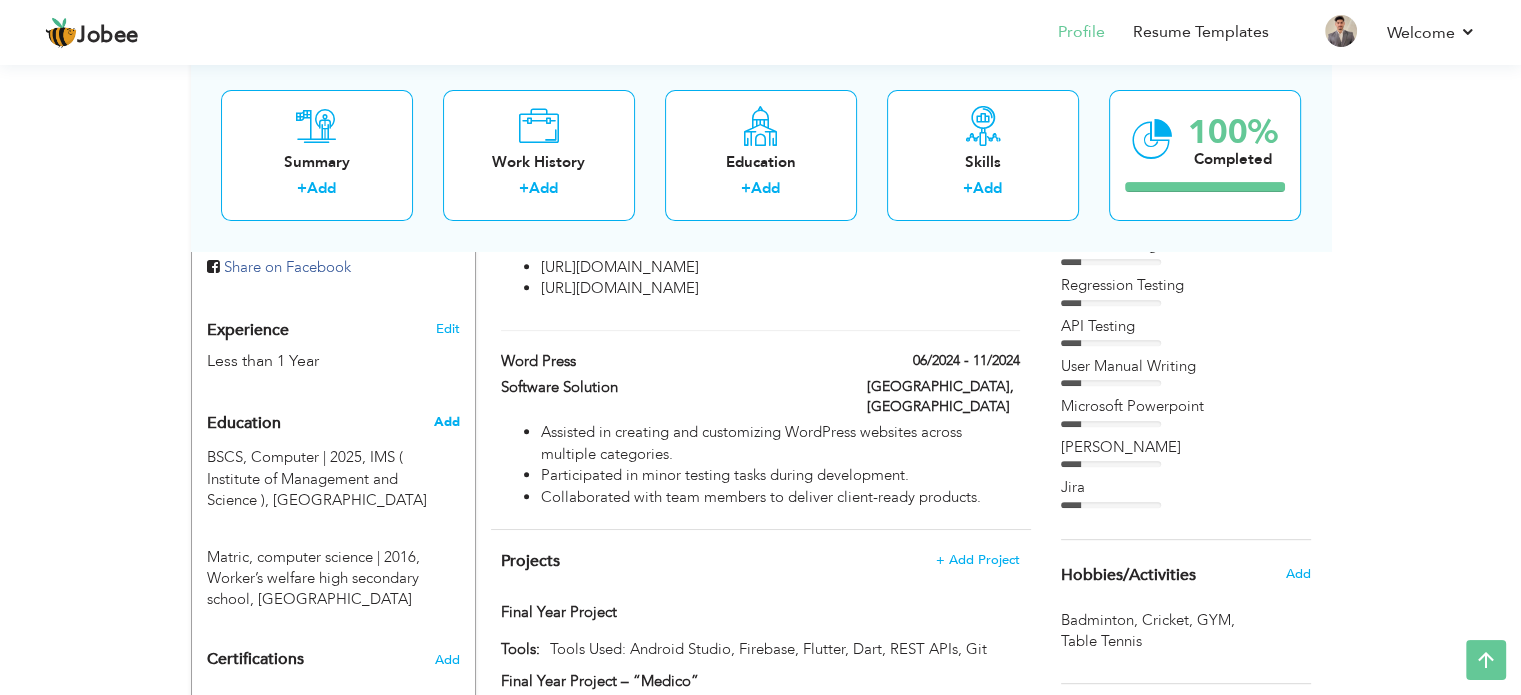 click on "Add" at bounding box center (446, 422) 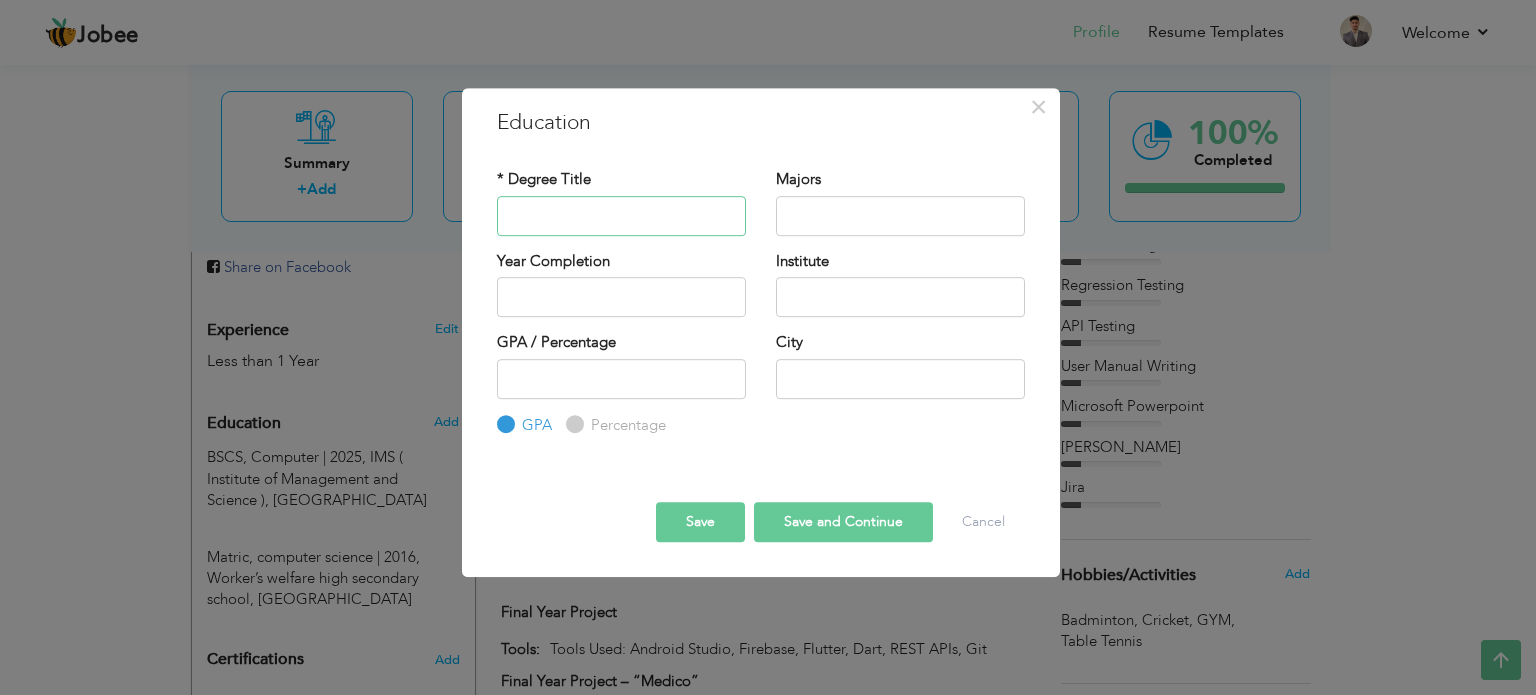 click at bounding box center [621, 216] 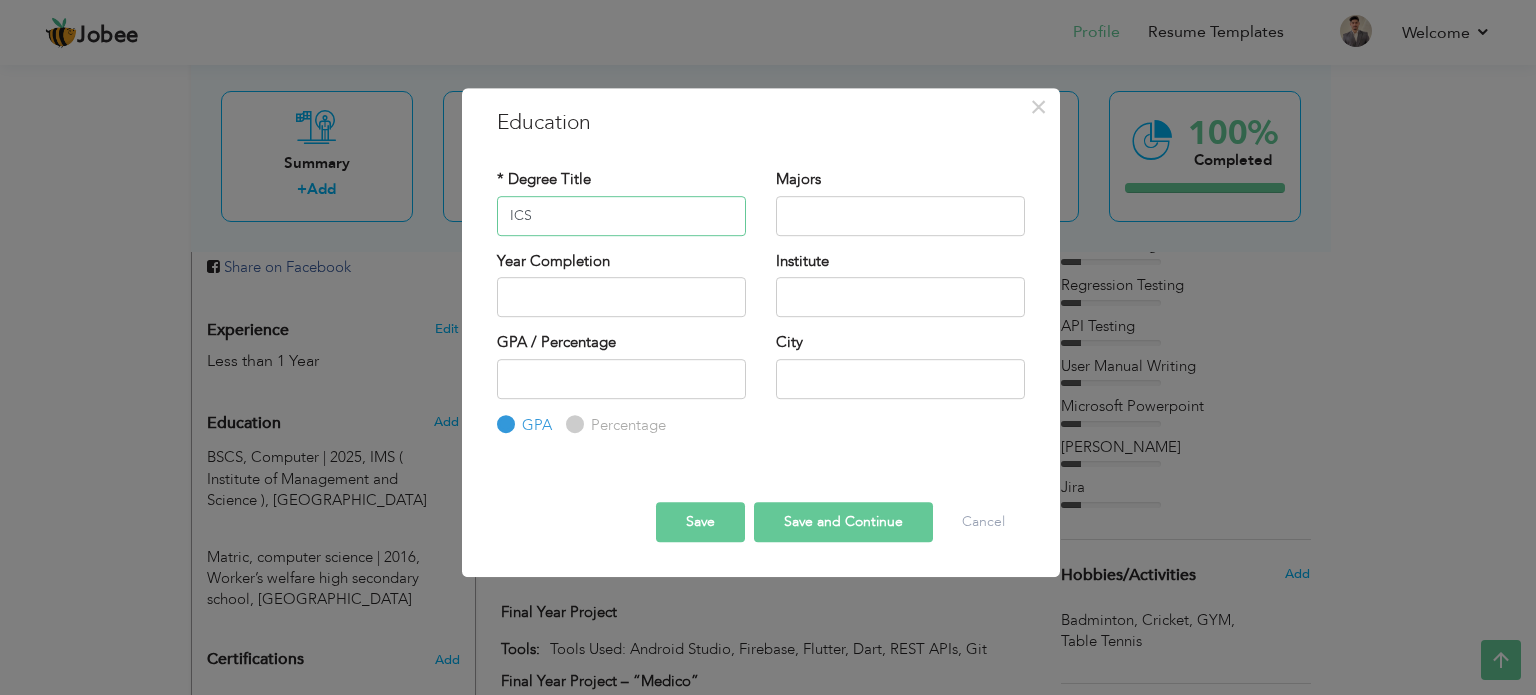 type on "ICS" 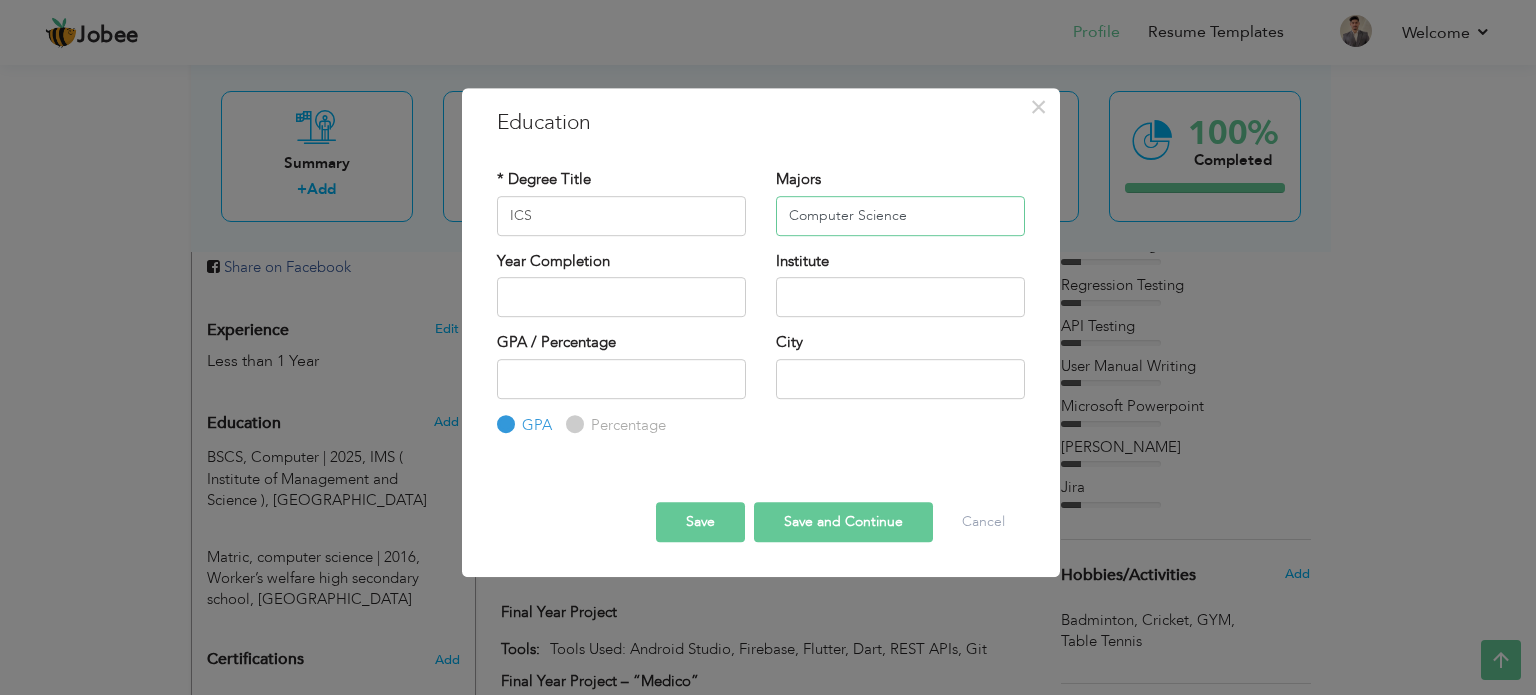 type on "Computer Science" 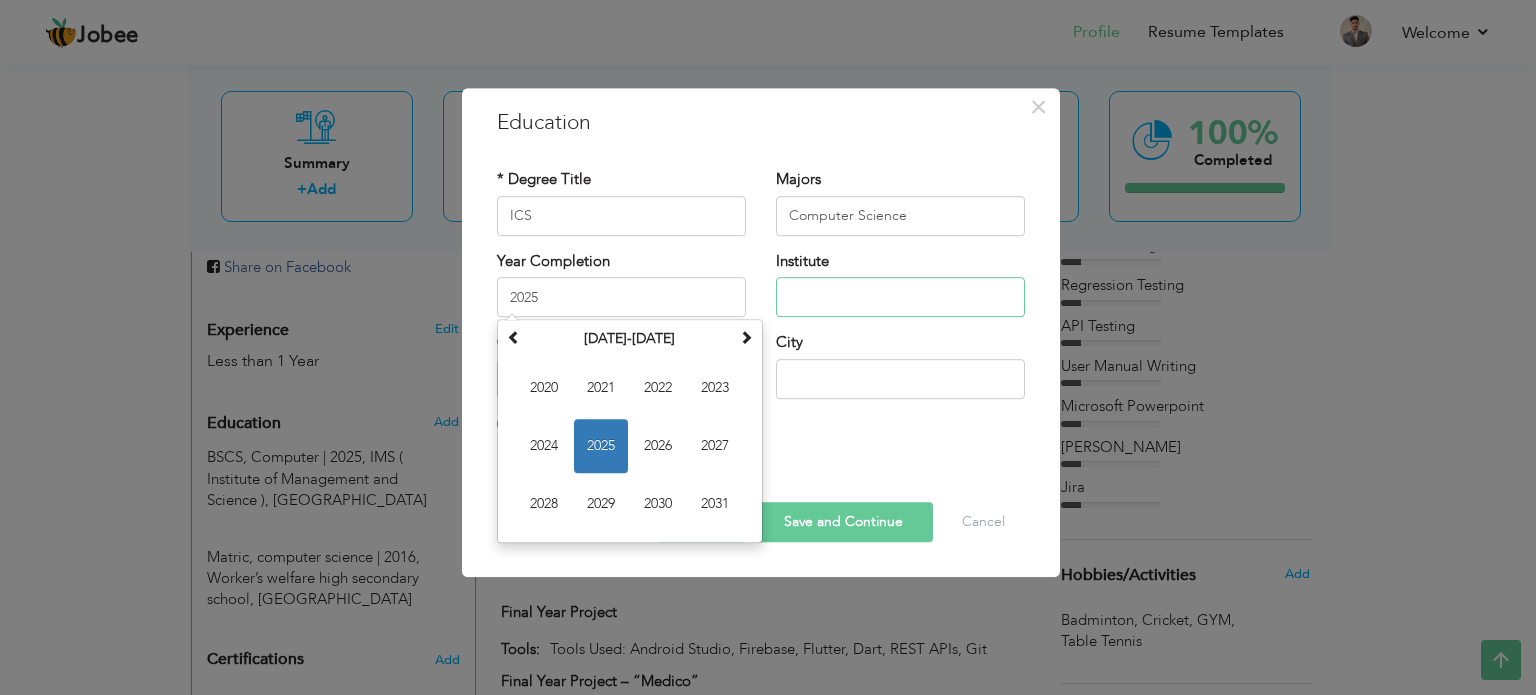 click at bounding box center [900, 297] 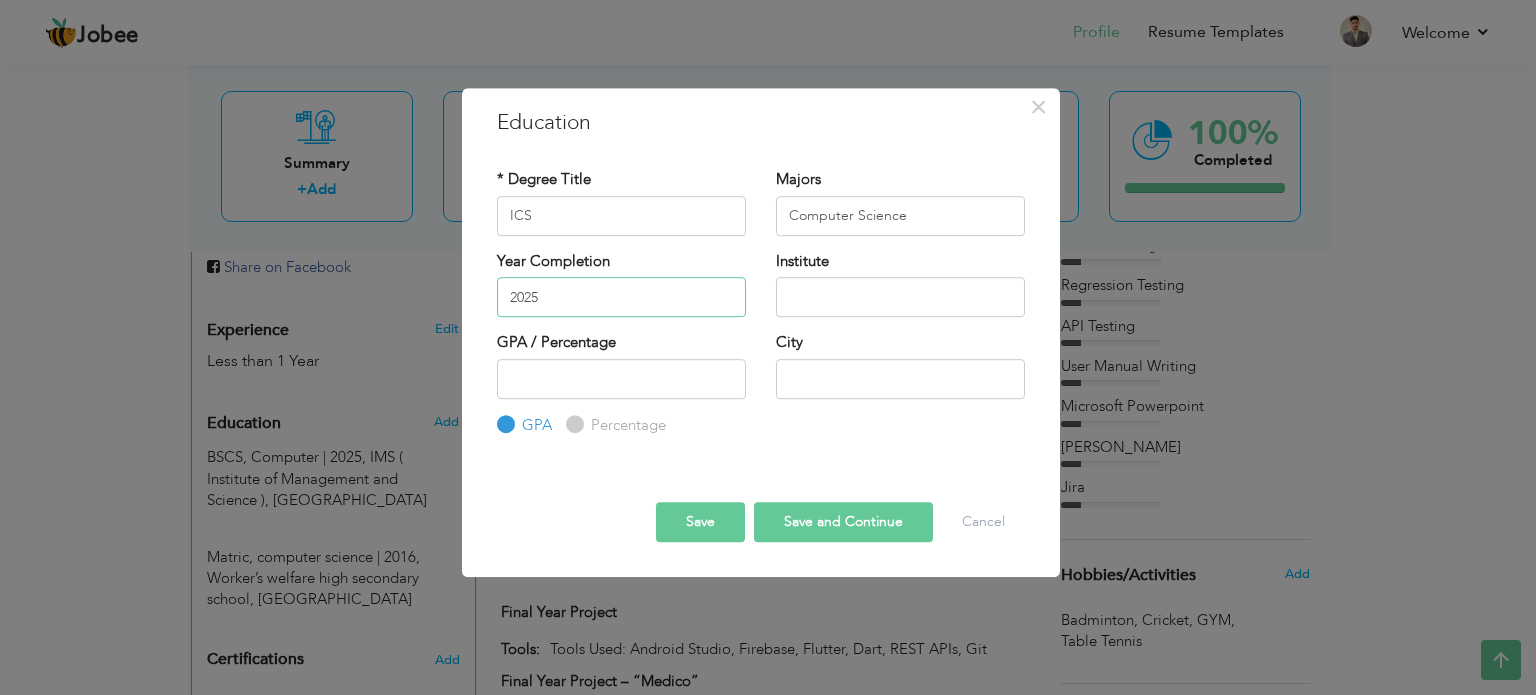 click on "2025" at bounding box center [621, 297] 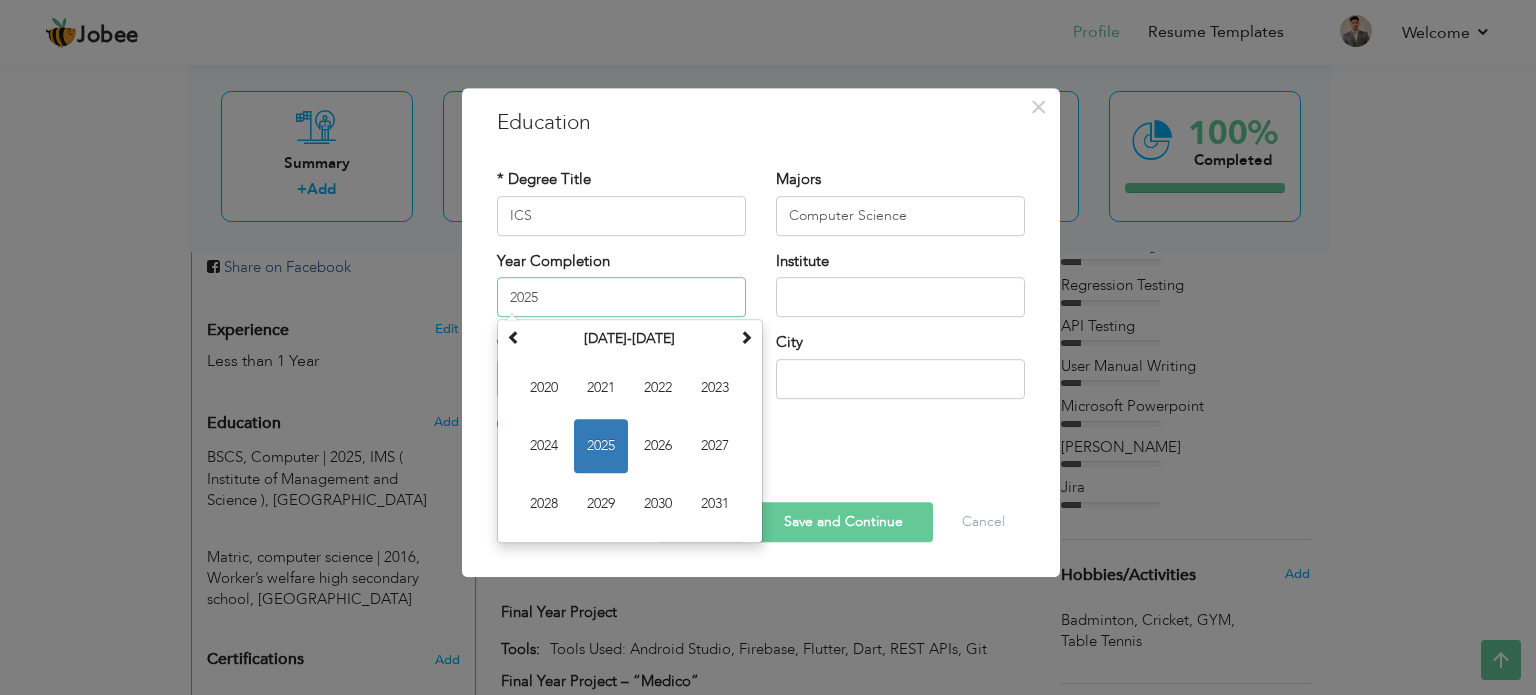 click on "2025" at bounding box center (621, 297) 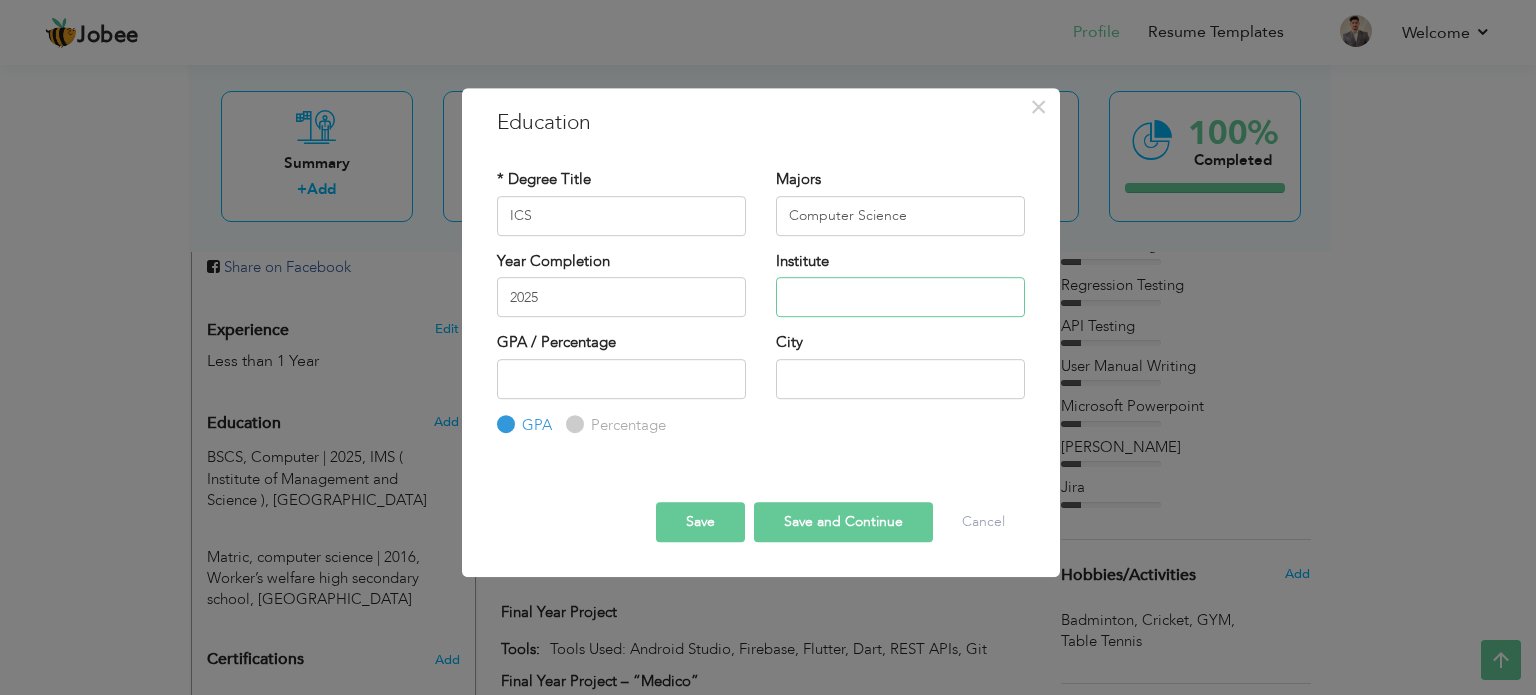 click at bounding box center [900, 297] 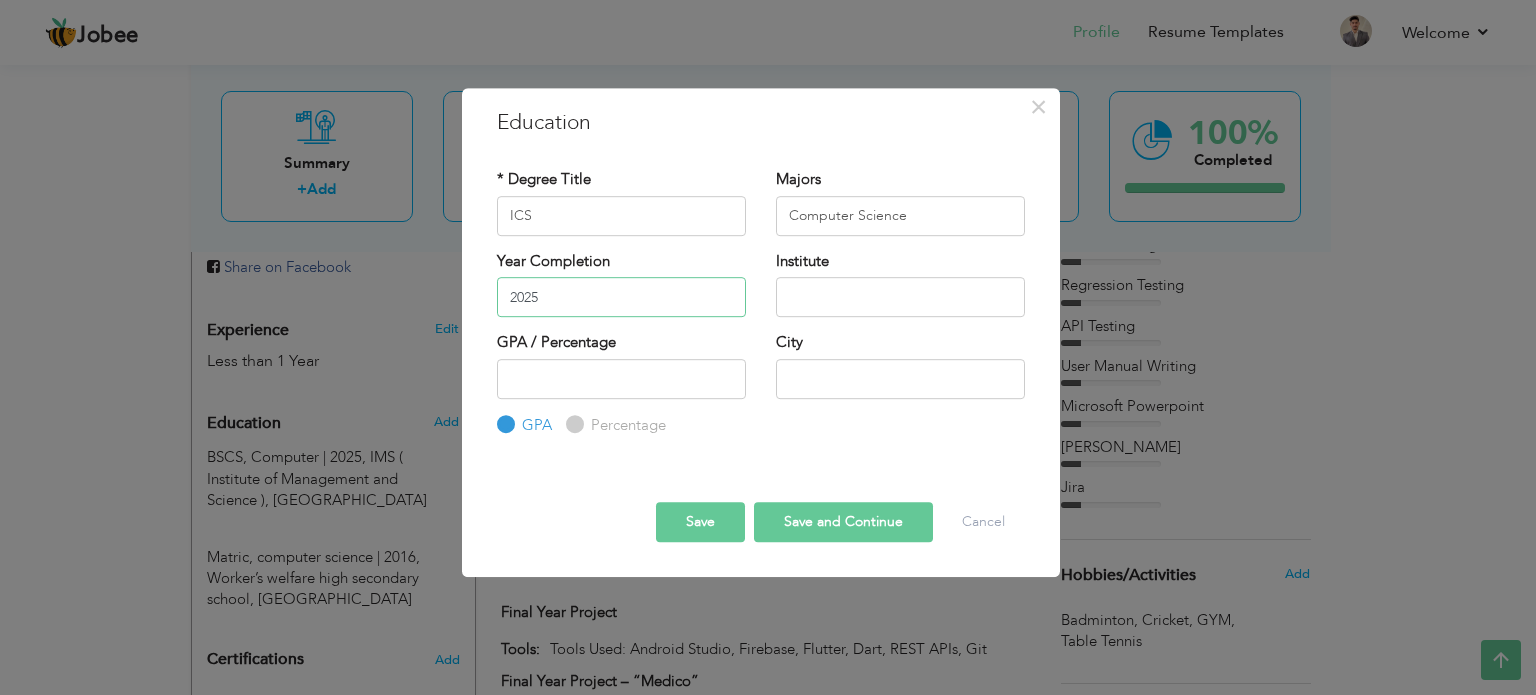 click on "2025" at bounding box center (621, 297) 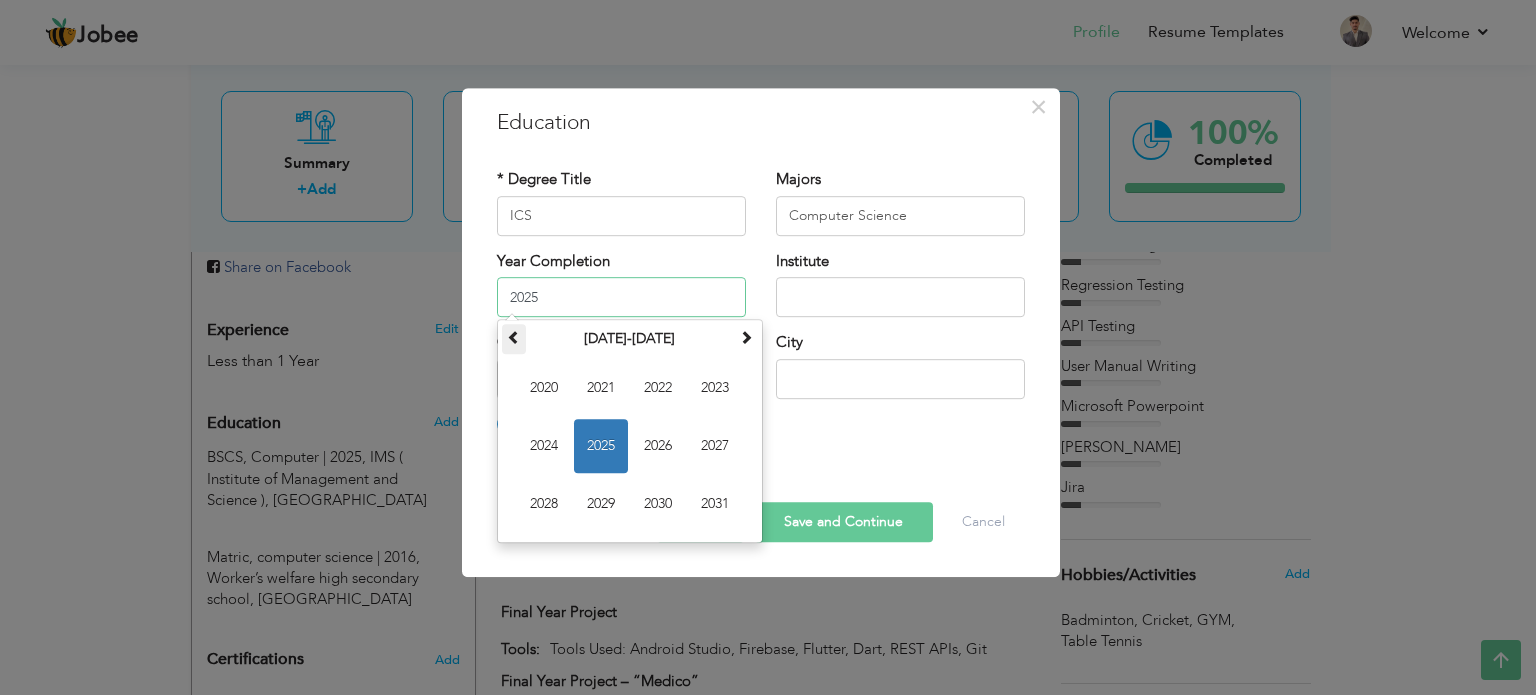 click at bounding box center (514, 337) 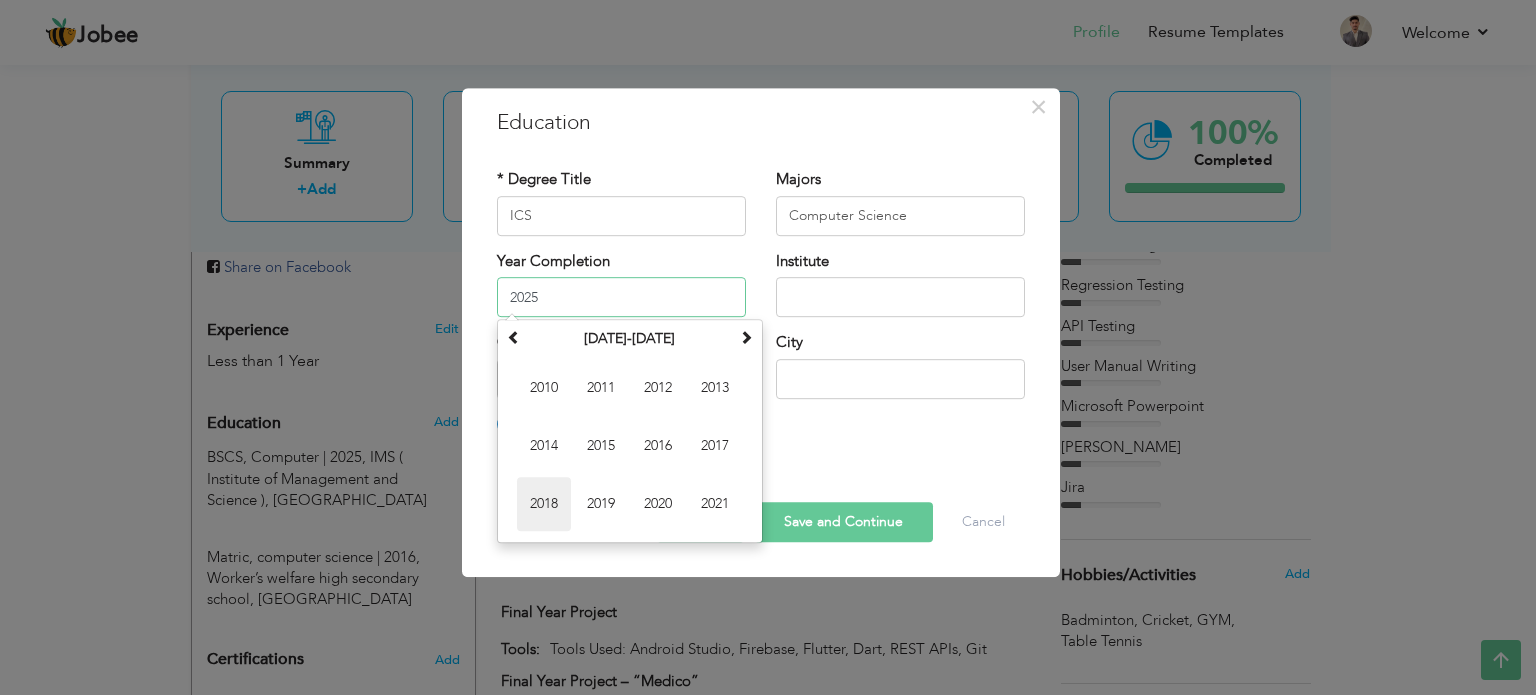 click on "2018" at bounding box center (544, 504) 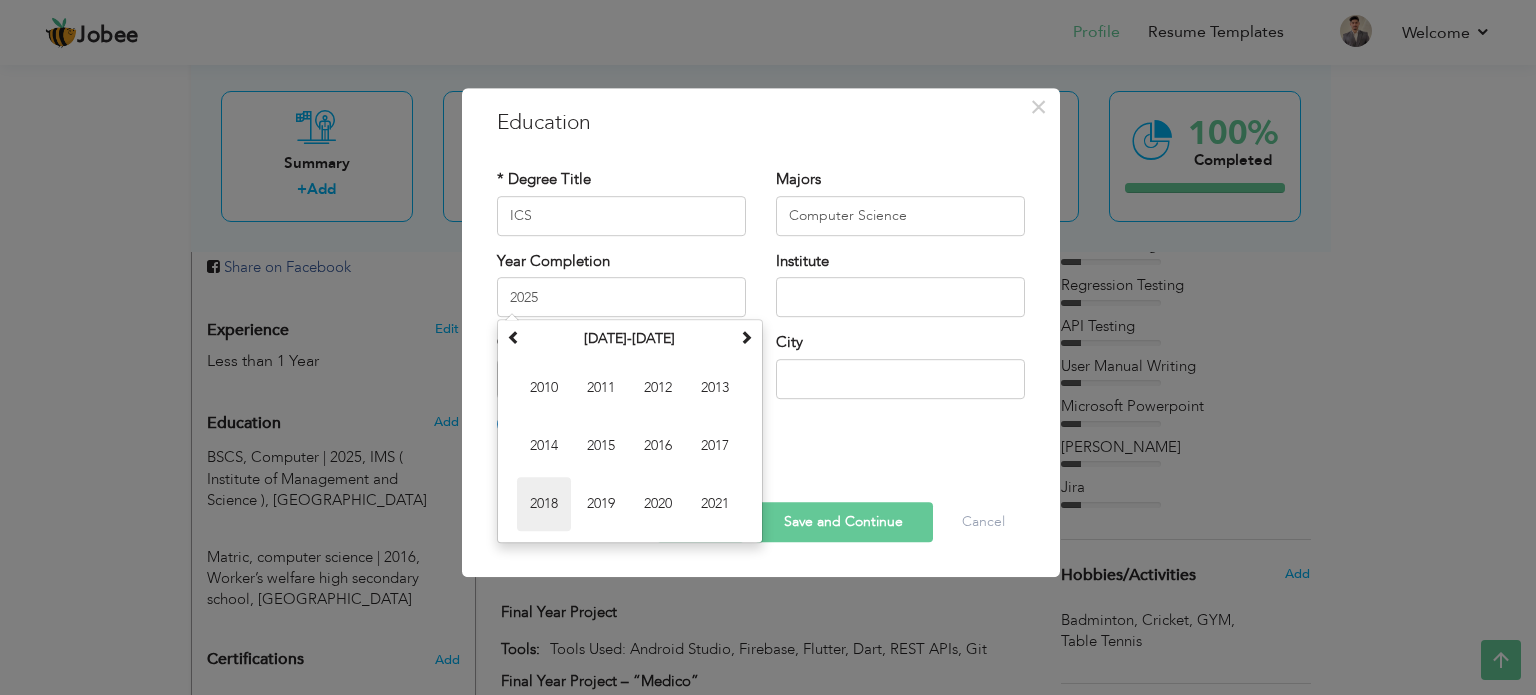 type on "2018" 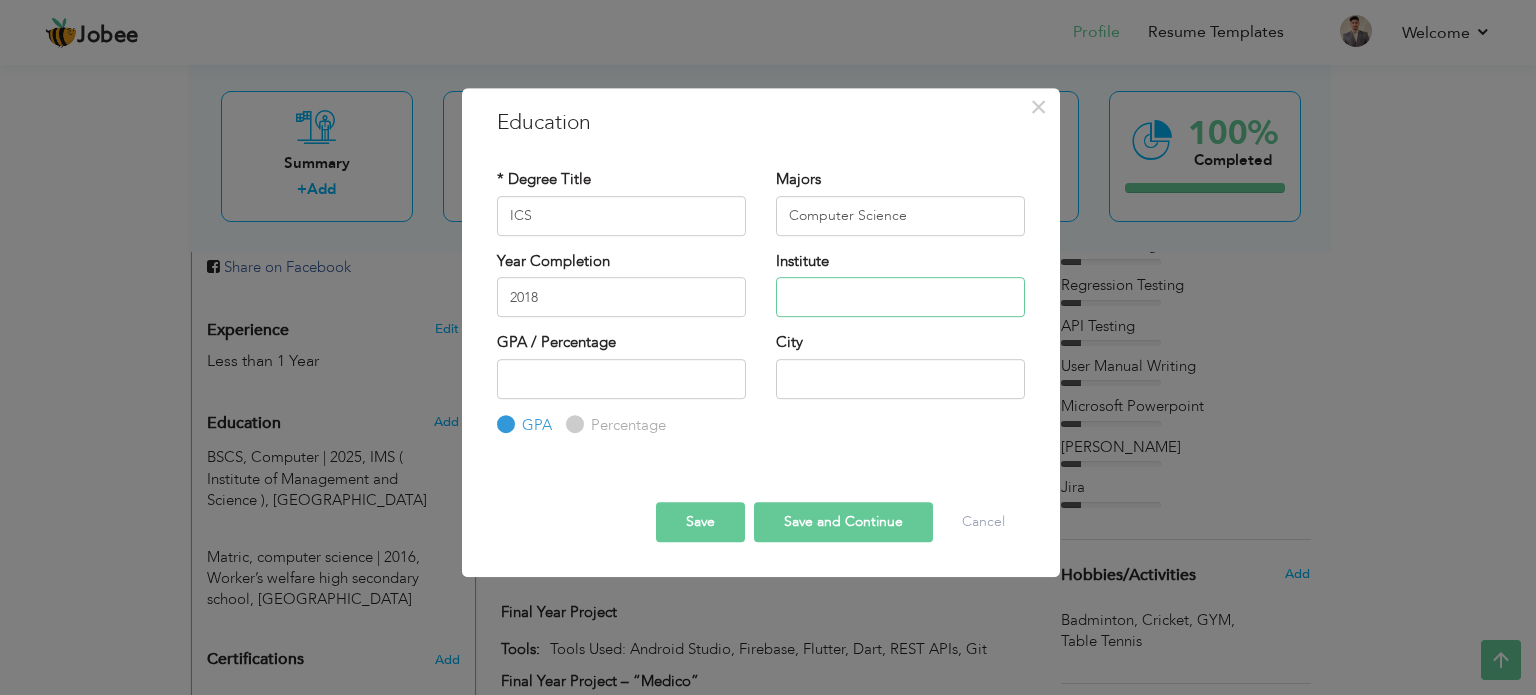 click at bounding box center [900, 297] 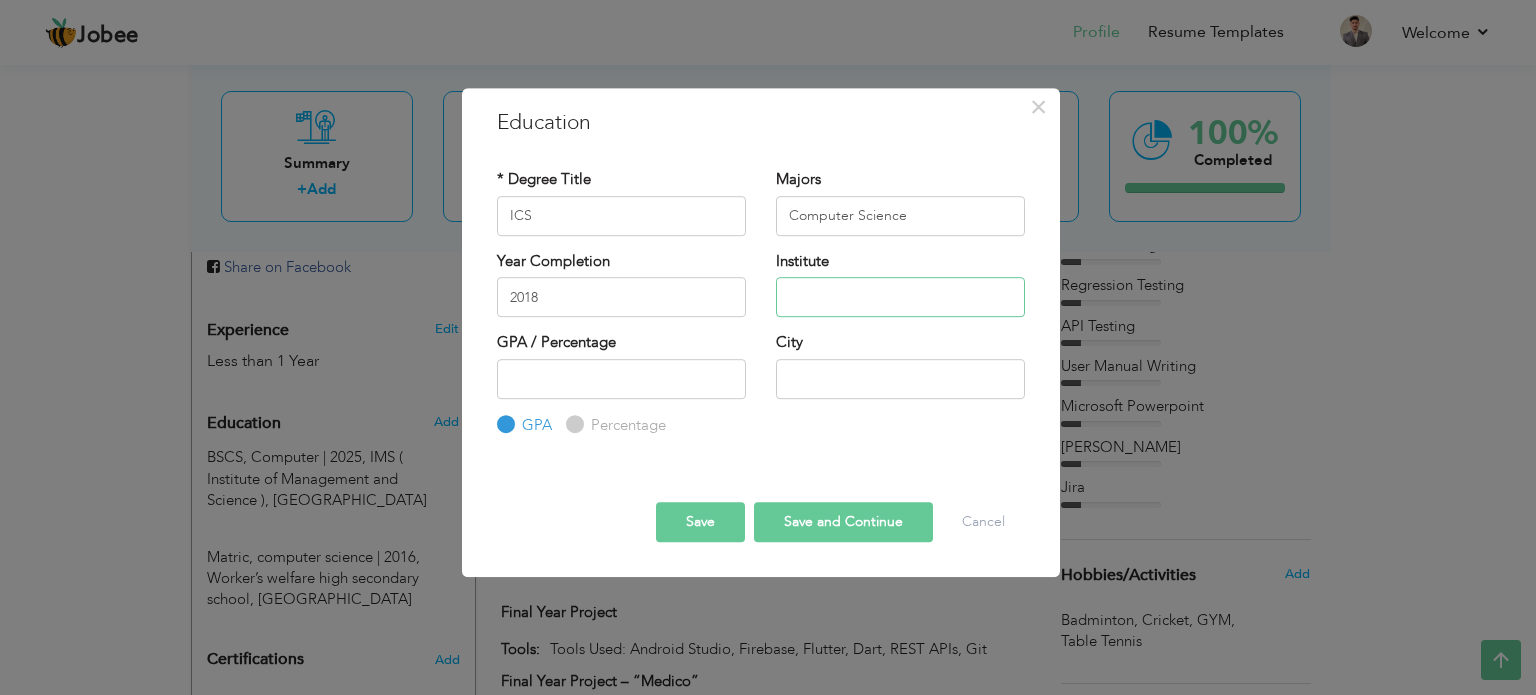 click at bounding box center [900, 297] 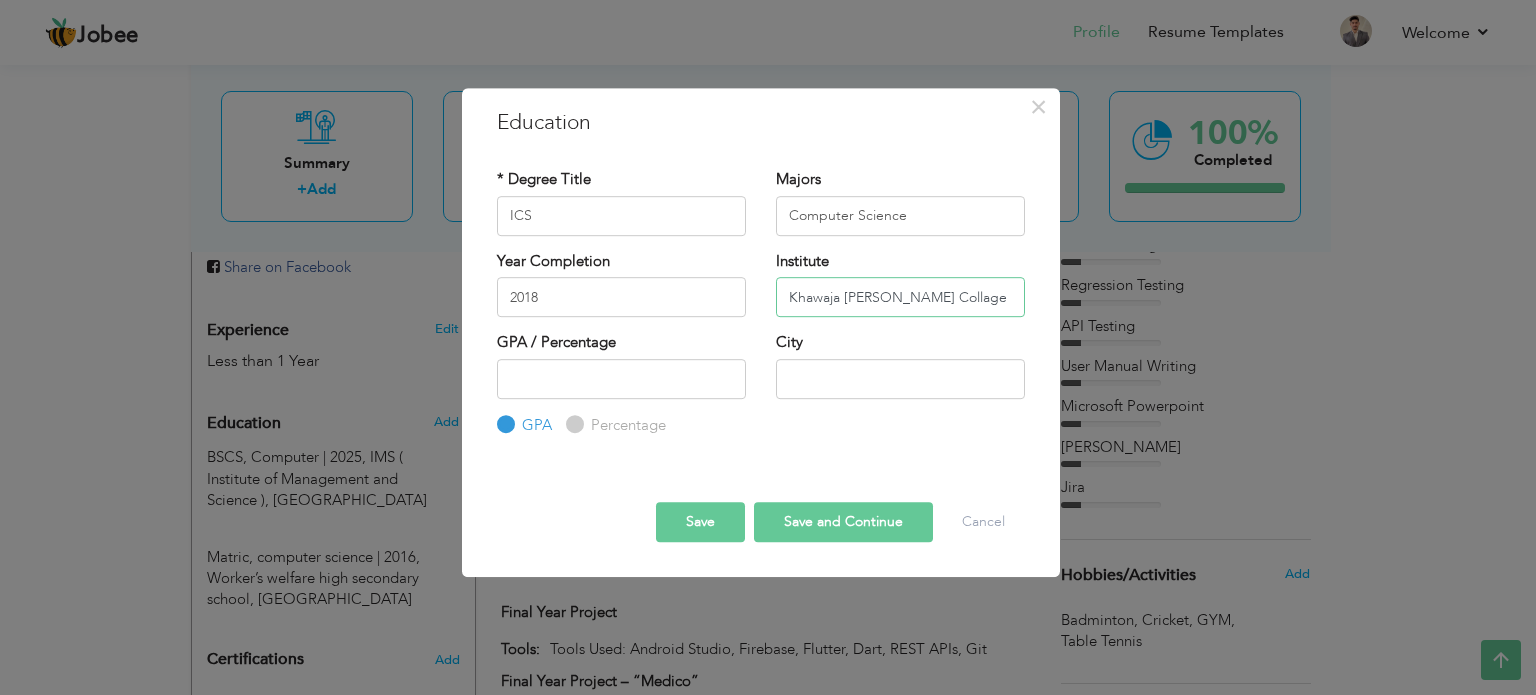 type on "Khawaja [PERSON_NAME] Collage" 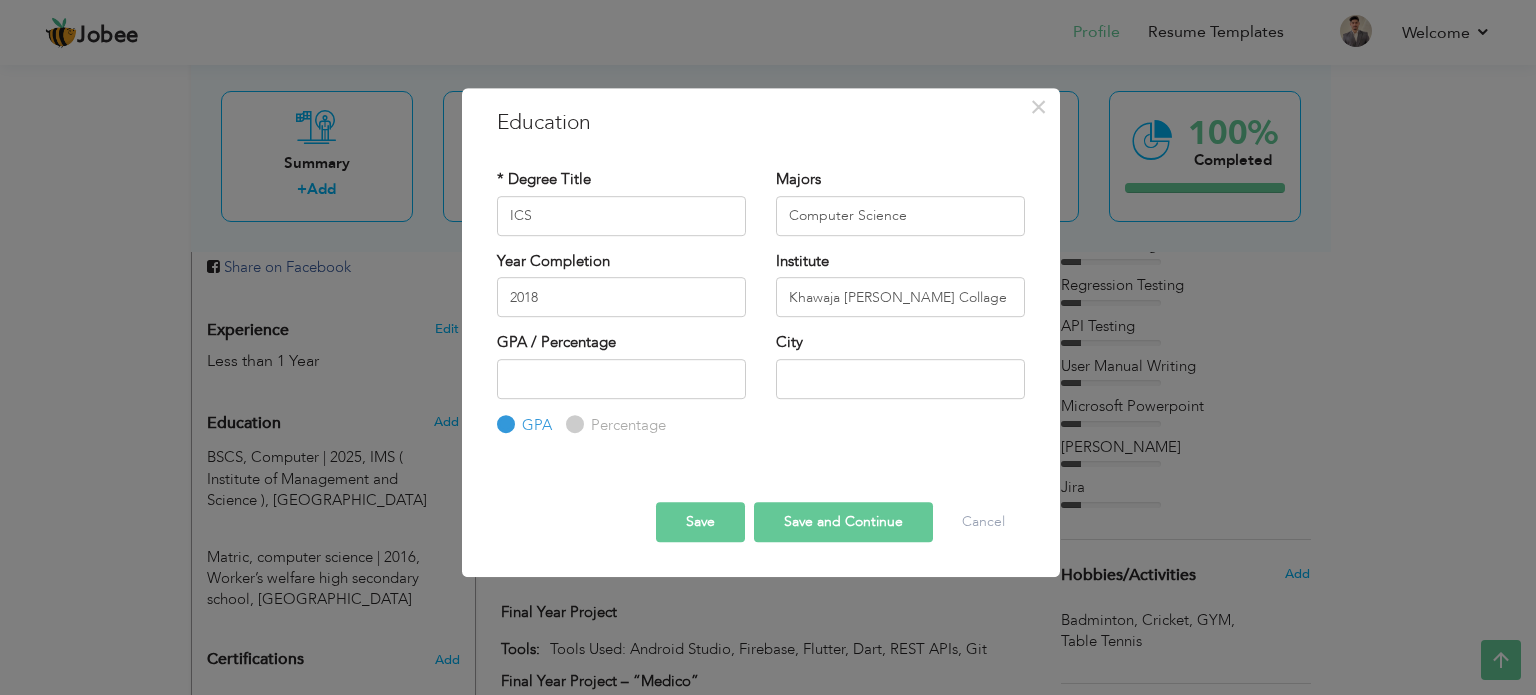 click on "Save" at bounding box center (700, 522) 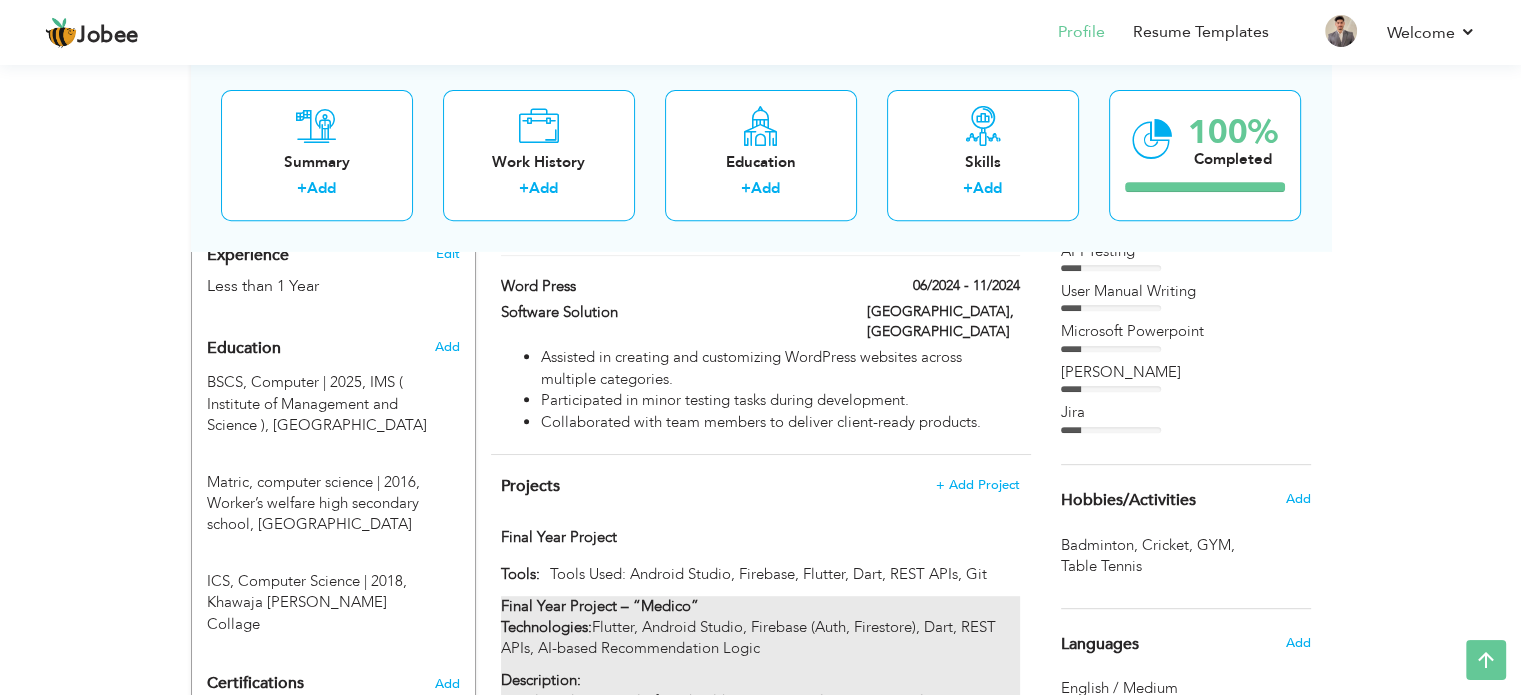 scroll, scrollTop: 700, scrollLeft: 0, axis: vertical 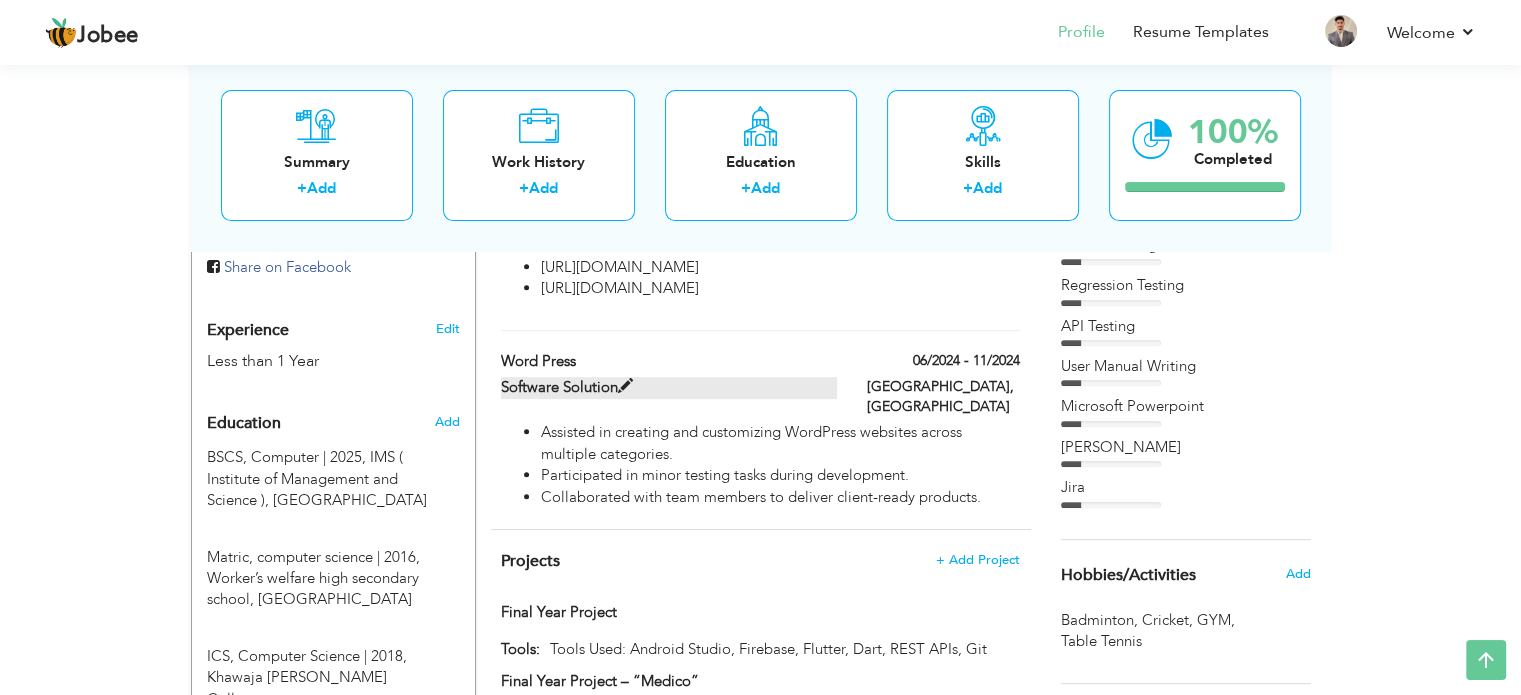 click on "Software Solution" at bounding box center (669, 387) 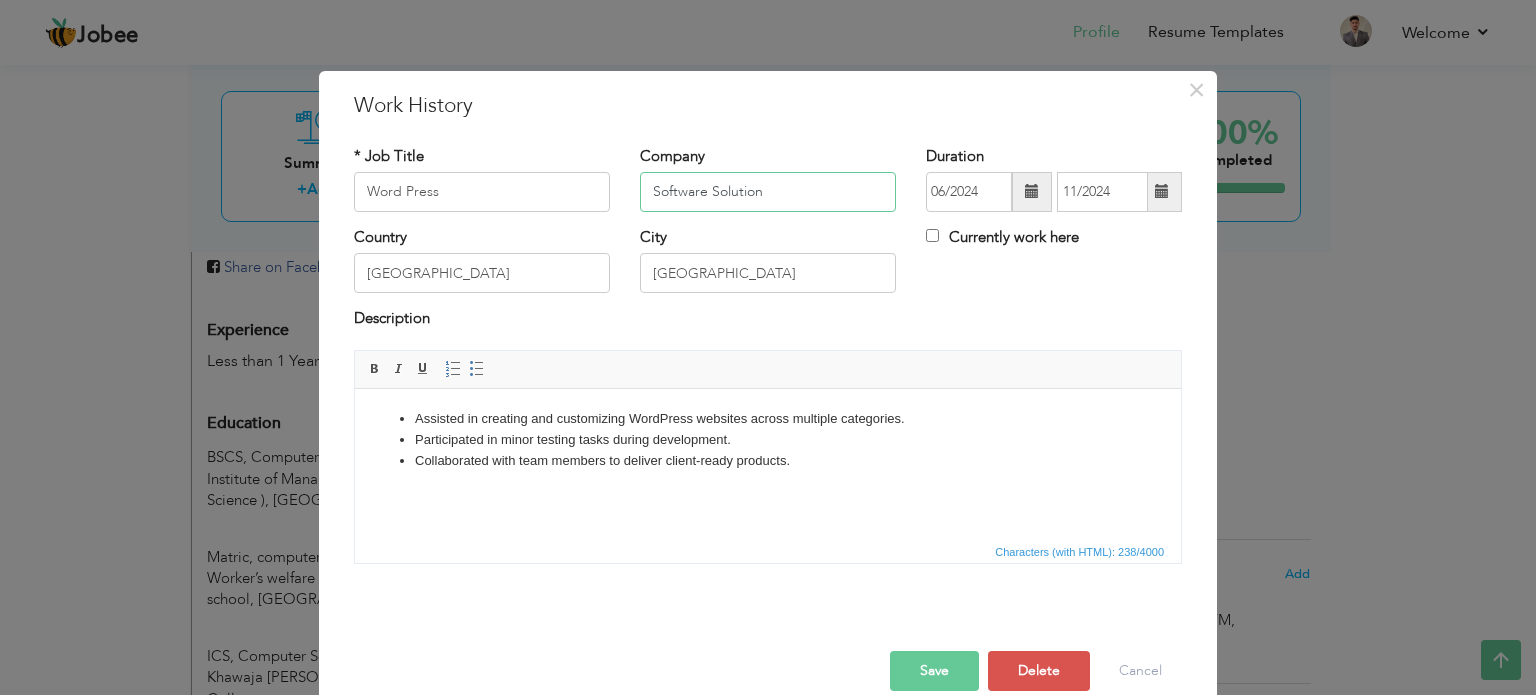 click on "Software Solution" at bounding box center [768, 192] 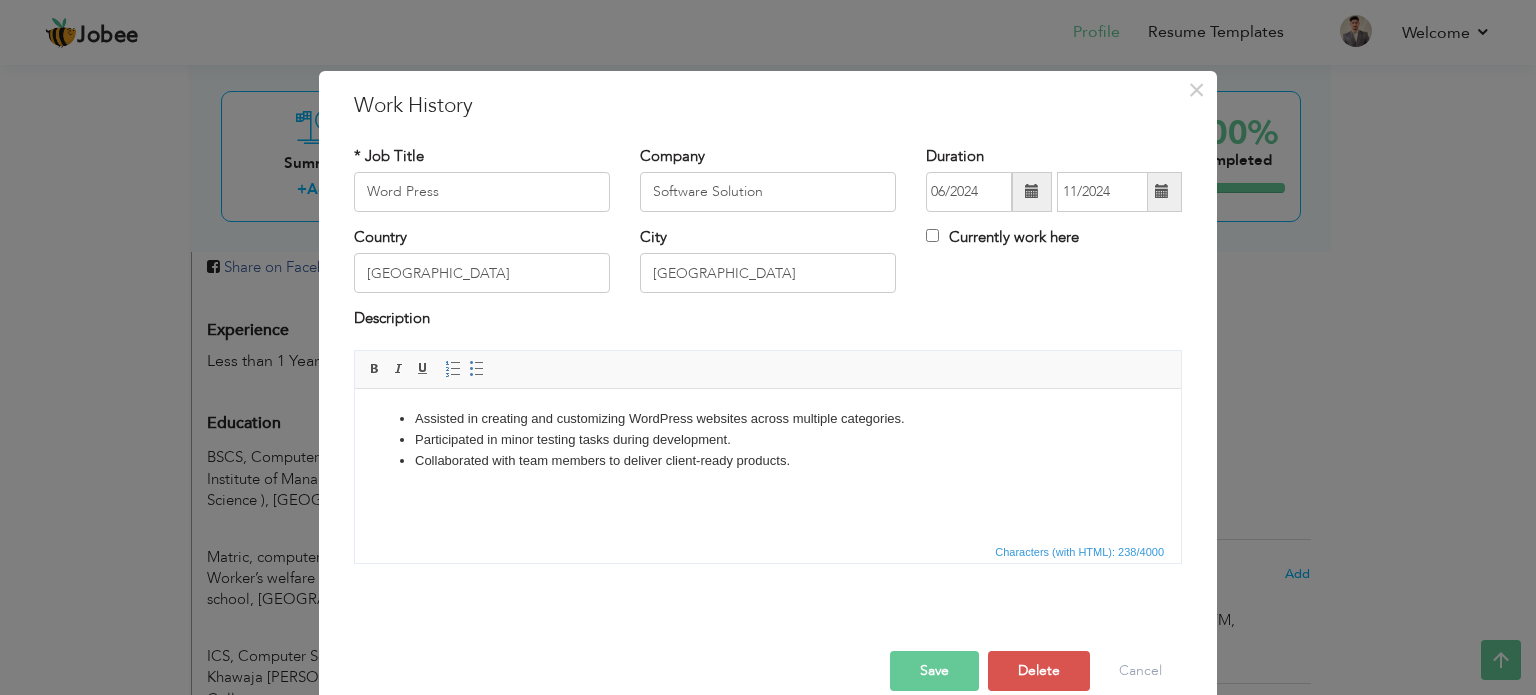 click on "Collaborated with team members to deliver client-ready products." at bounding box center [768, 460] 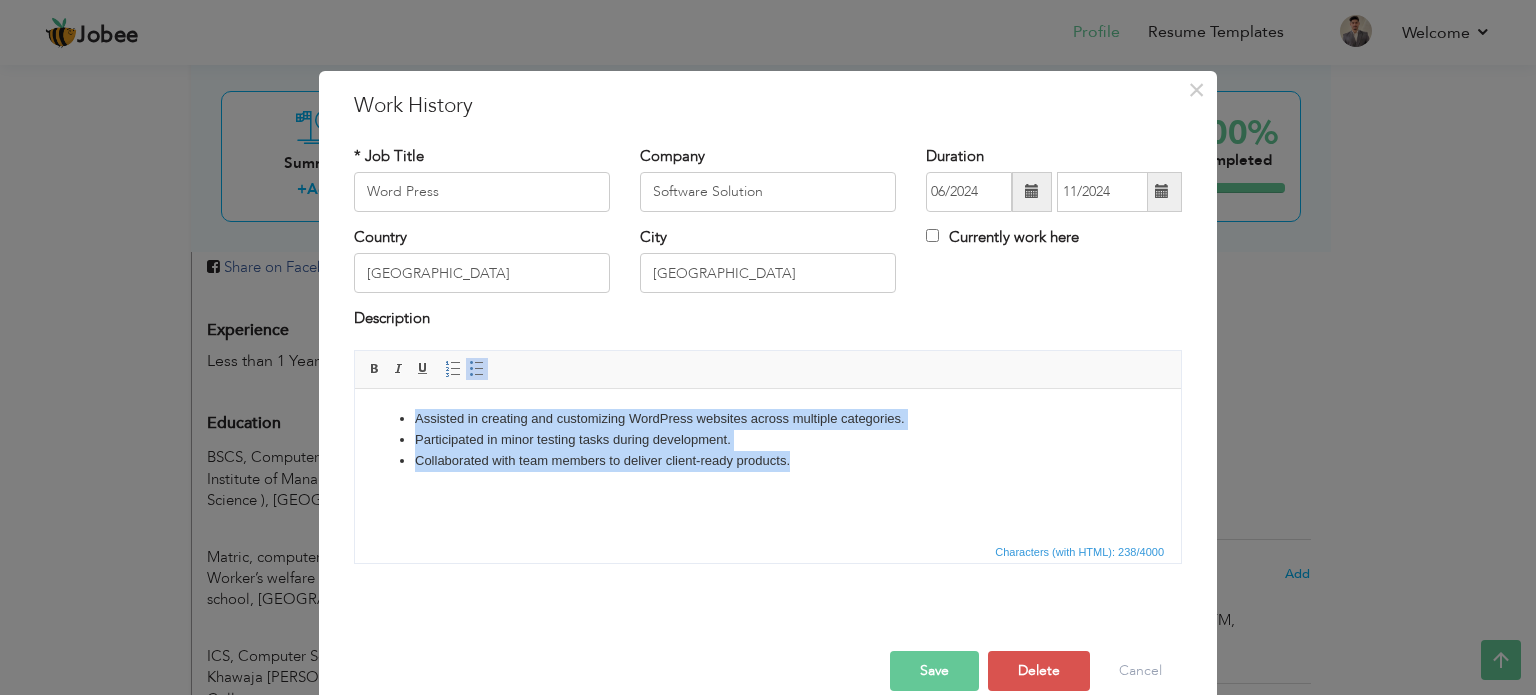 copy on "Assisted in creating and customizing WordPress websites across multiple categories. Participated in minor testing tasks during development. Collaborated with team members to deliver client-ready products." 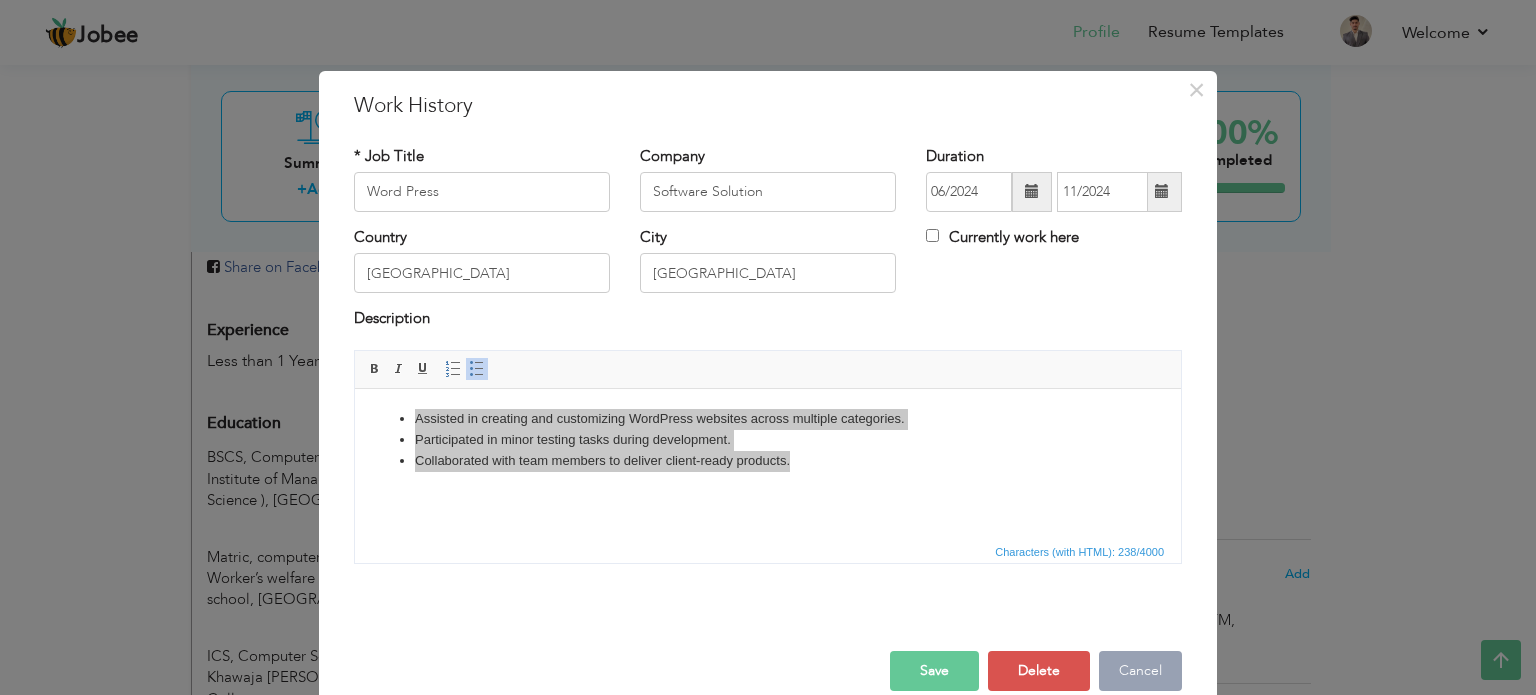 click on "Cancel" at bounding box center (1140, 671) 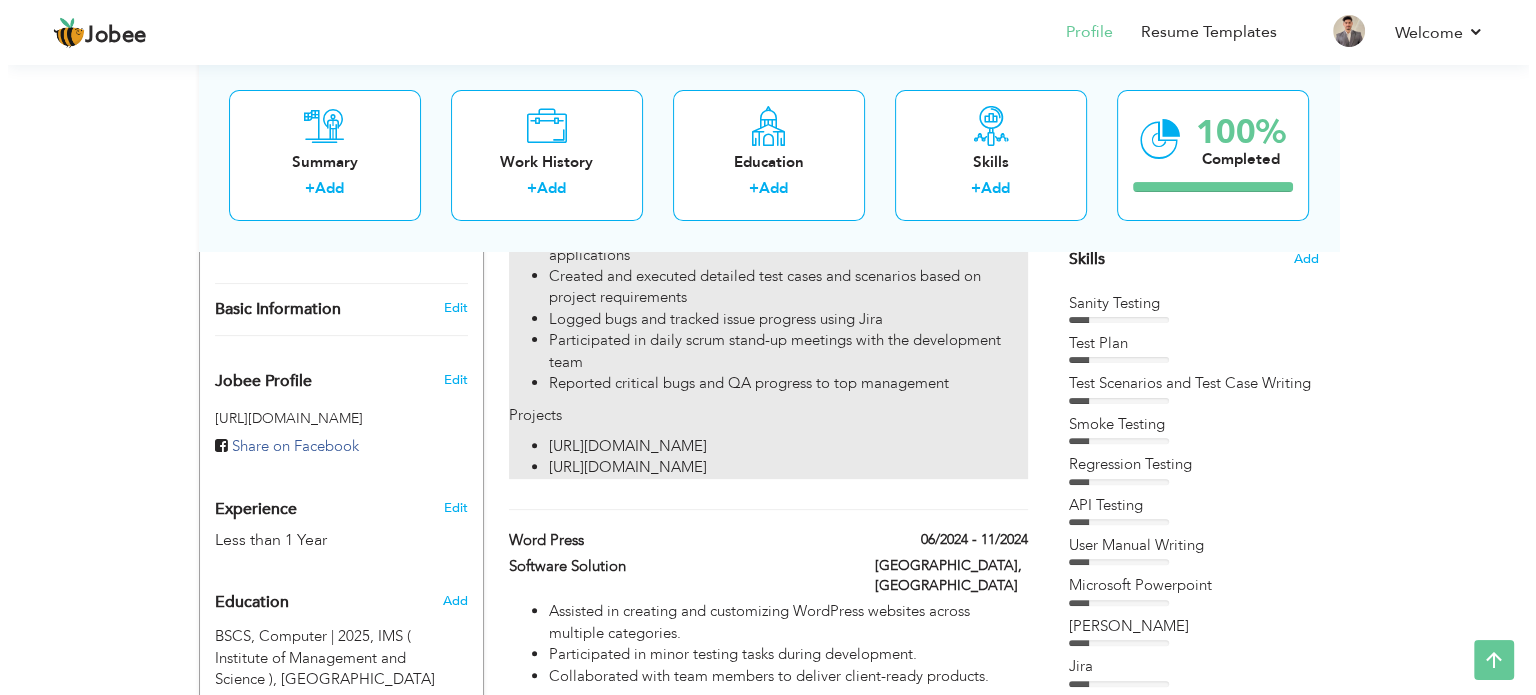 scroll, scrollTop: 500, scrollLeft: 0, axis: vertical 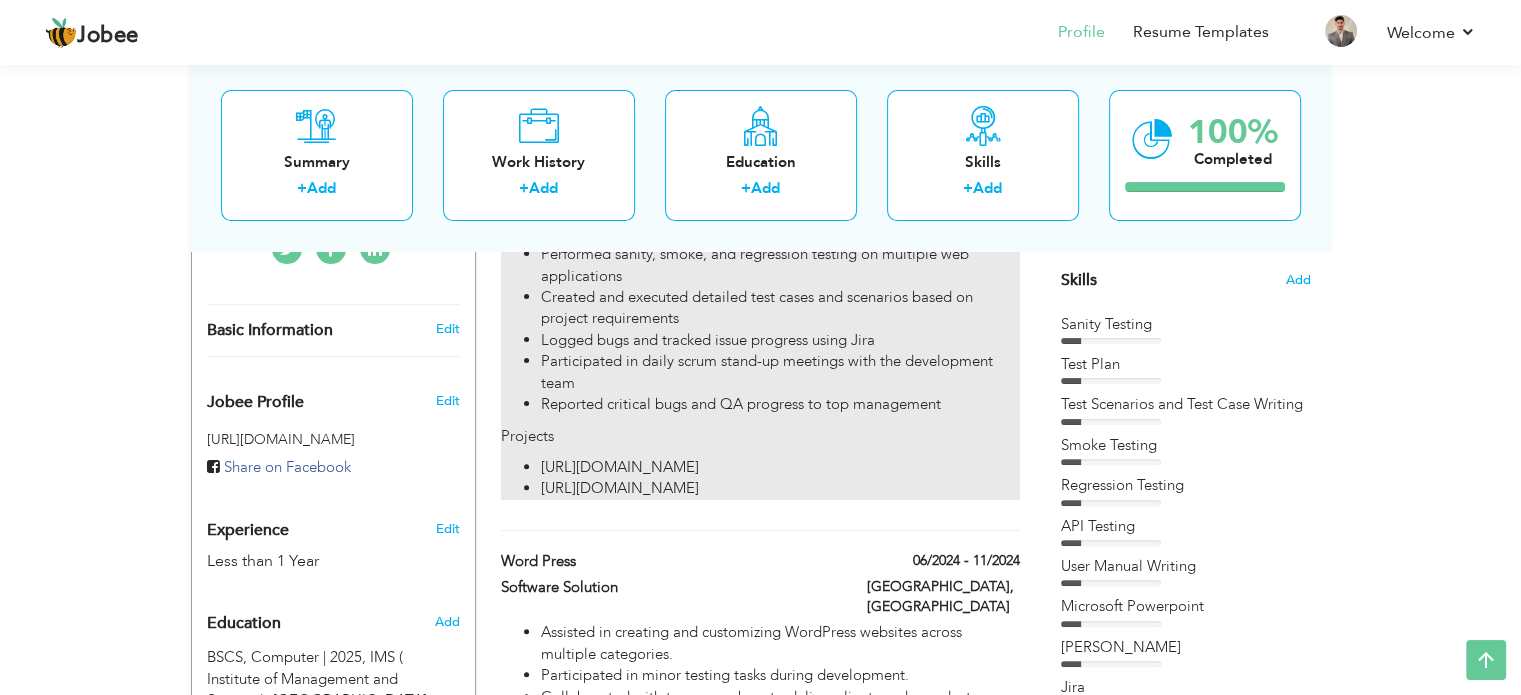 click on "Participated in daily scrum stand-up meetings with the development team" at bounding box center (780, 372) 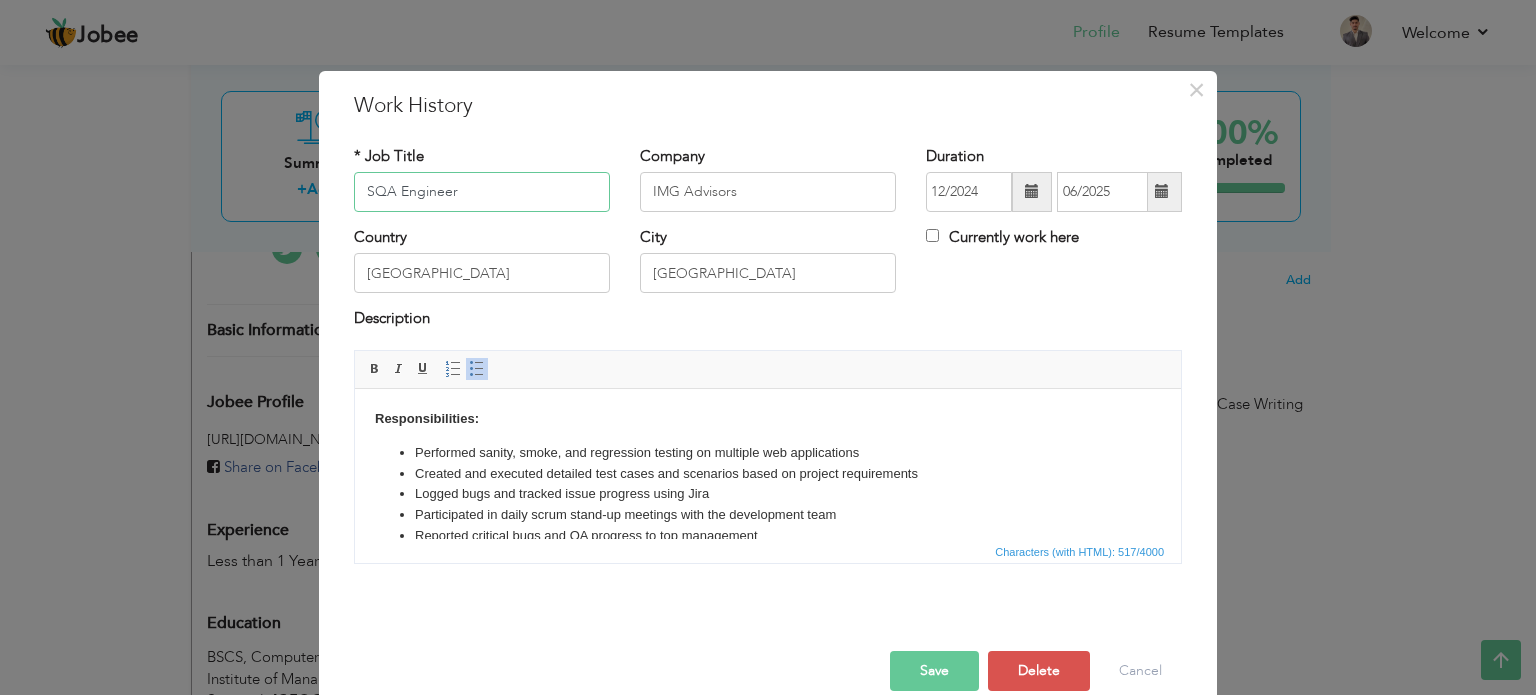 click on "SQA Engineer" at bounding box center [482, 192] 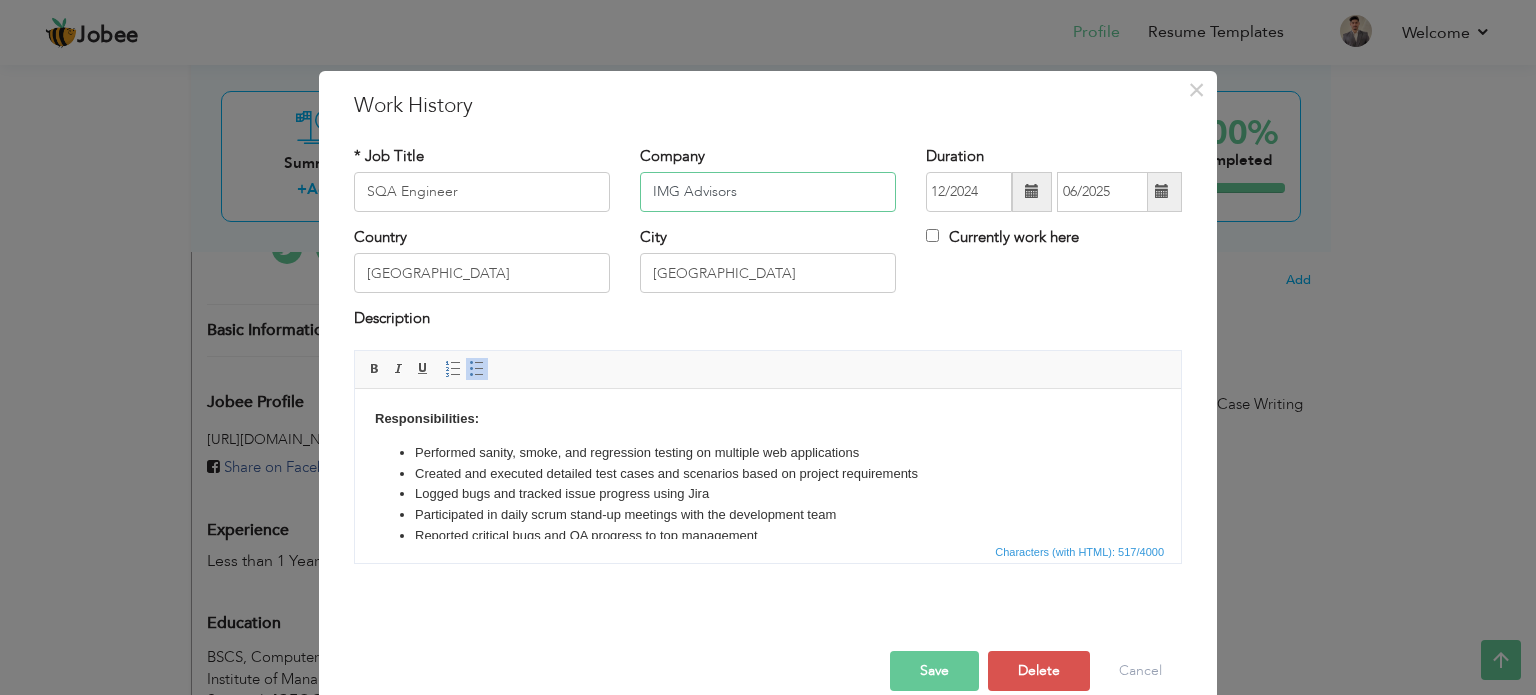click on "IMG Advisors" at bounding box center (768, 192) 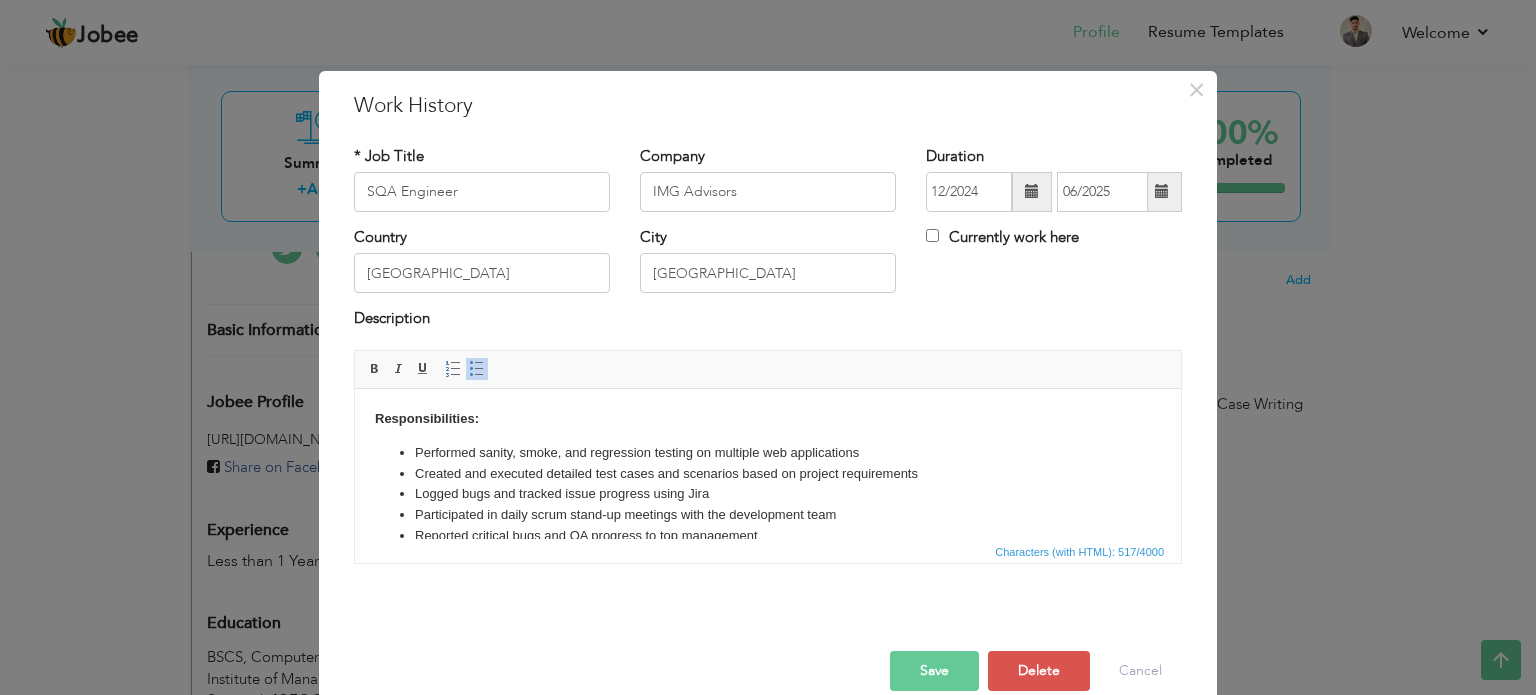 click on "Participated in daily scrum stand-up meetings with the development team" at bounding box center (768, 514) 